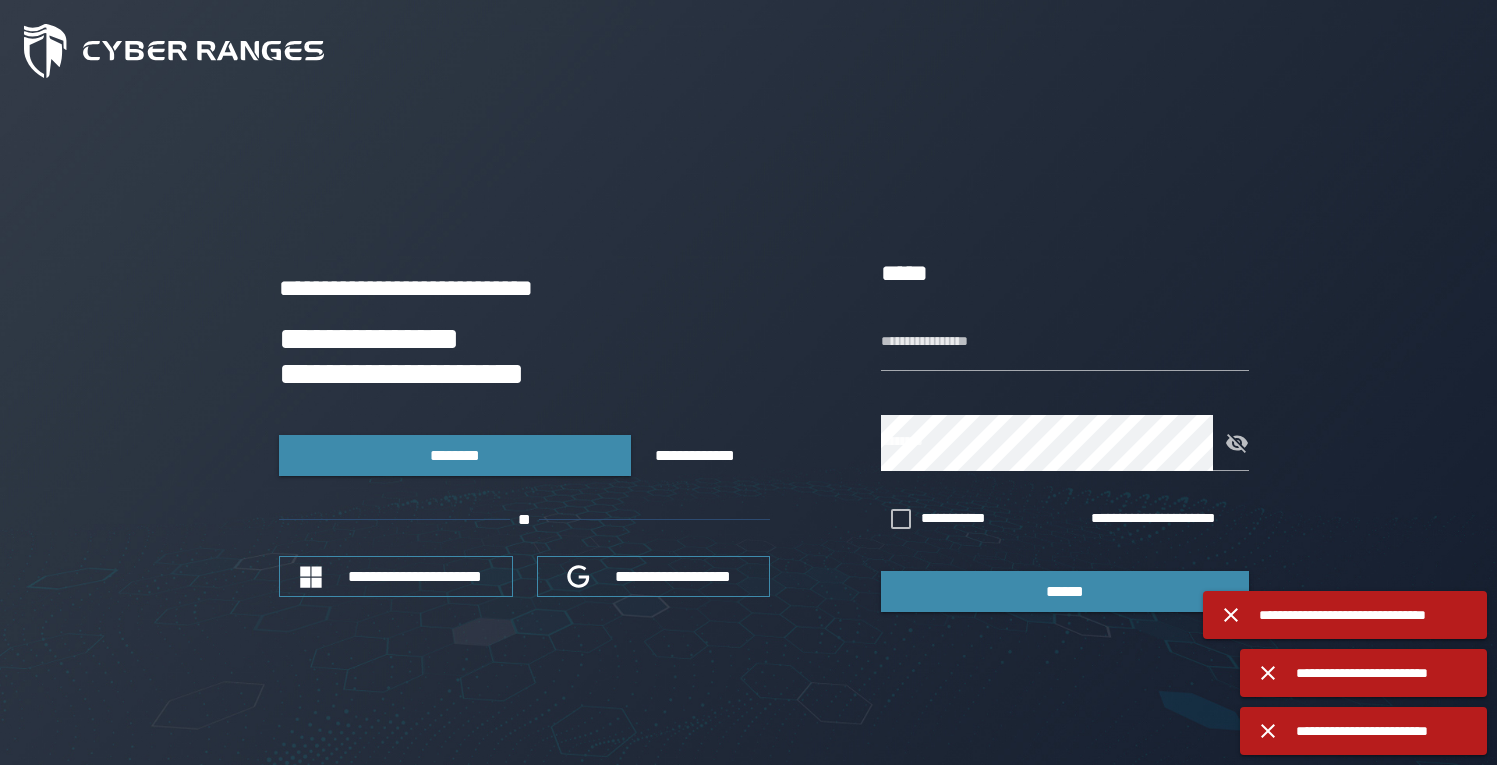 scroll, scrollTop: 0, scrollLeft: 0, axis: both 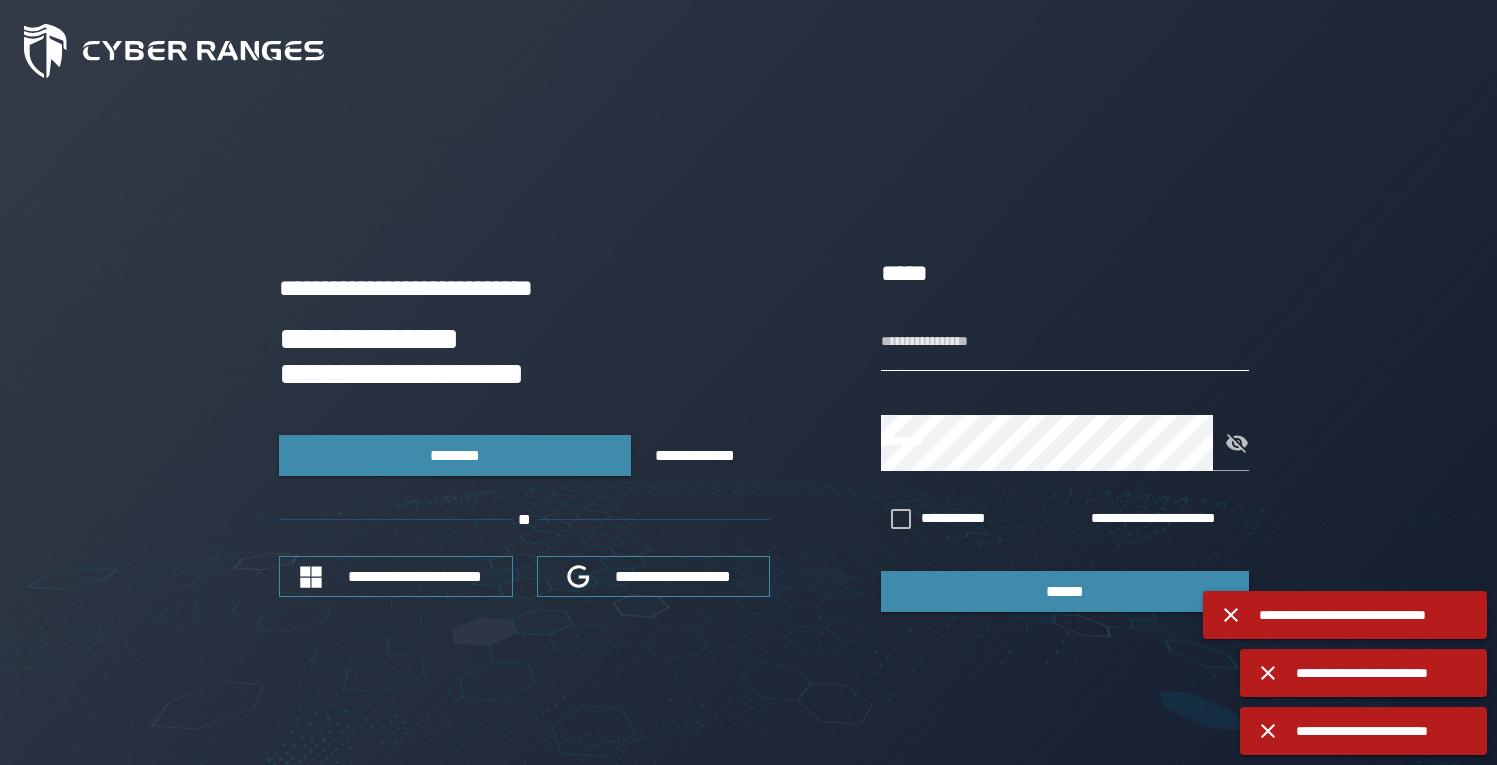 click on "**********" at bounding box center (1065, 343) 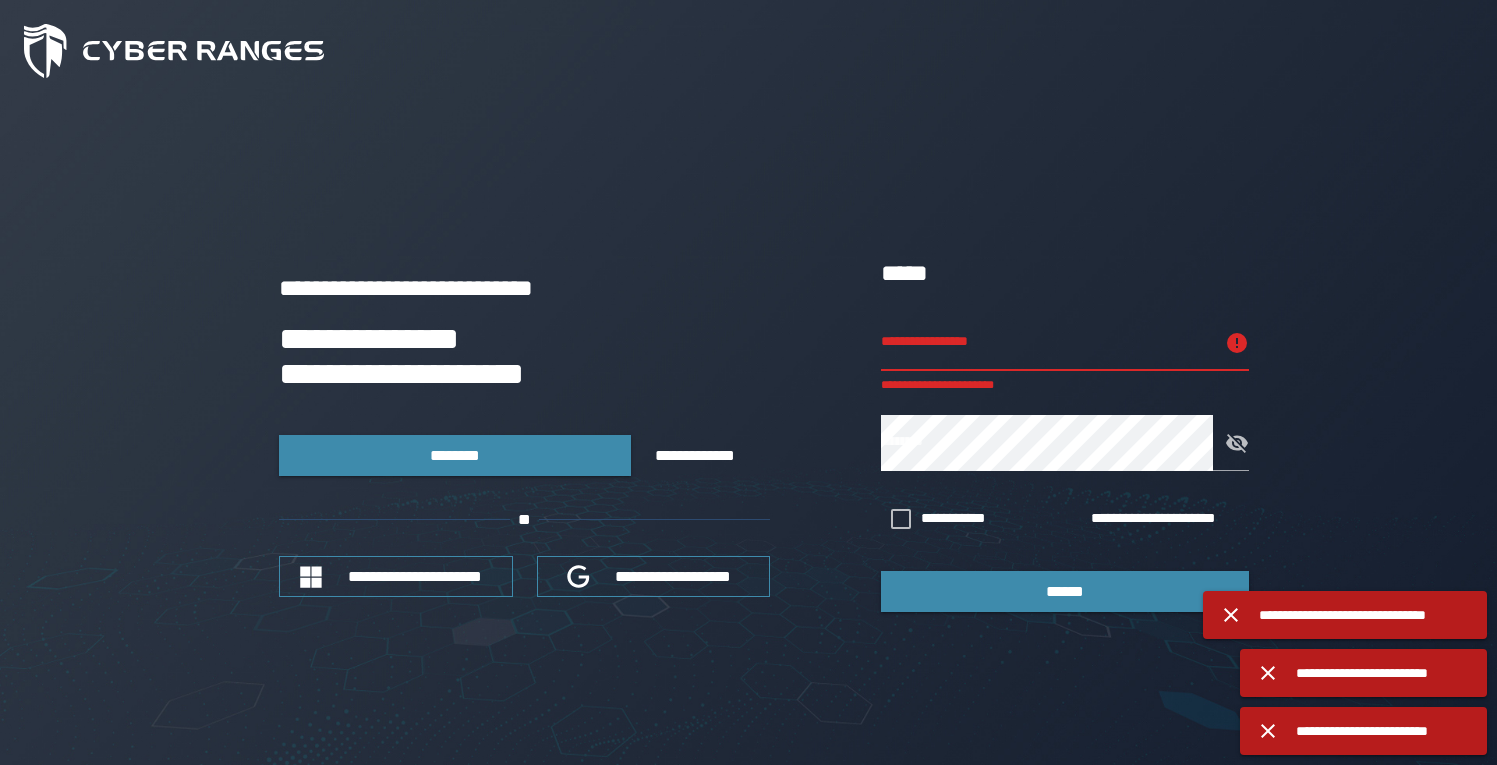 type on "**********" 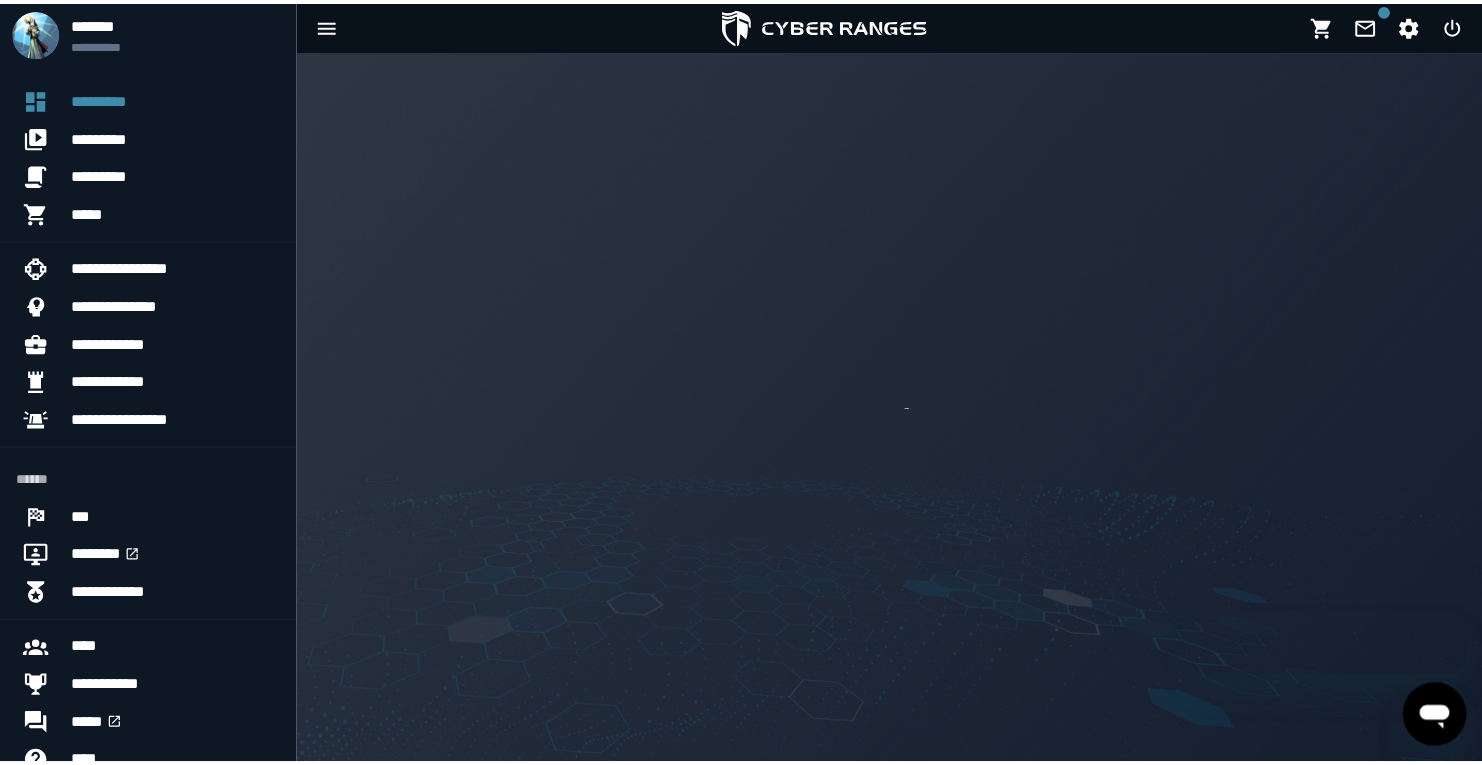 scroll, scrollTop: 0, scrollLeft: 0, axis: both 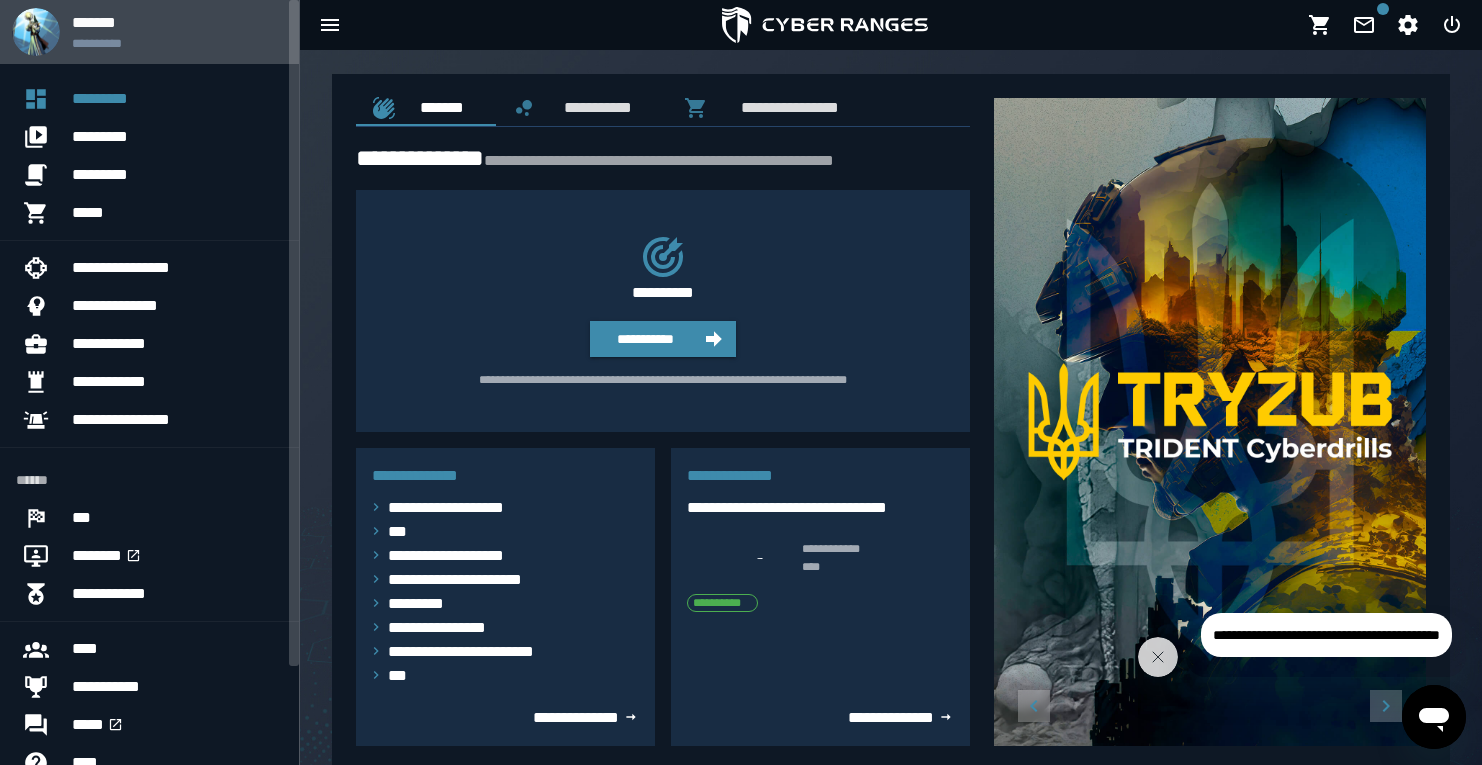 click at bounding box center [36, 32] 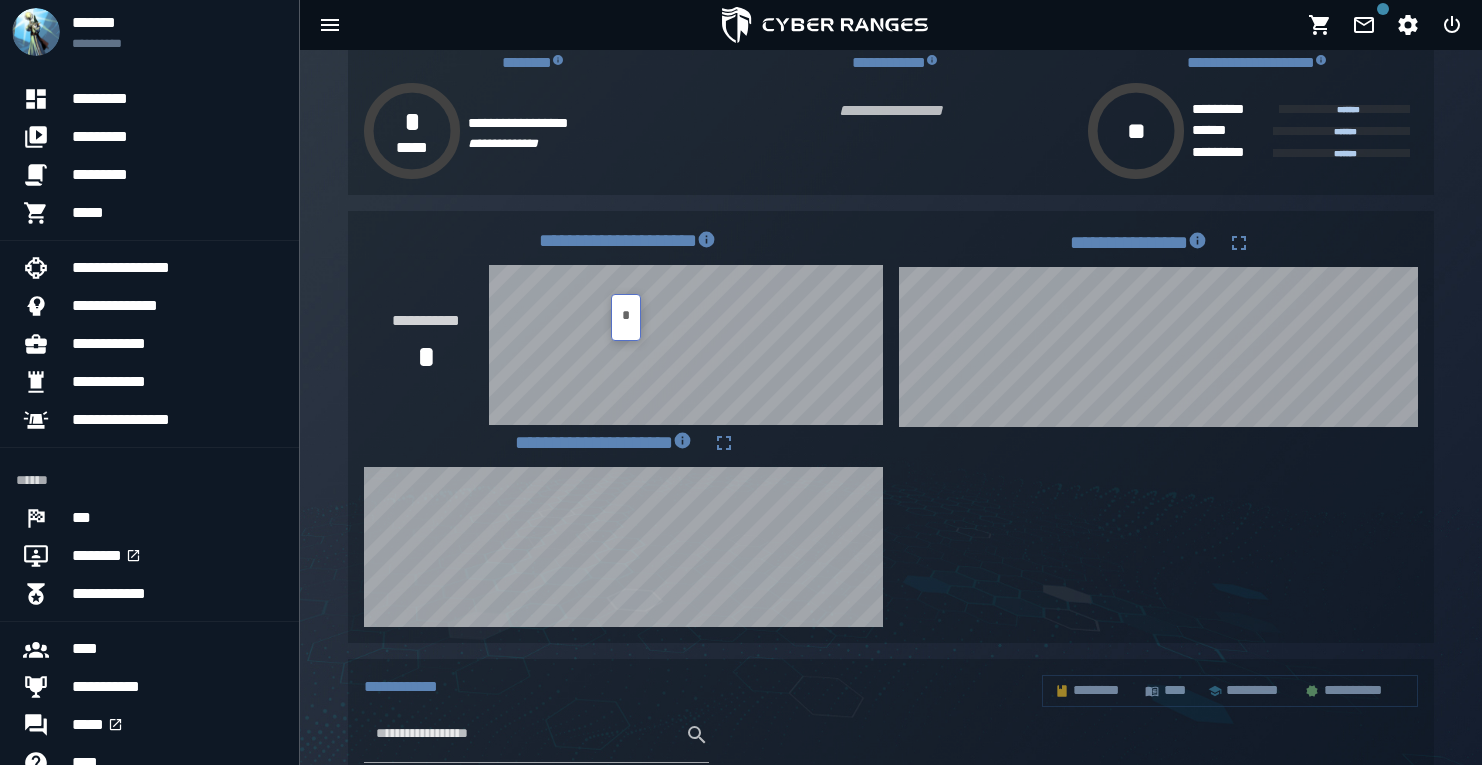 scroll, scrollTop: 138, scrollLeft: 0, axis: vertical 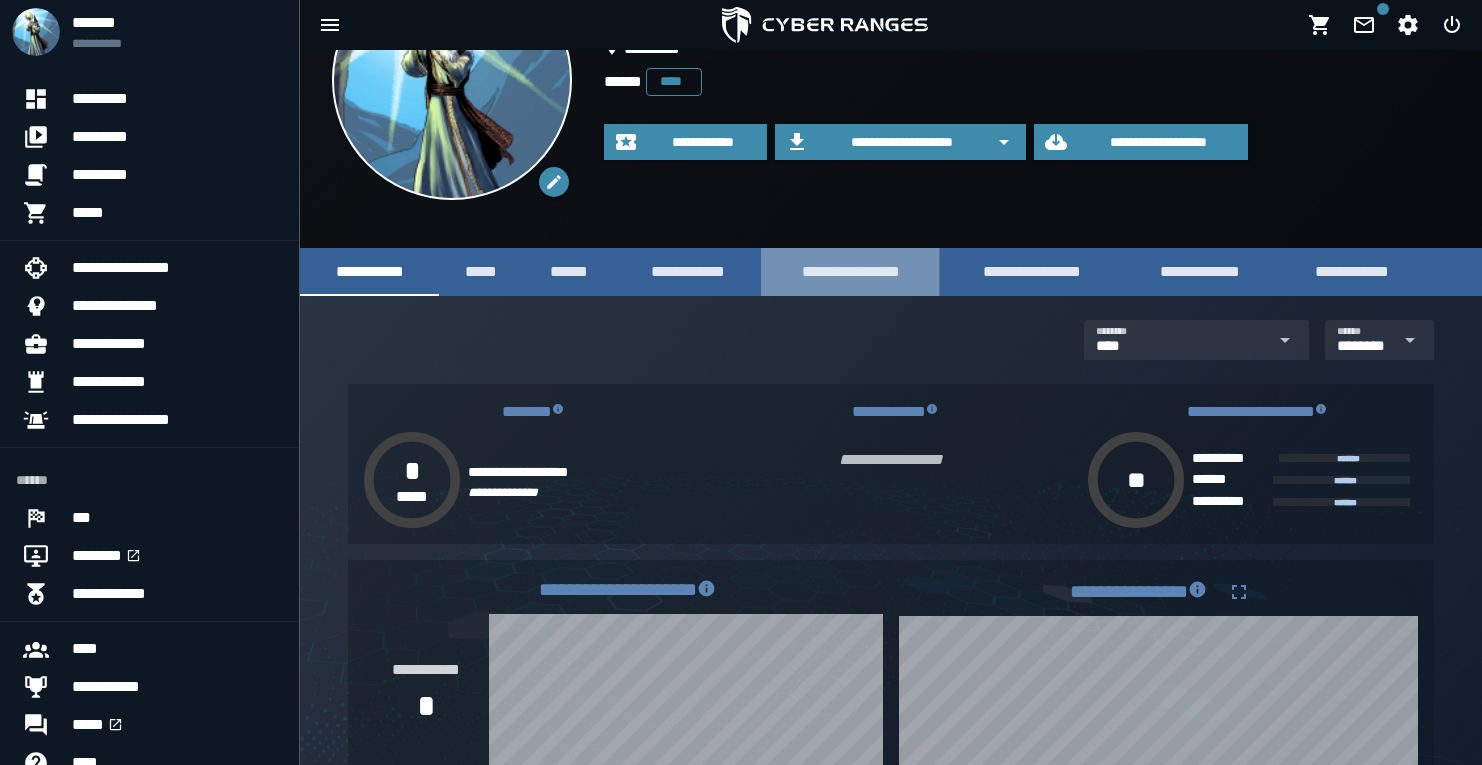 click on "**********" 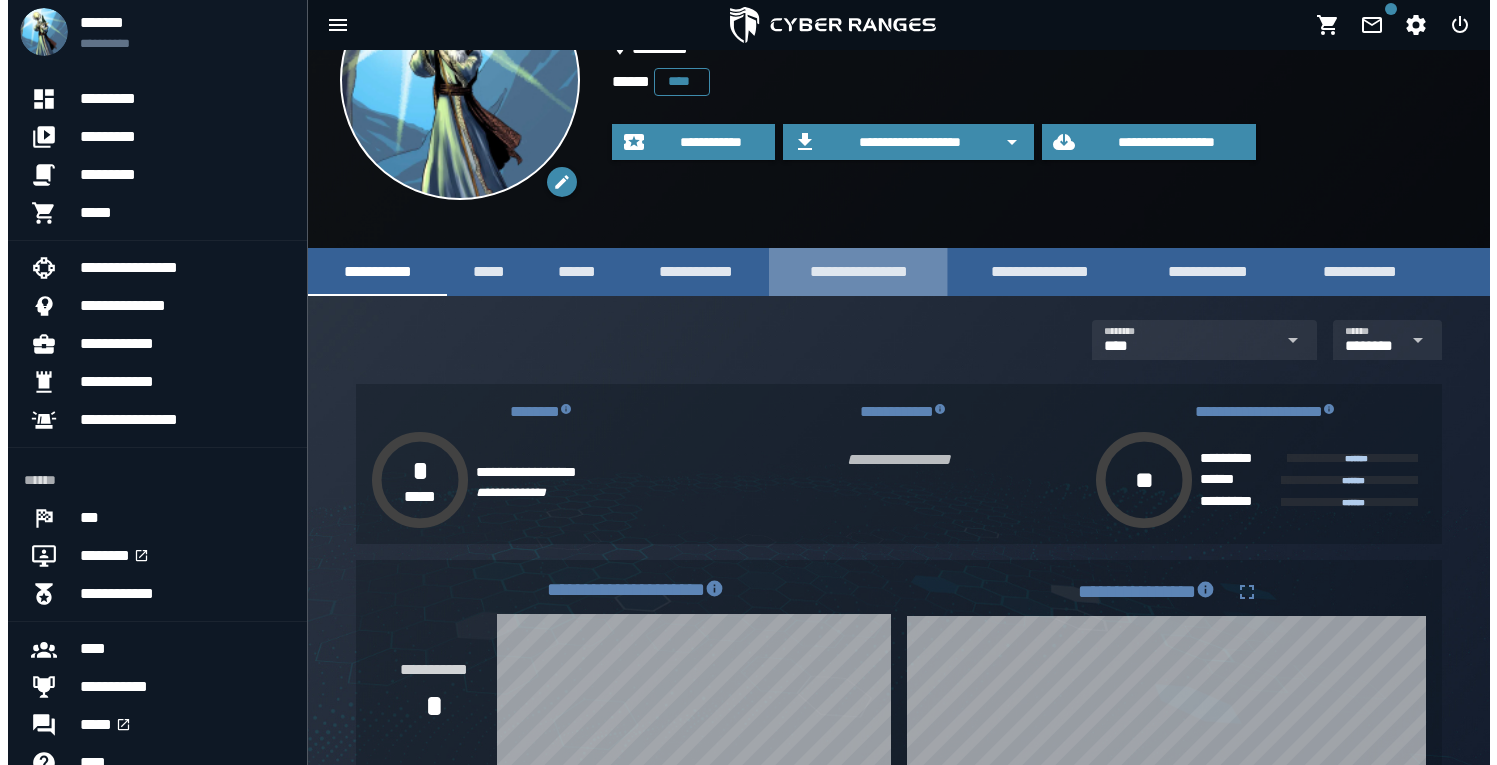 scroll, scrollTop: 0, scrollLeft: 0, axis: both 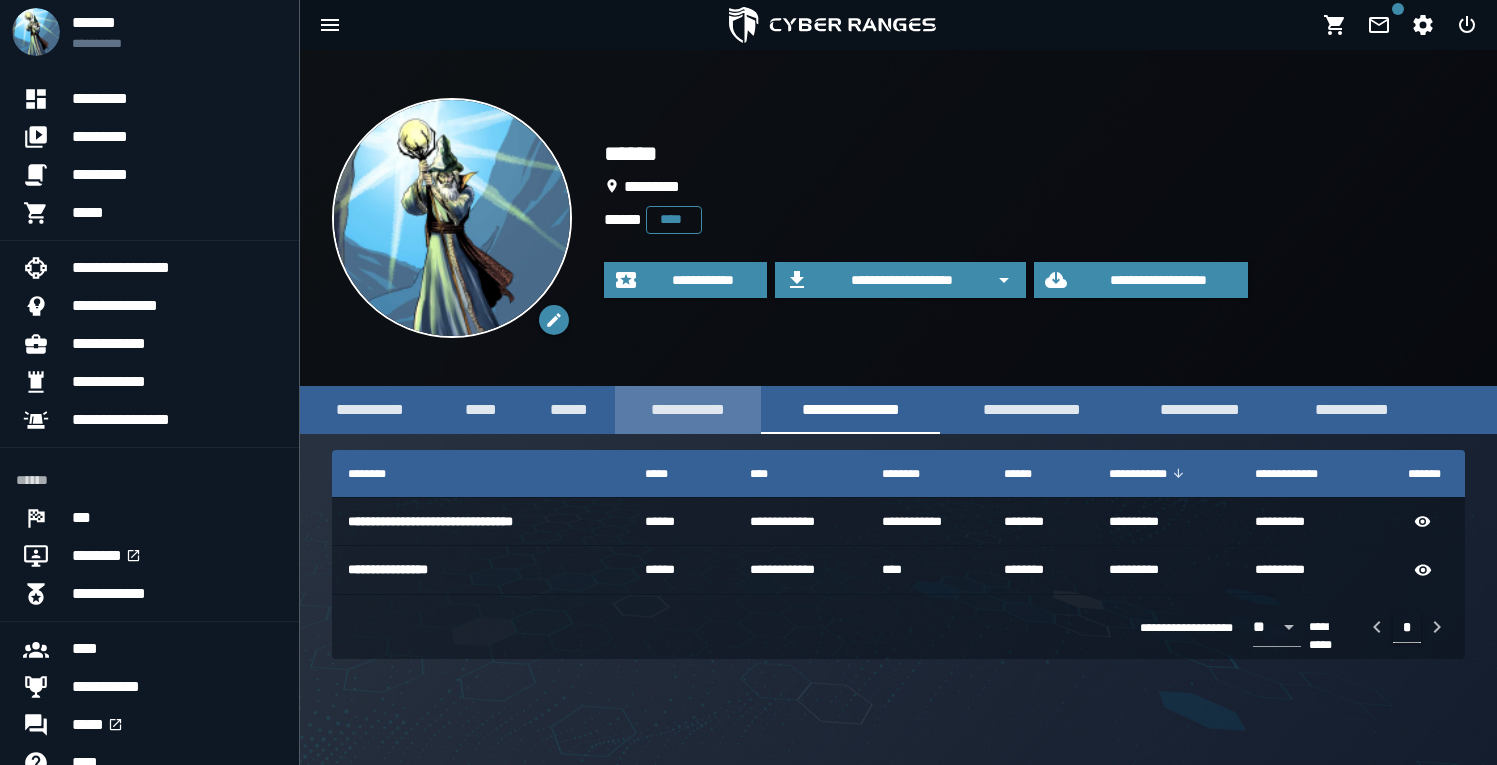 click on "**********" at bounding box center (688, 409) 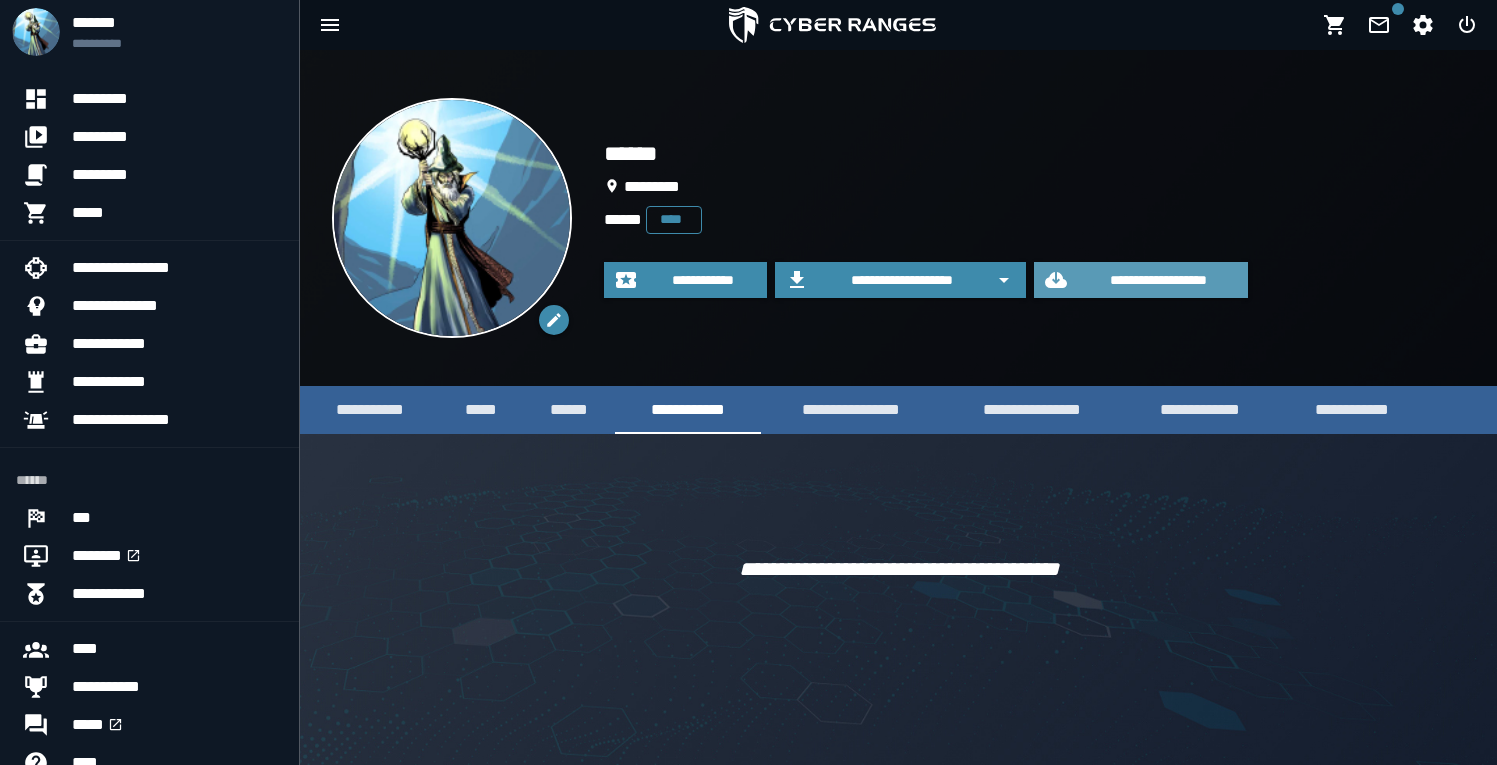 click on "**********" at bounding box center [1159, 280] 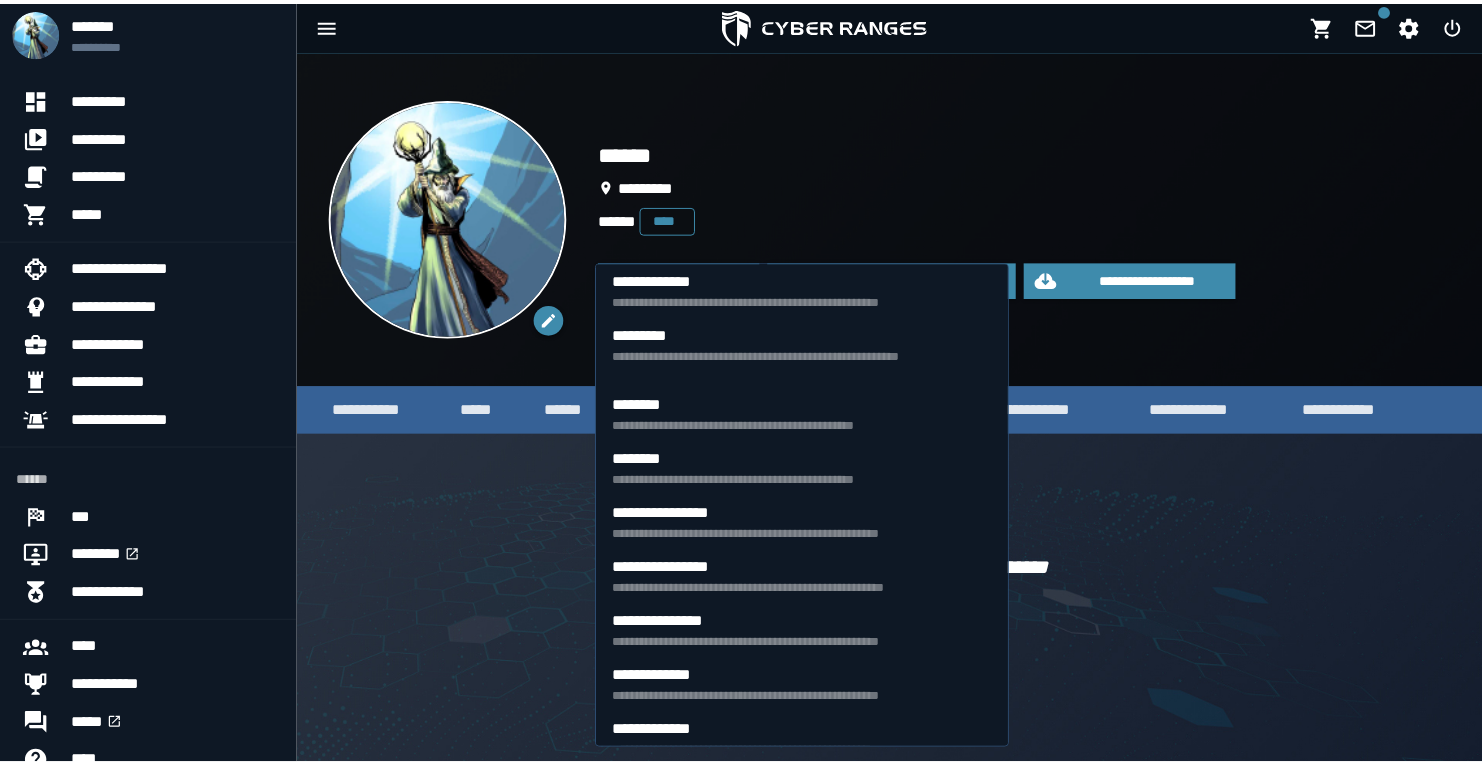 scroll, scrollTop: 620, scrollLeft: 0, axis: vertical 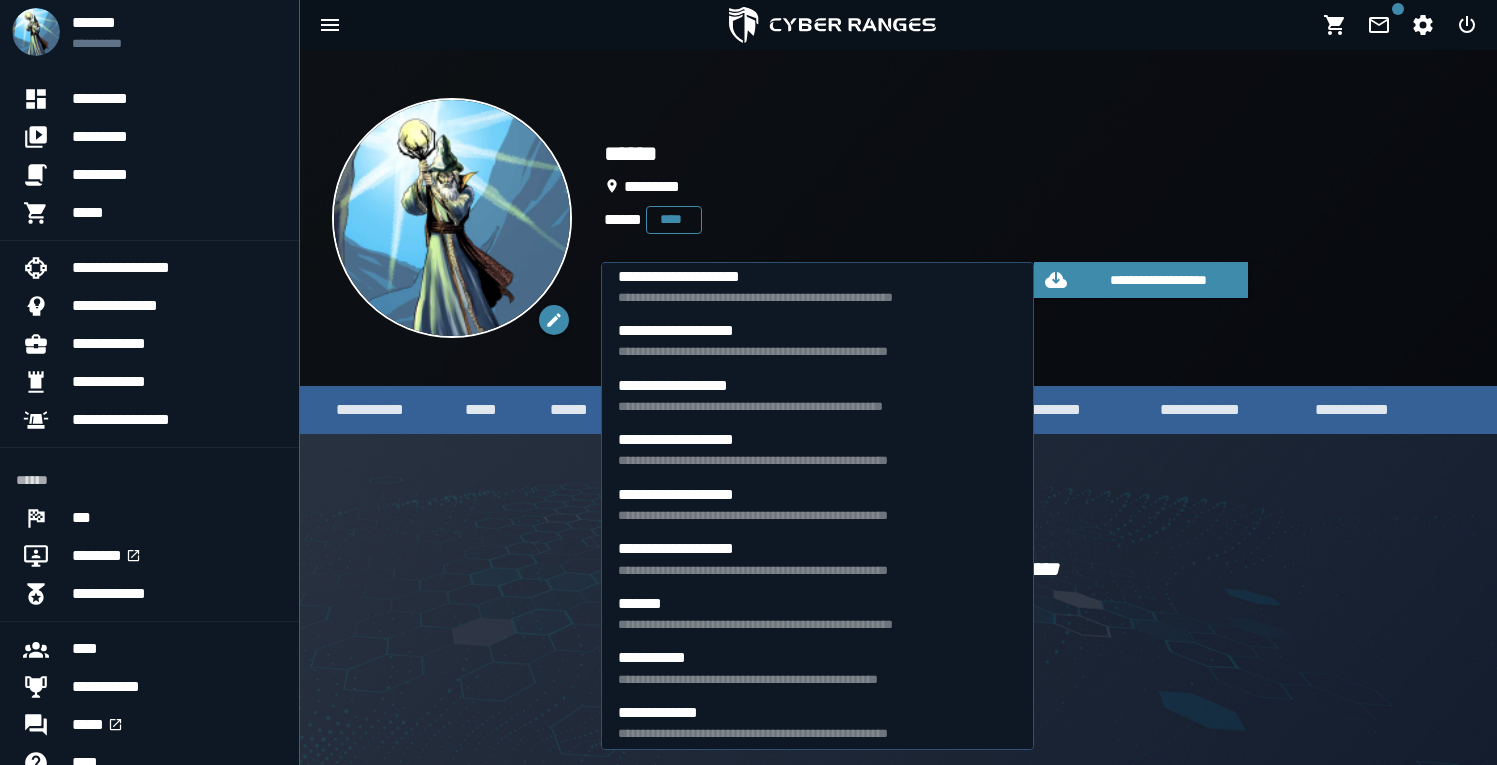 click on "*********" 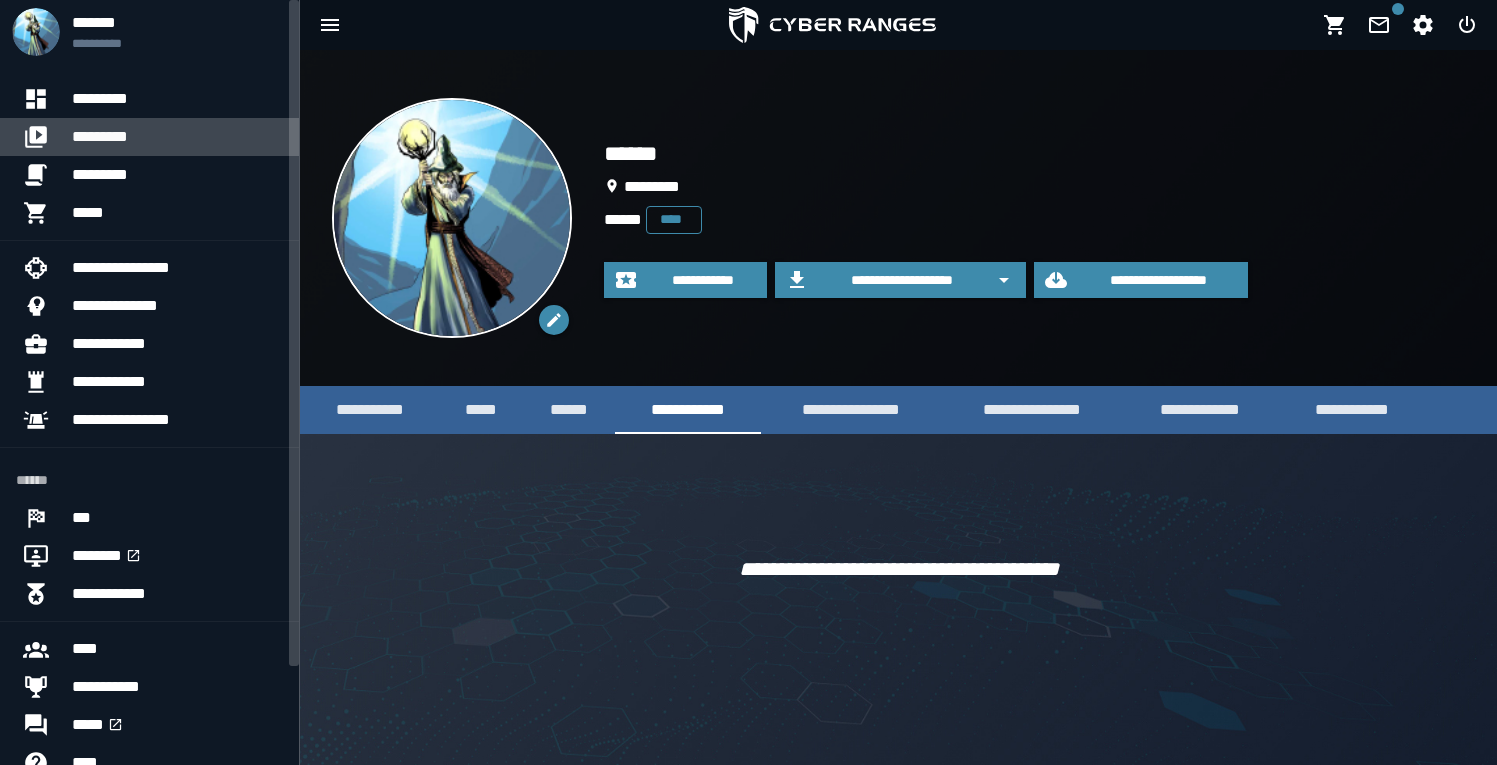 click on "*********" at bounding box center [177, 137] 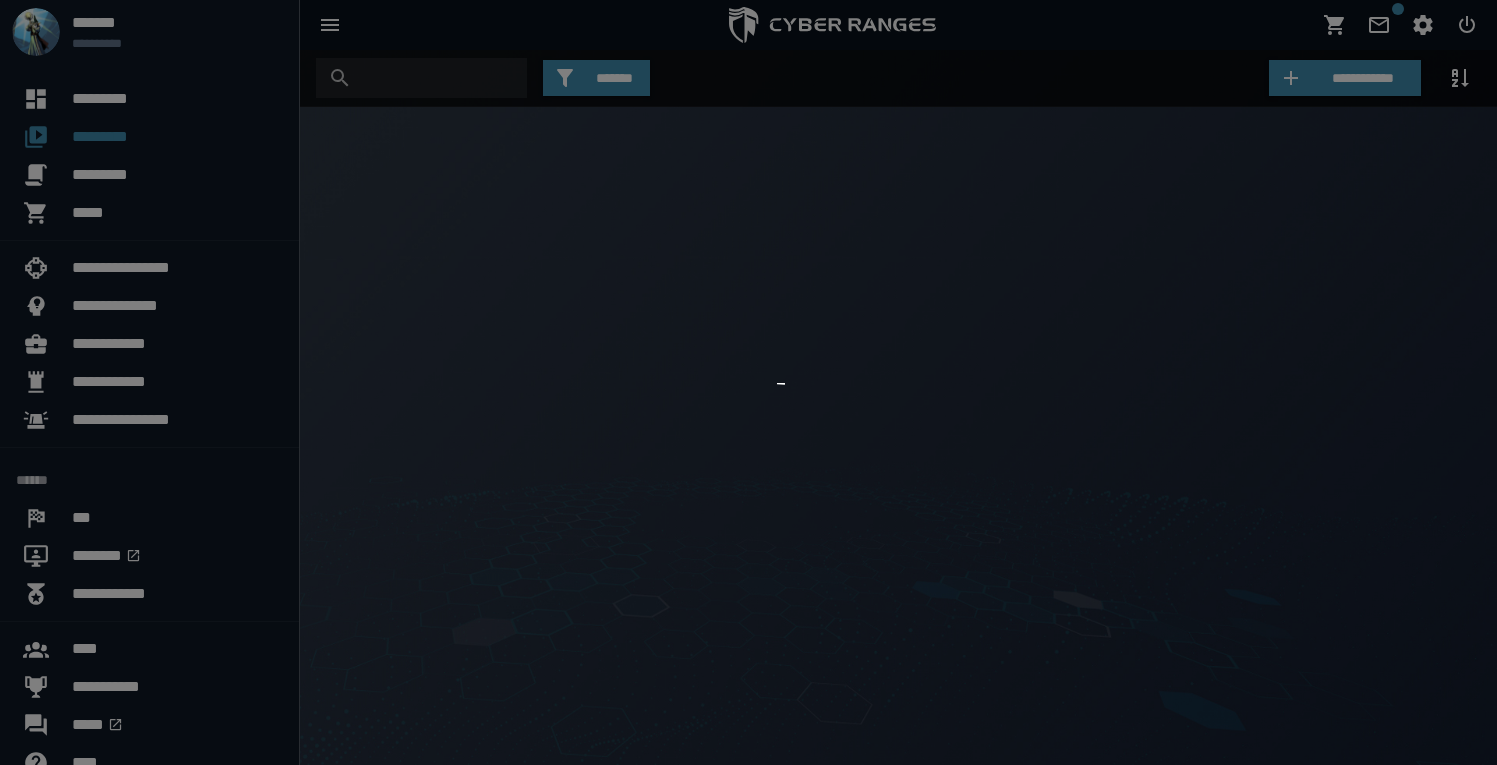 click at bounding box center [748, 382] 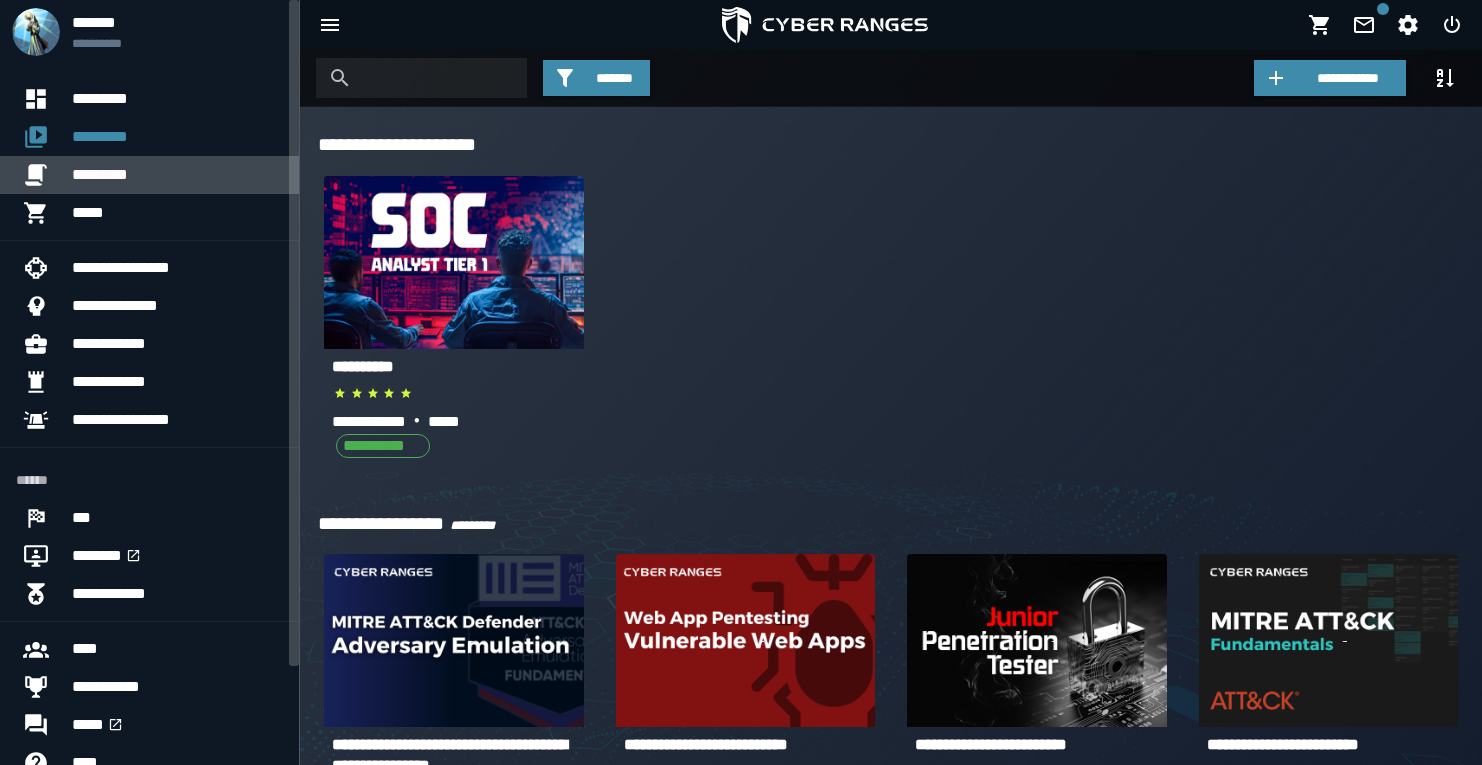 click on "*********" at bounding box center [177, 175] 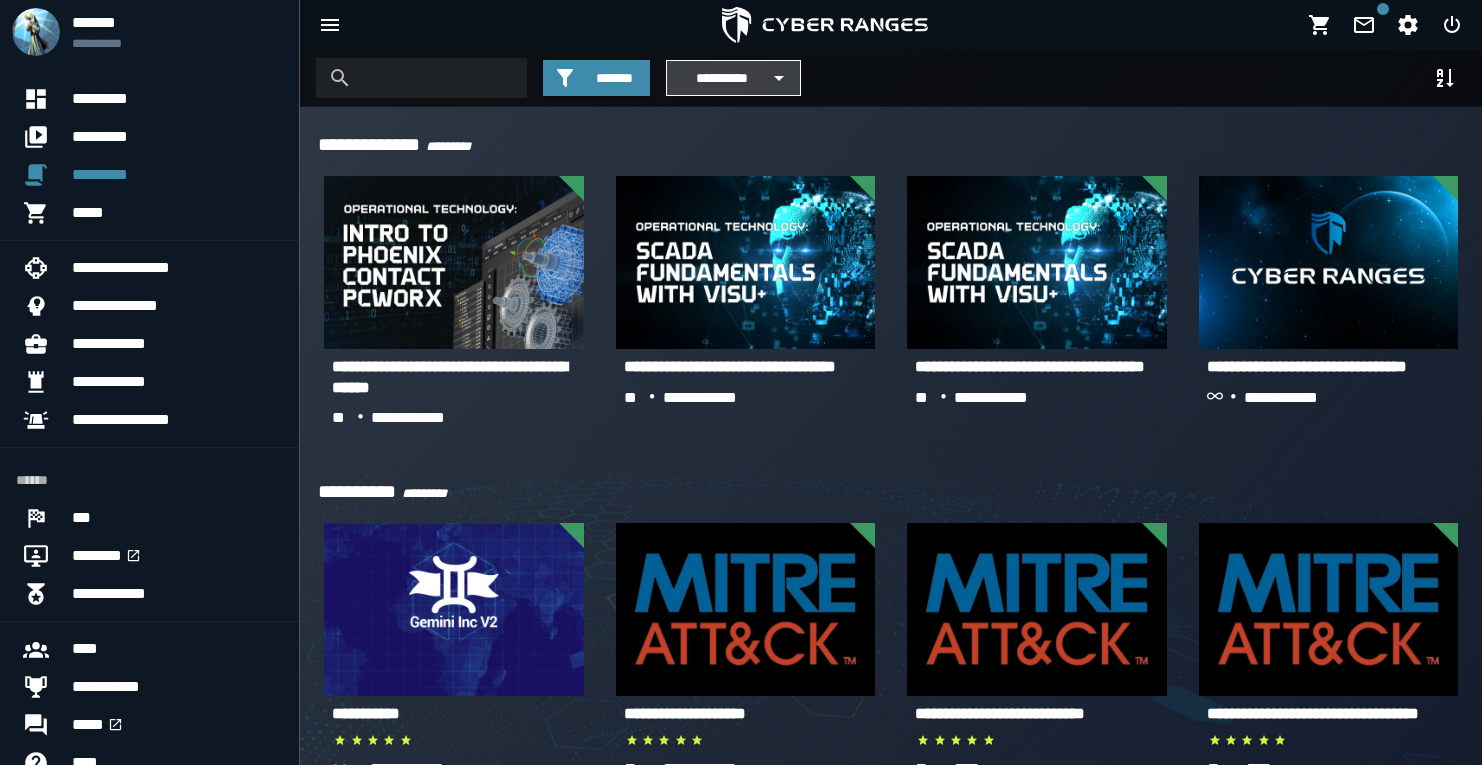 click on "**********" at bounding box center (721, 78) 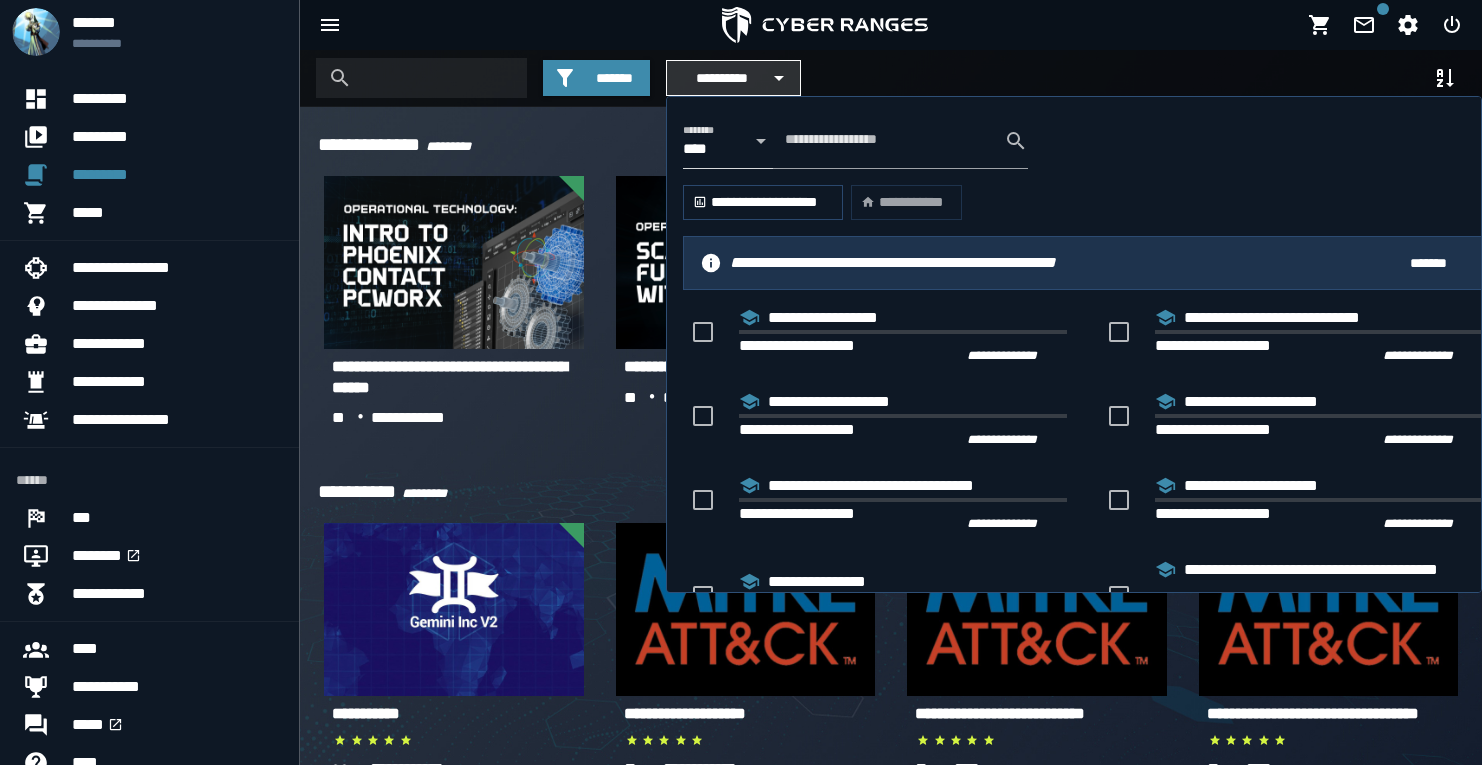 click on "**********" at bounding box center [721, 78] 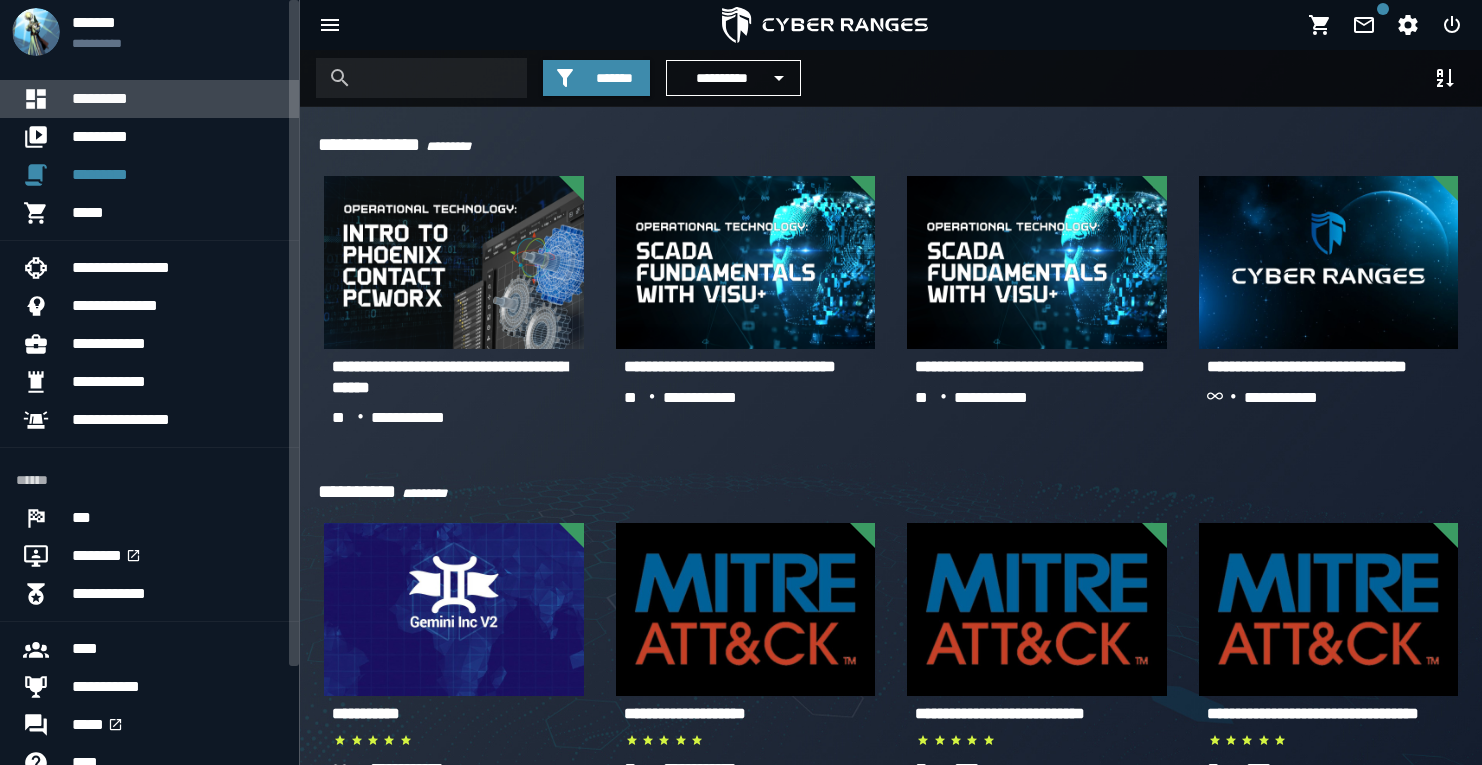 click on "*********" at bounding box center (177, 99) 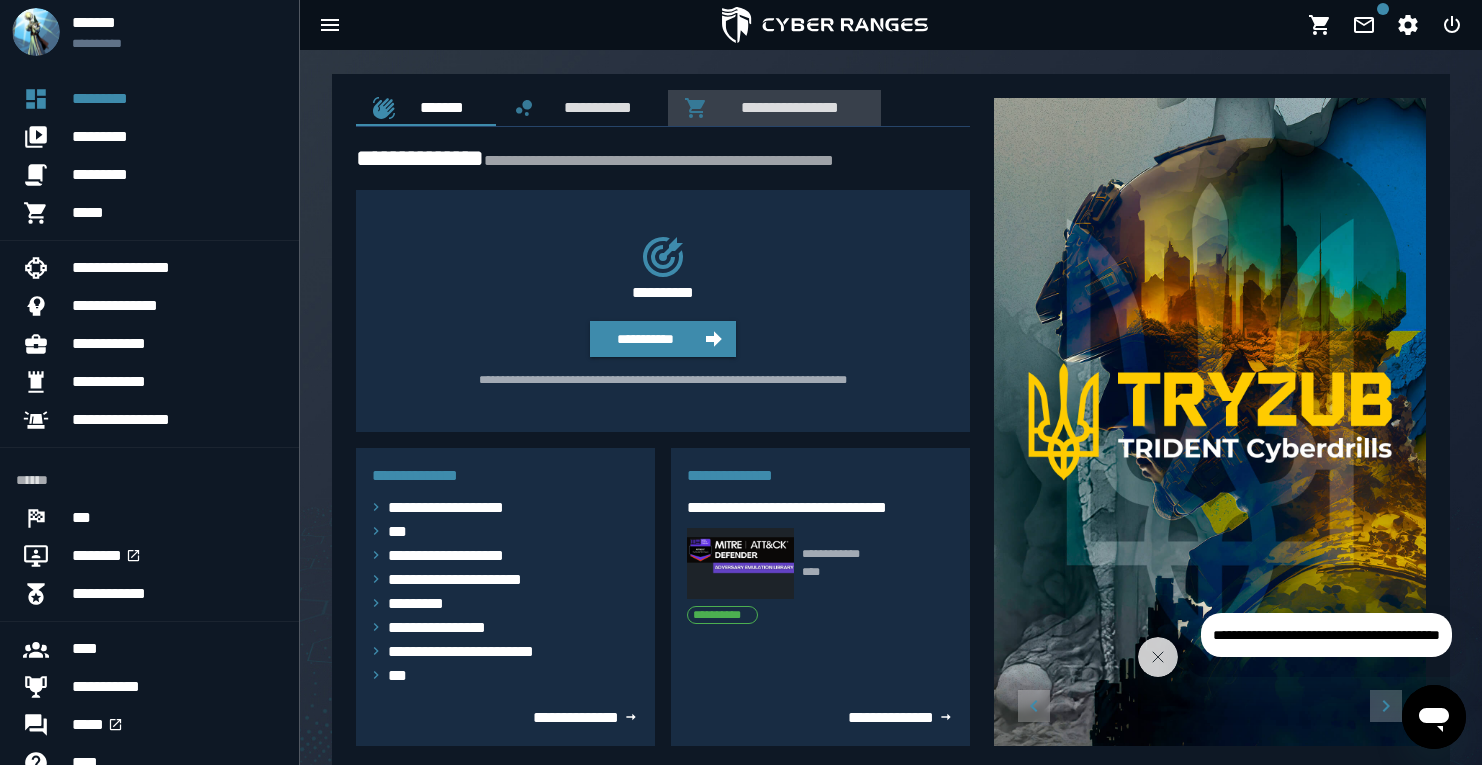 click on "**********" at bounding box center [786, 107] 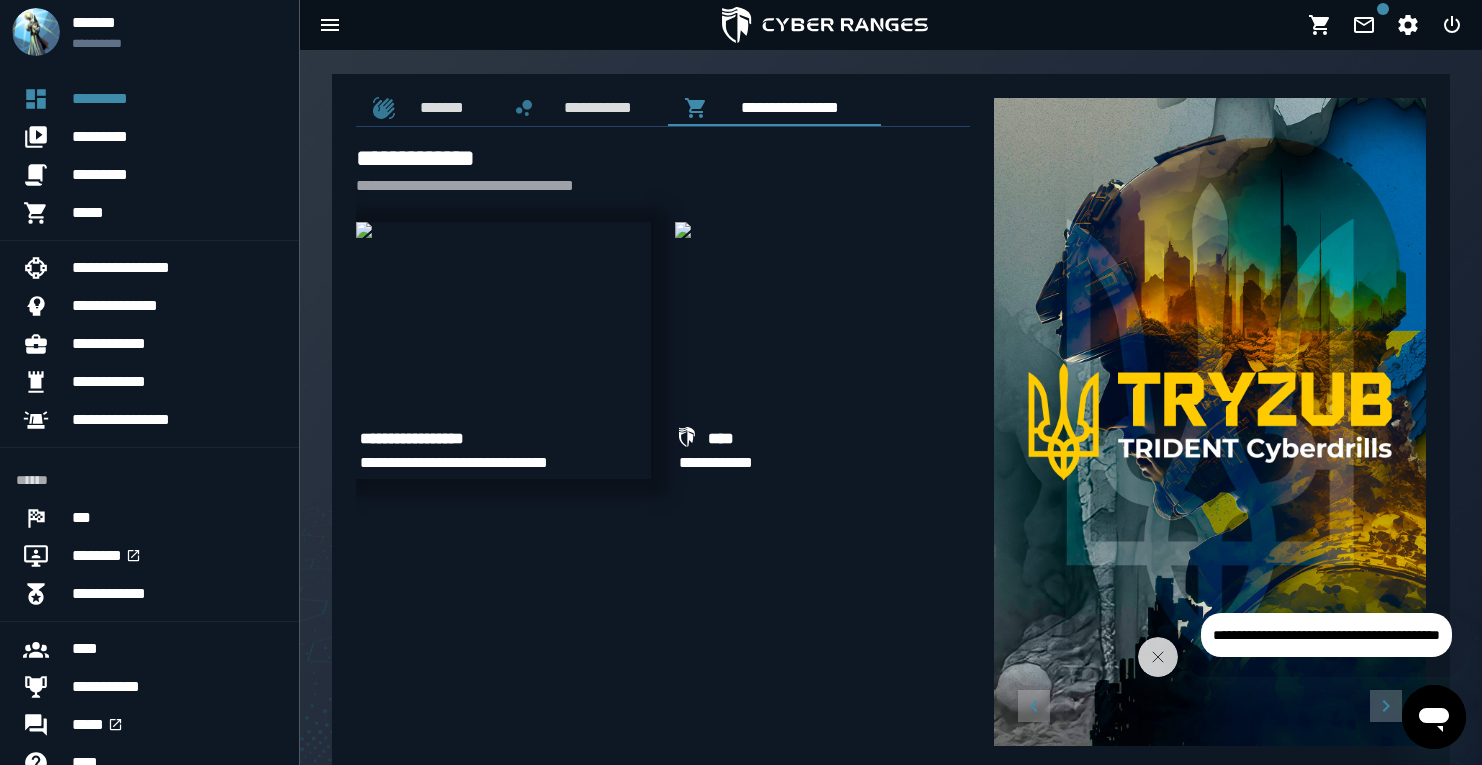 click at bounding box center [364, 230] 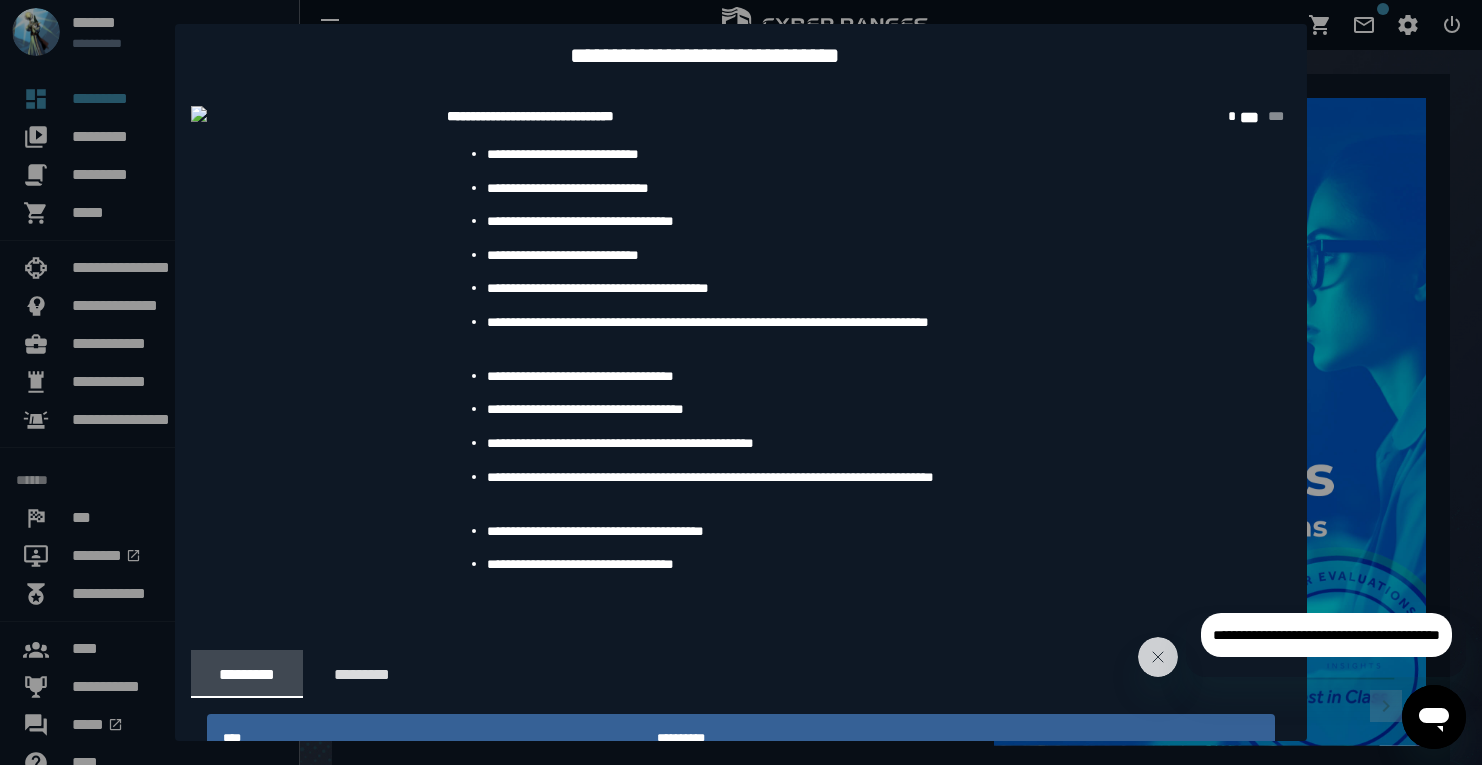 click at bounding box center (741, 382) 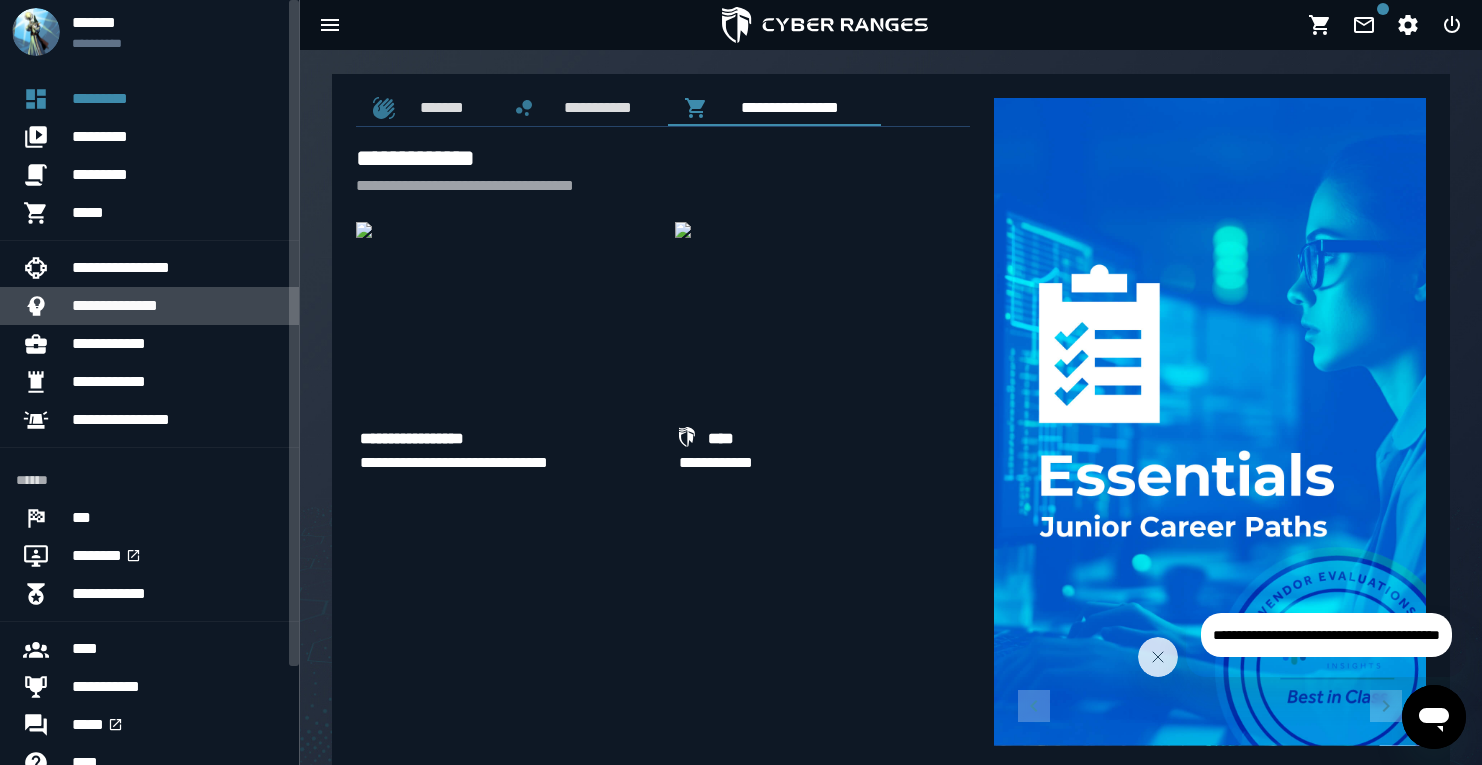 click on "**********" at bounding box center (177, 306) 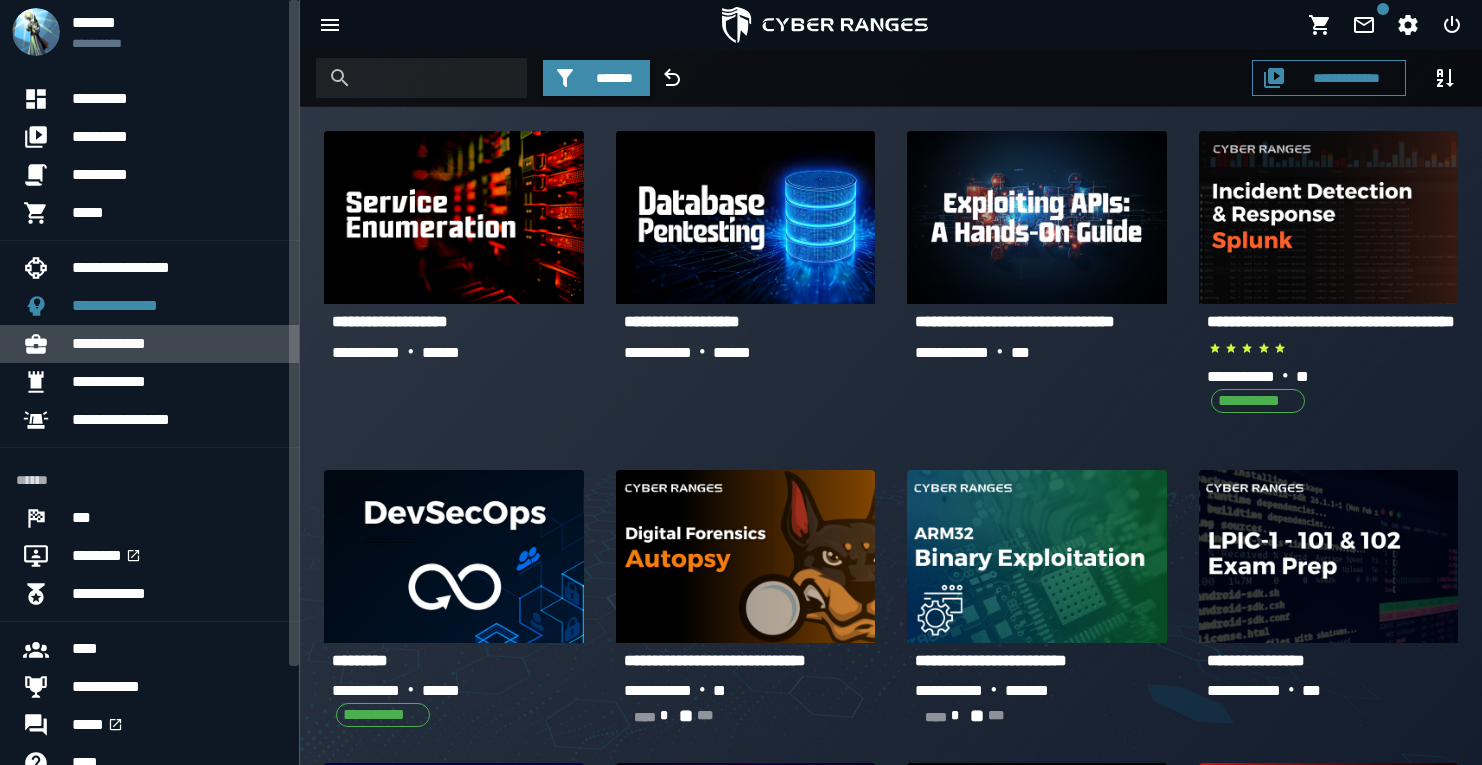 click on "**********" at bounding box center (177, 344) 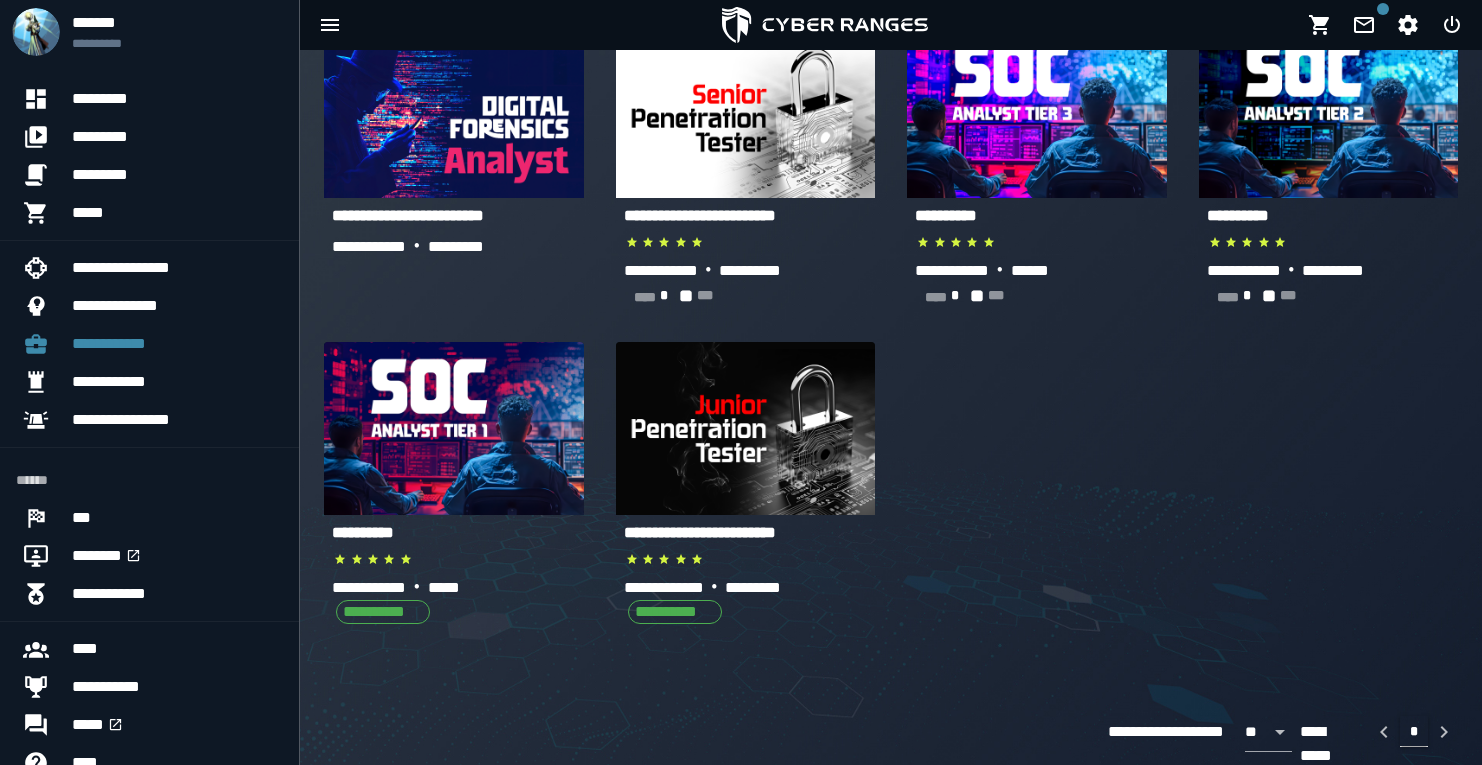 scroll, scrollTop: 133, scrollLeft: 0, axis: vertical 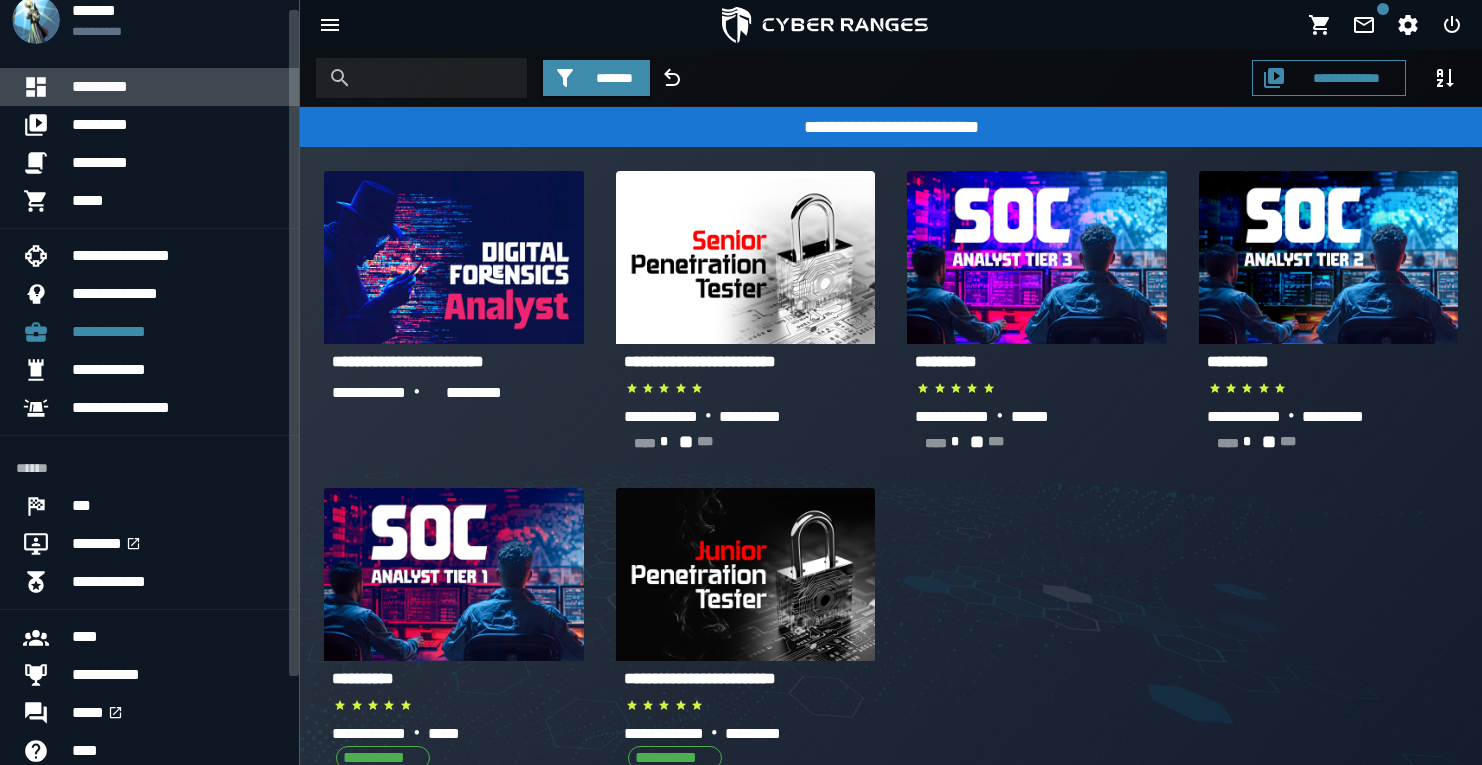 click on "*********" at bounding box center (177, 87) 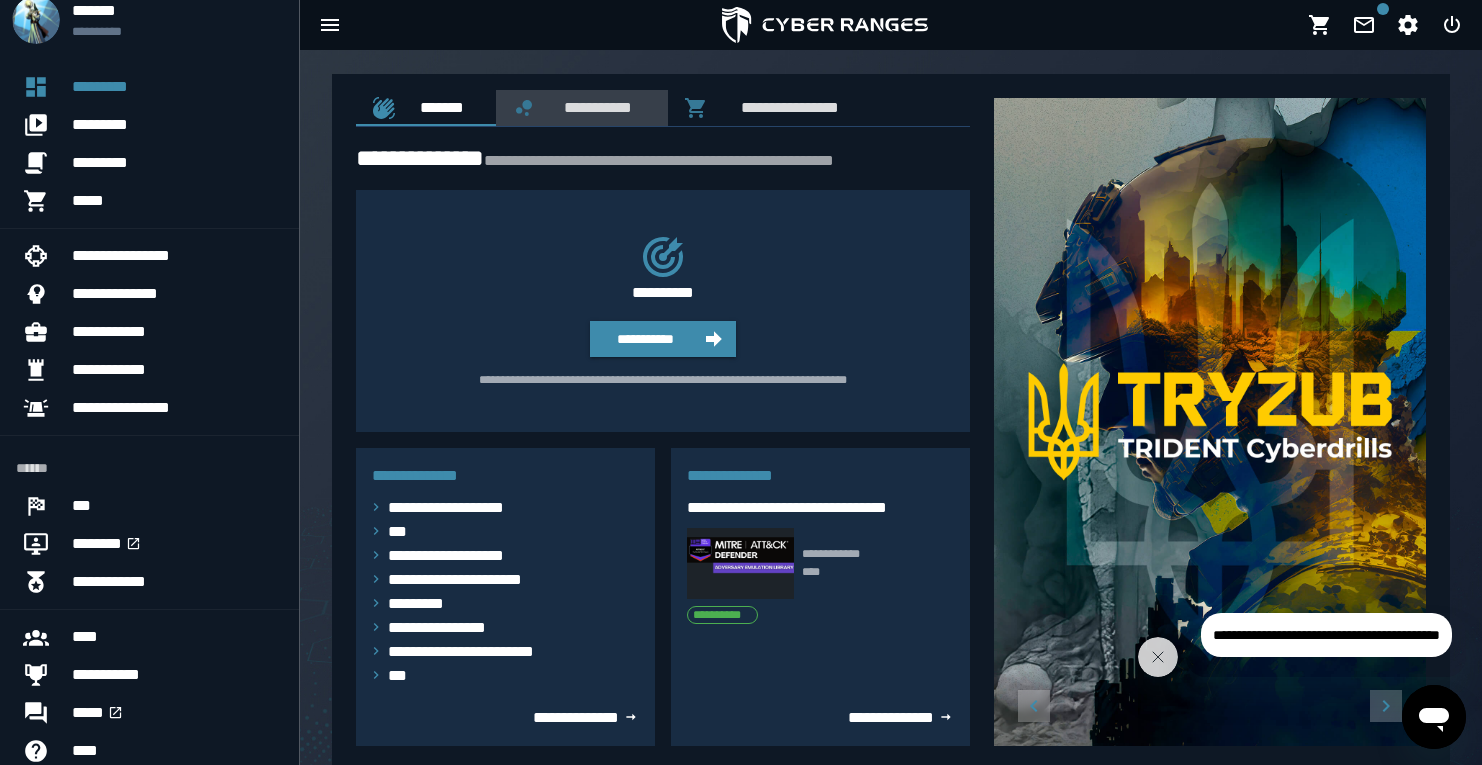 click on "**********" at bounding box center [582, 108] 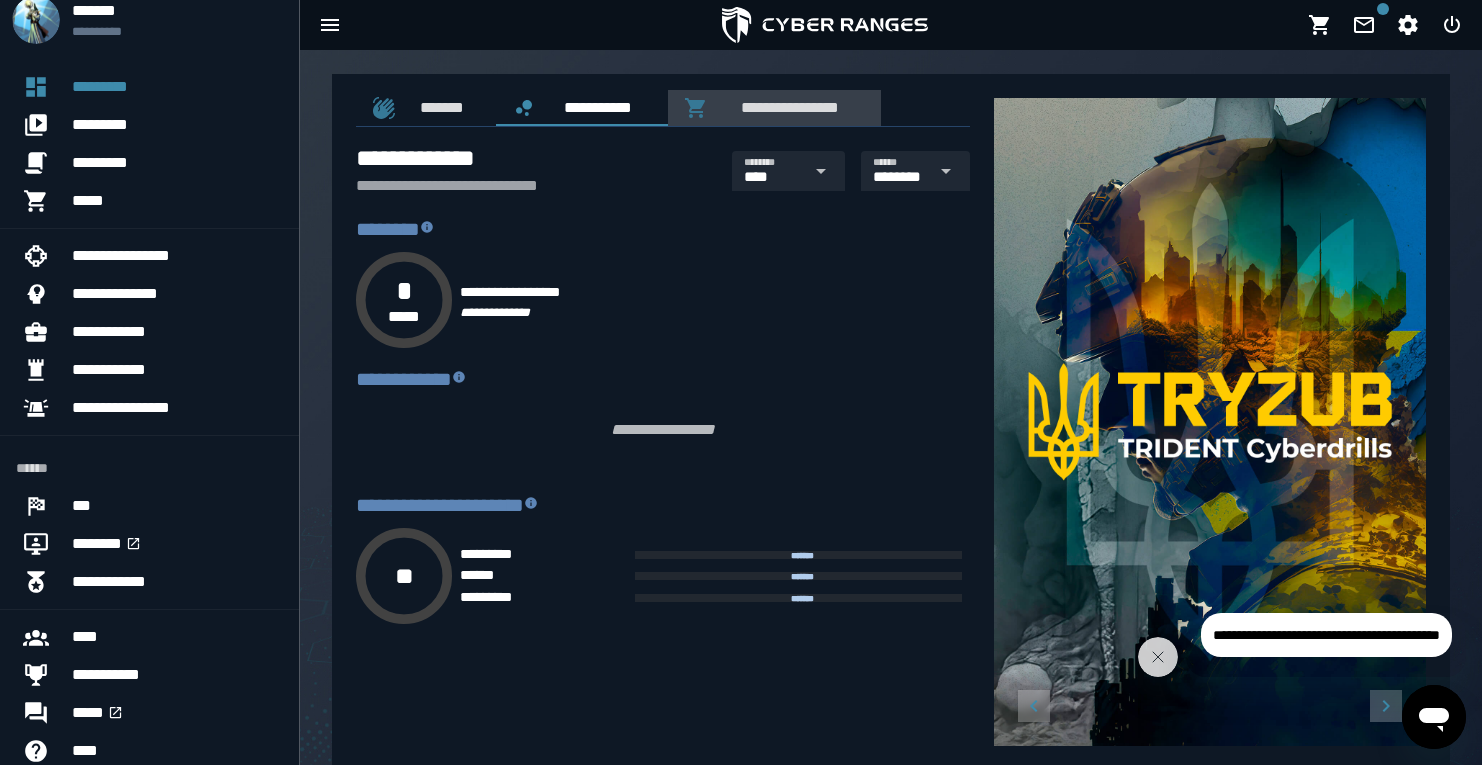 click 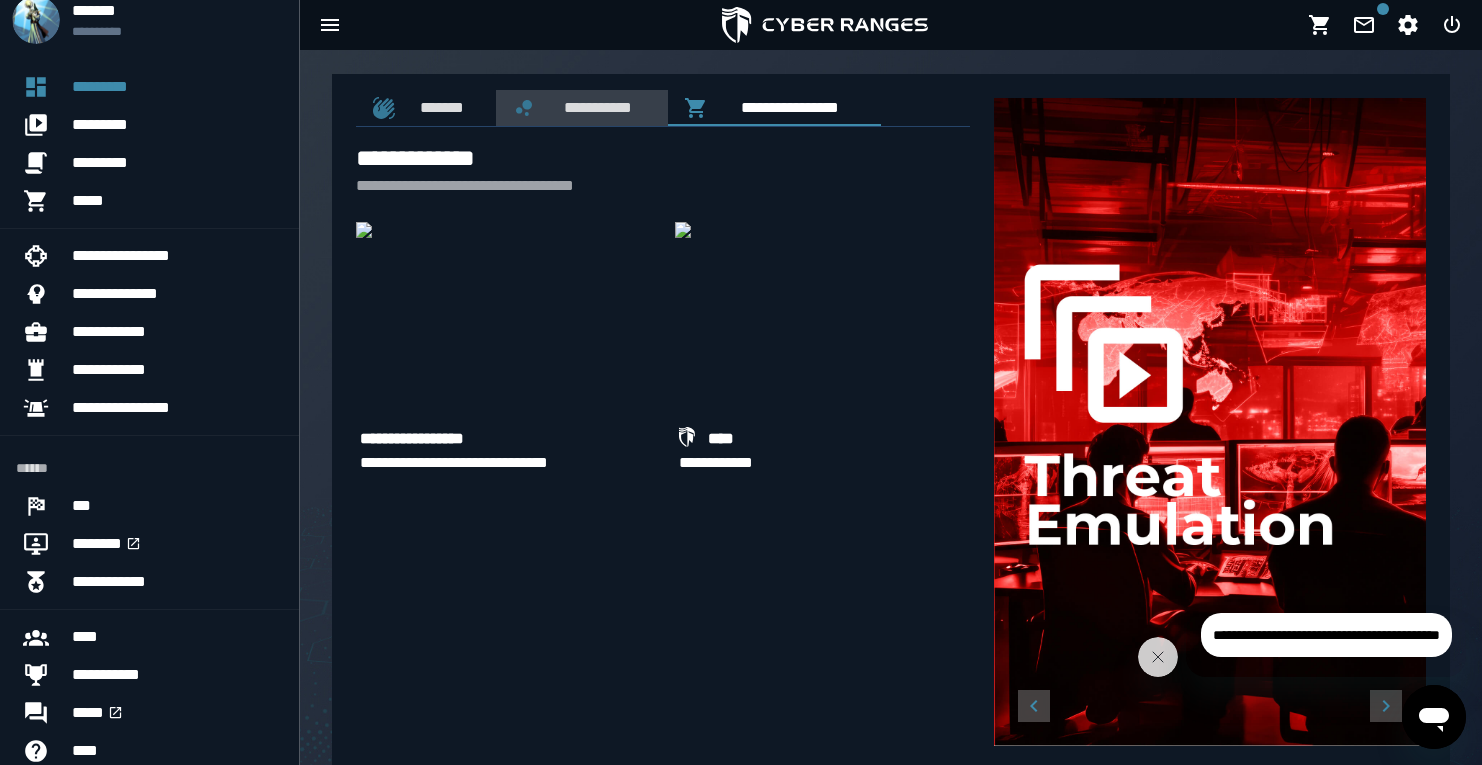 click on "**********" at bounding box center [594, 107] 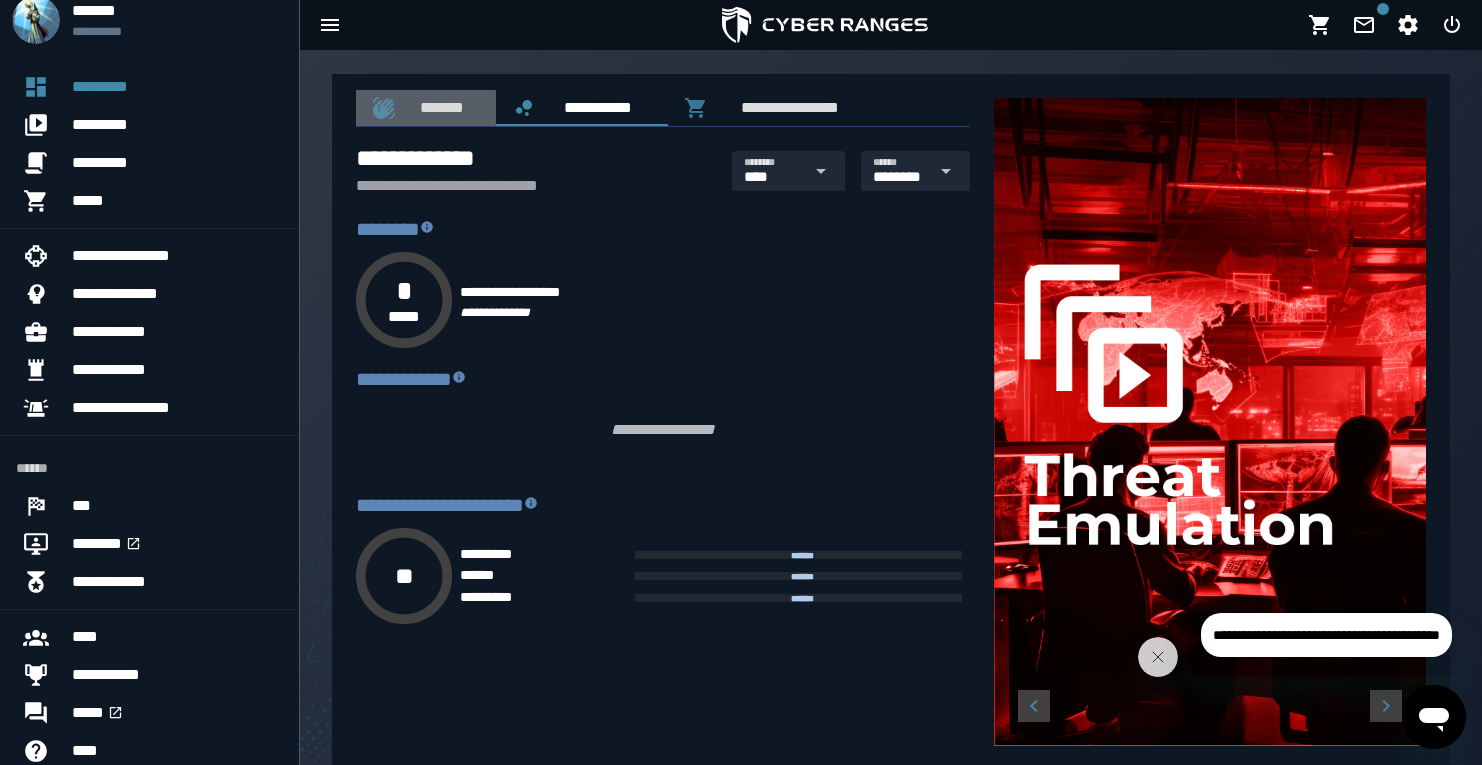 click 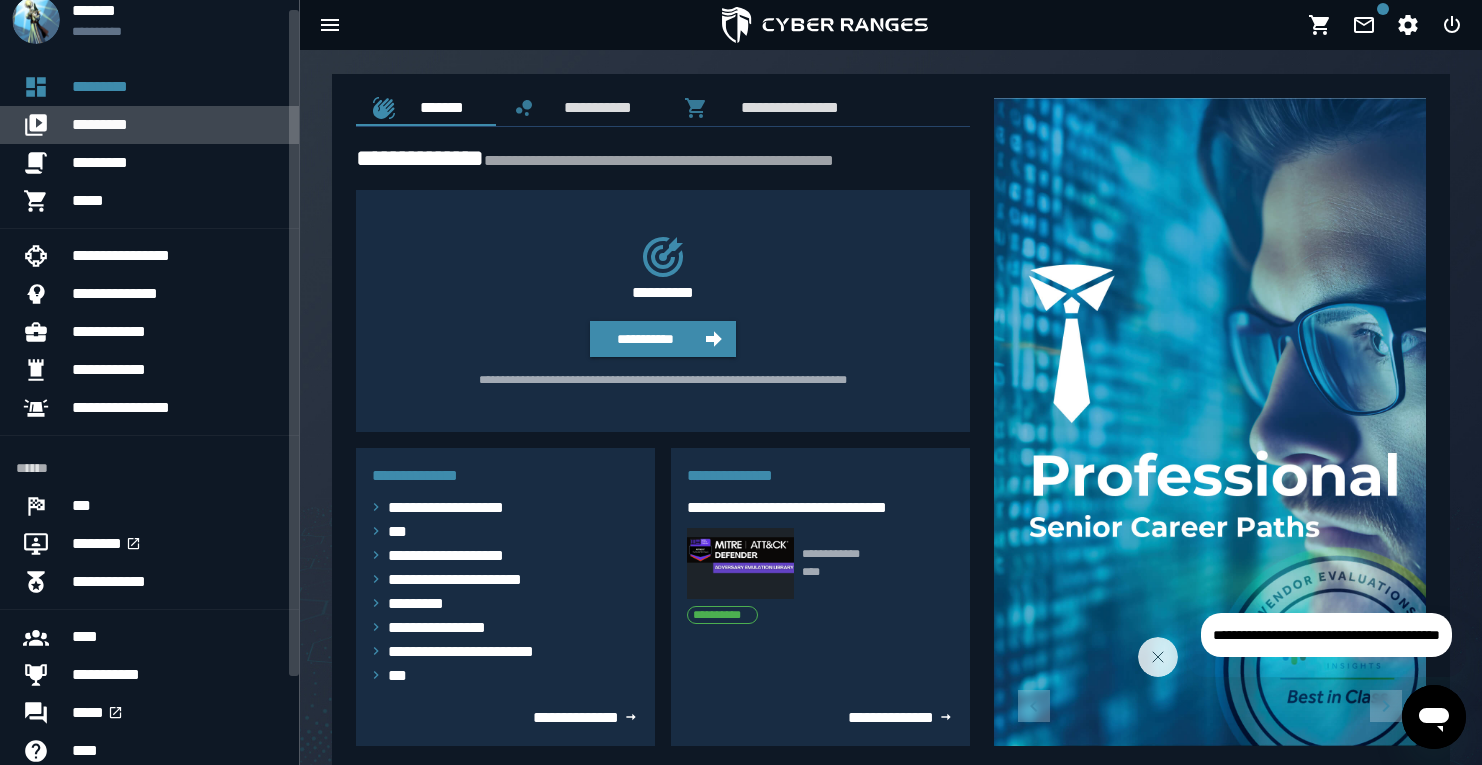 click on "*********" at bounding box center (177, 125) 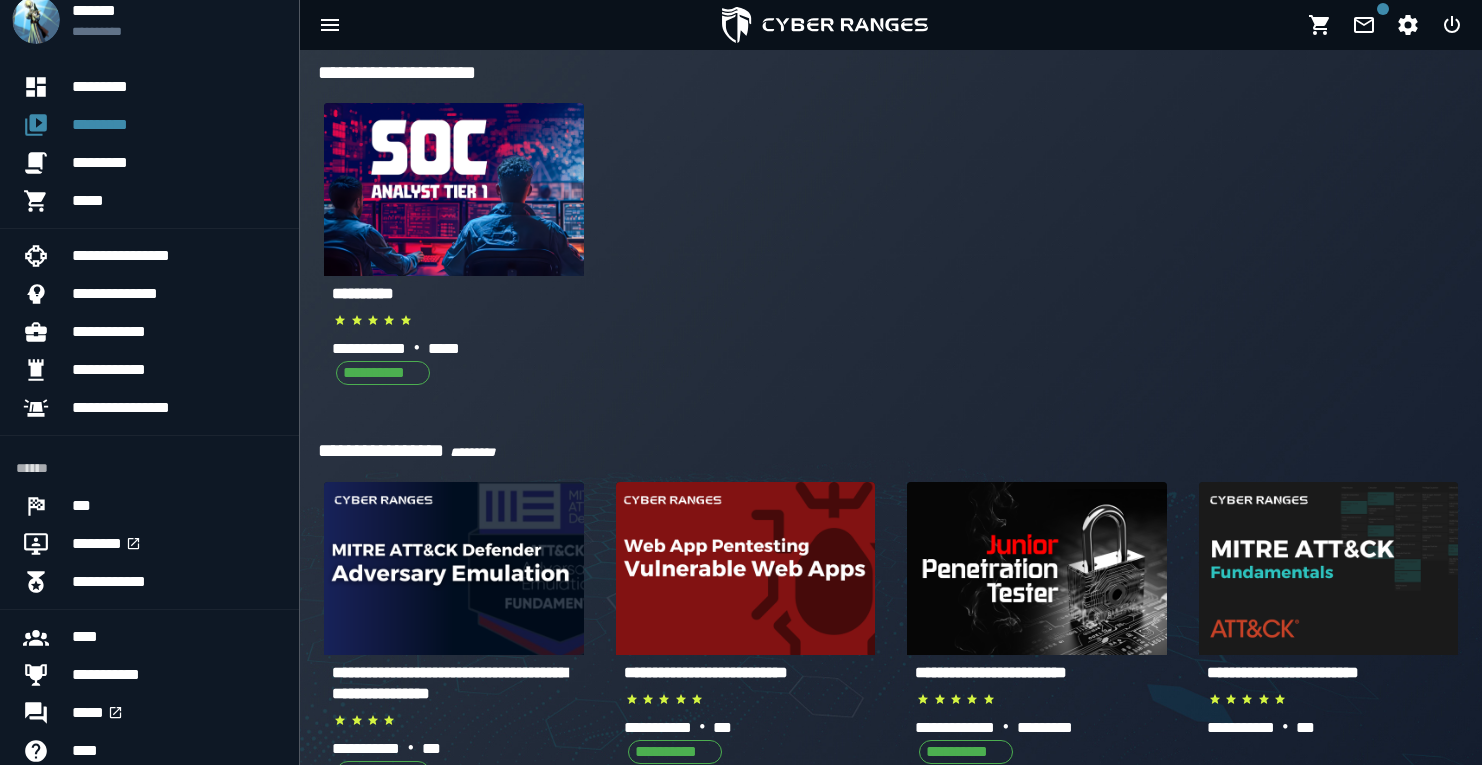 scroll, scrollTop: 862, scrollLeft: 0, axis: vertical 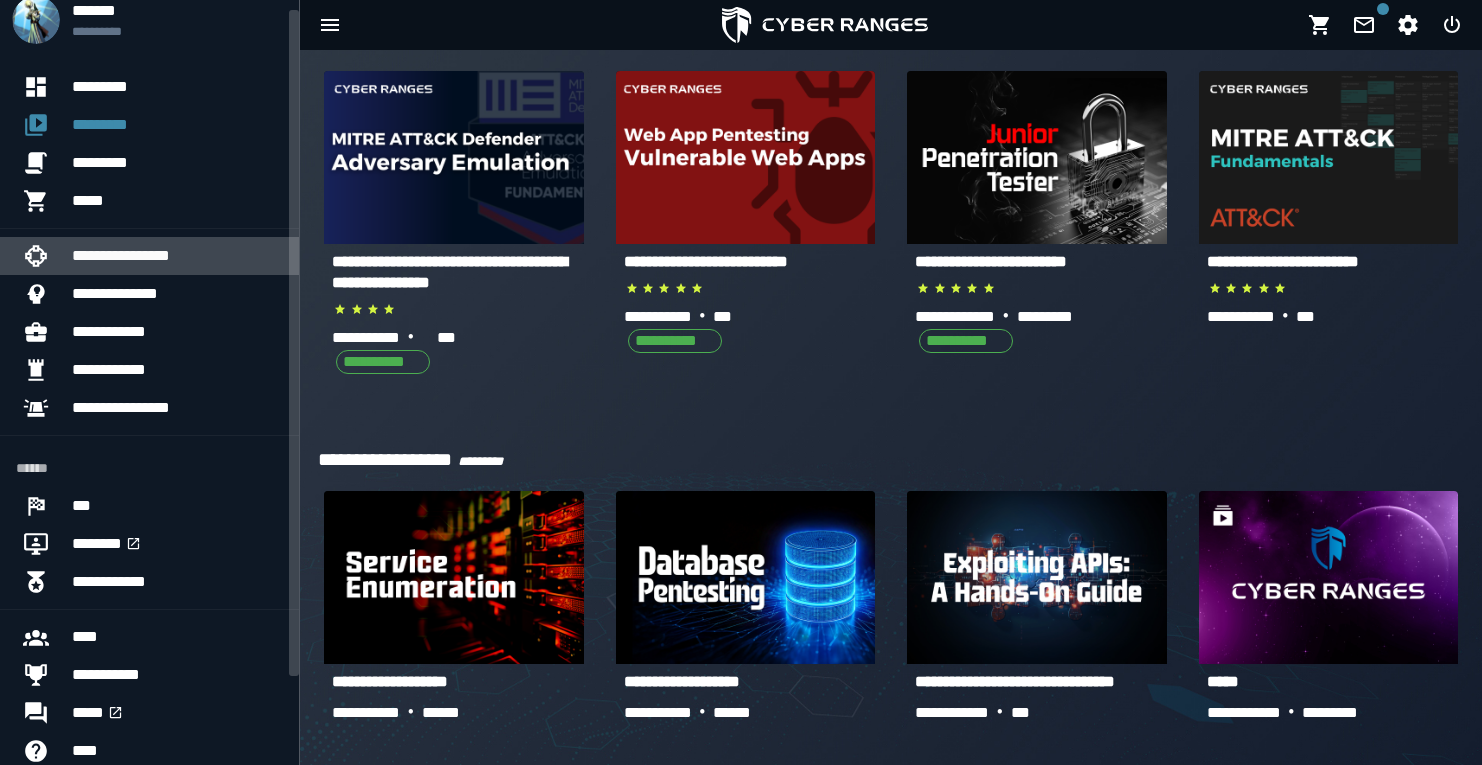 click on "**********" at bounding box center [177, 256] 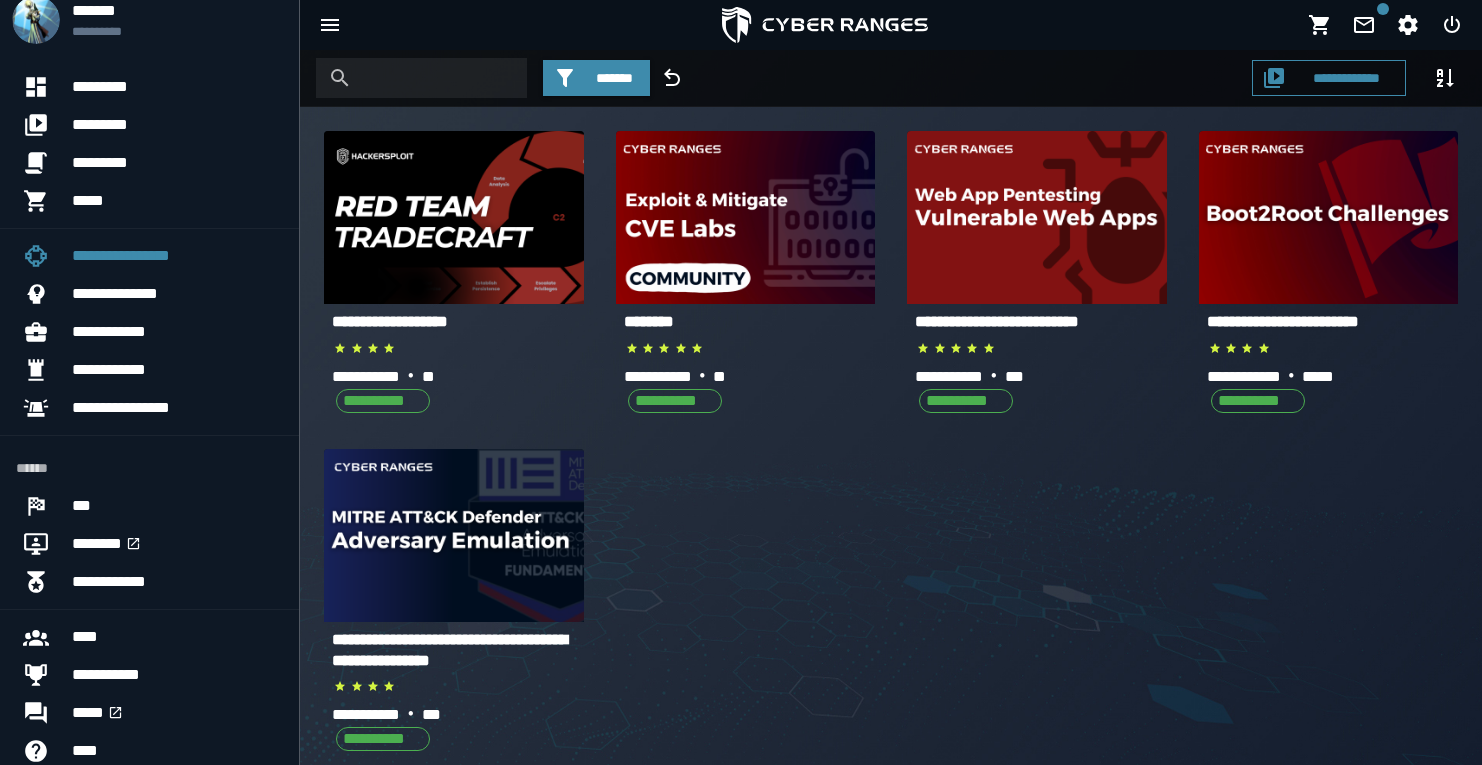 scroll, scrollTop: 13, scrollLeft: 0, axis: vertical 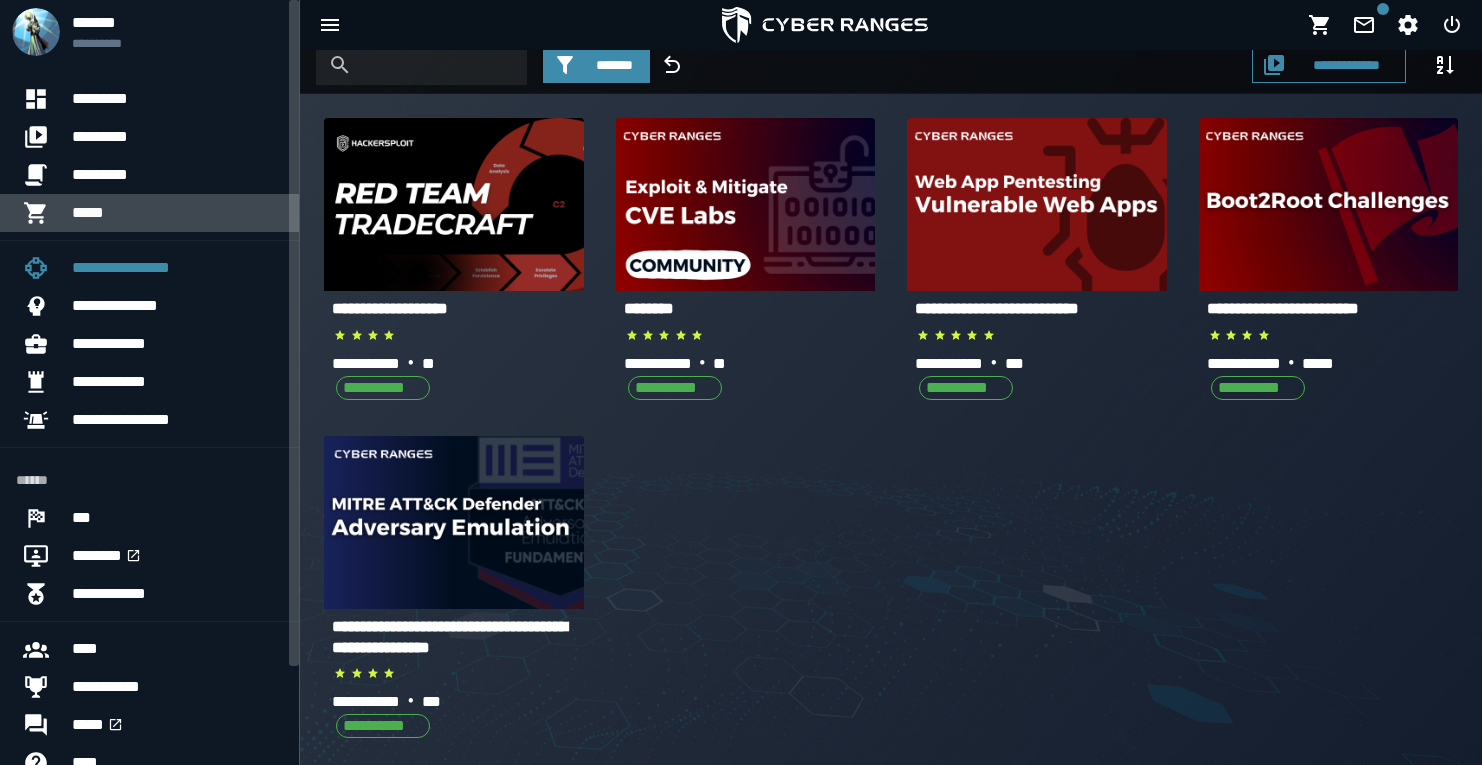 click on "*****" at bounding box center (177, 213) 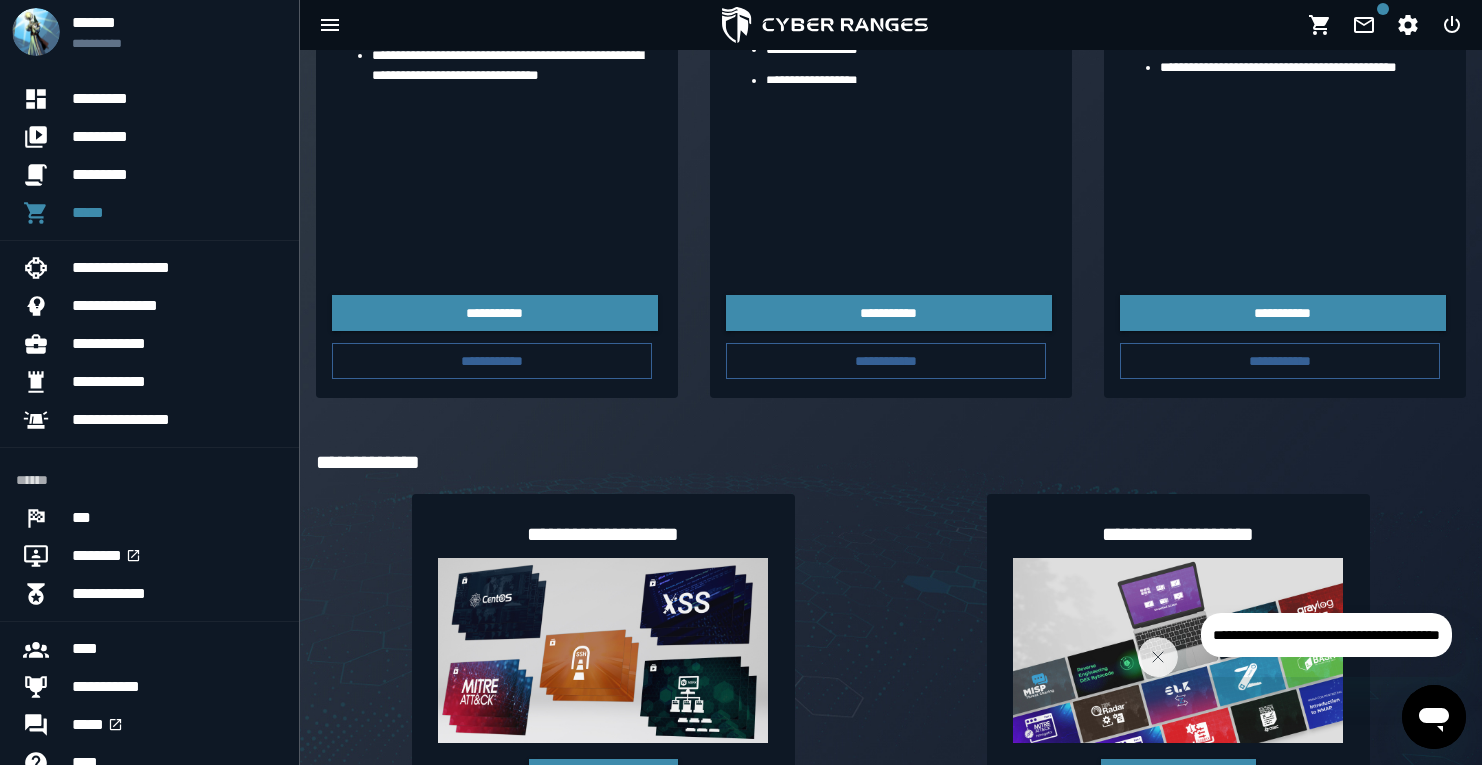 scroll, scrollTop: 660, scrollLeft: 0, axis: vertical 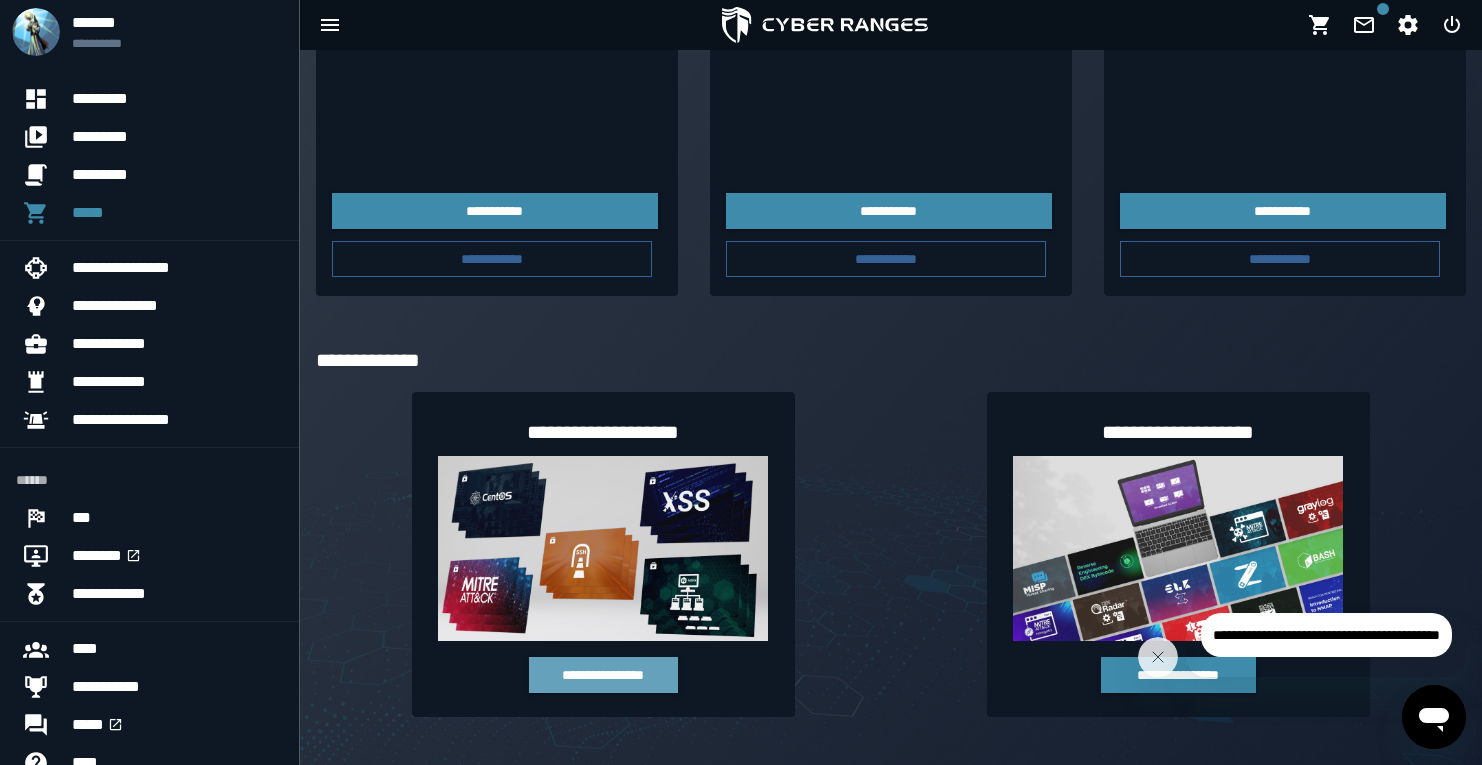 click on "**********" at bounding box center (604, 675) 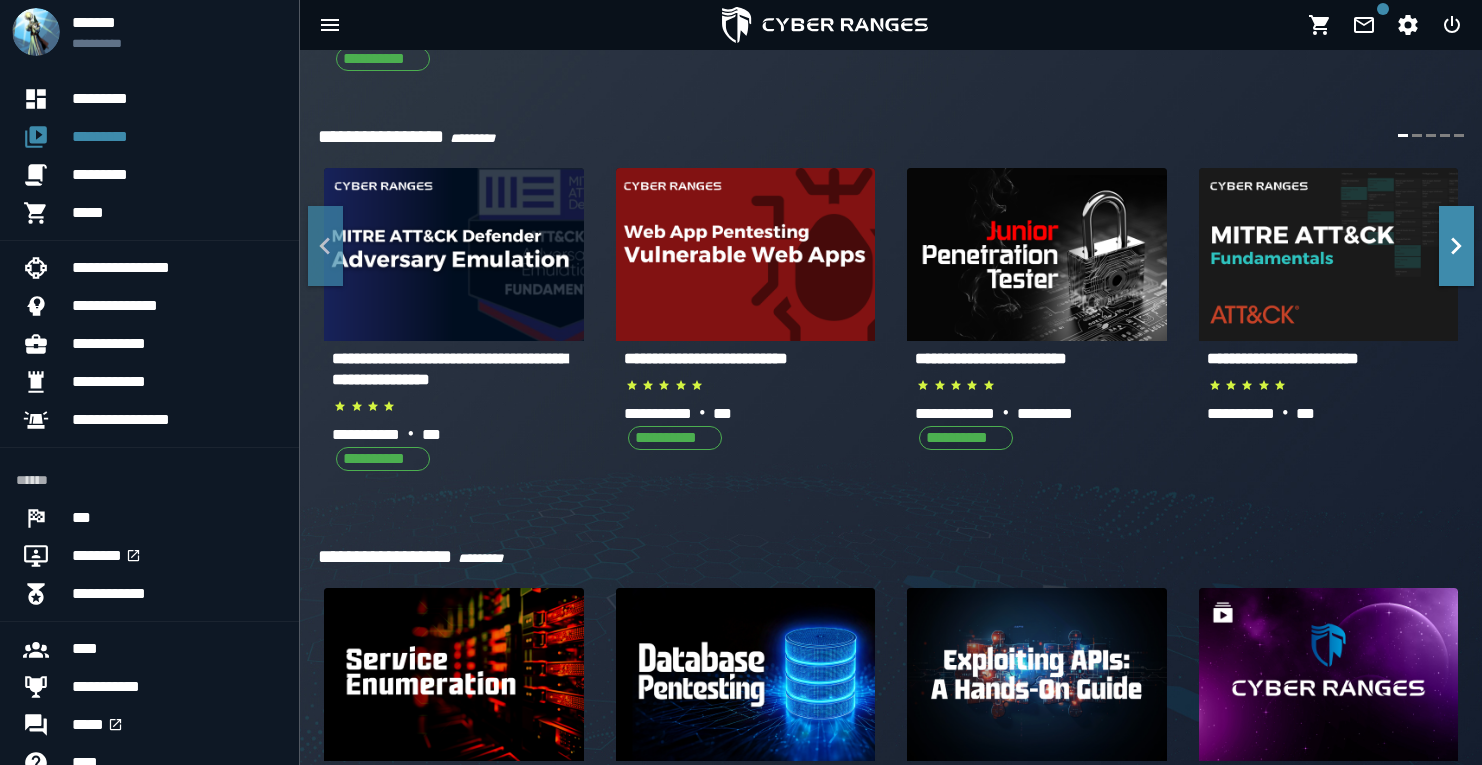 scroll, scrollTop: 862, scrollLeft: 0, axis: vertical 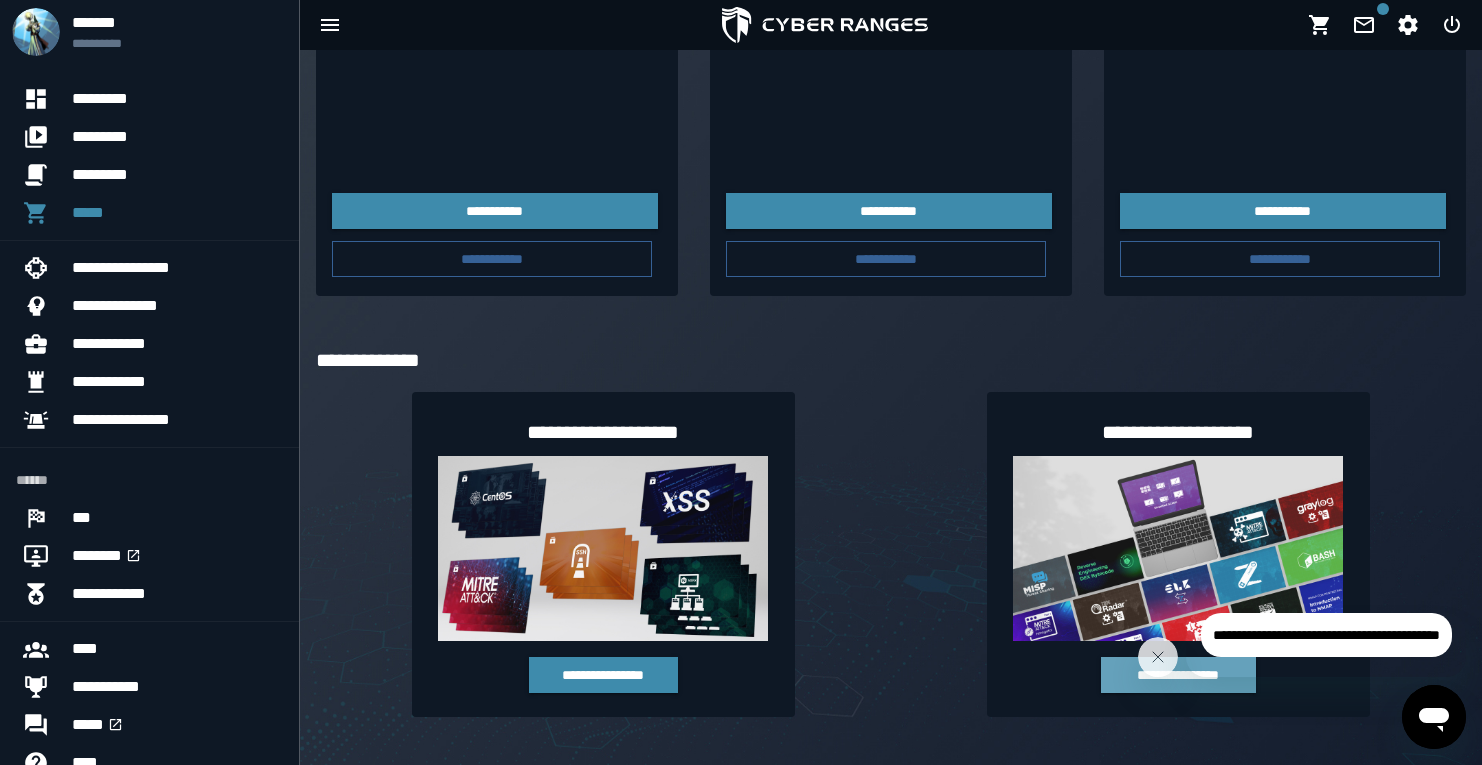 click on "**********" at bounding box center (1178, 675) 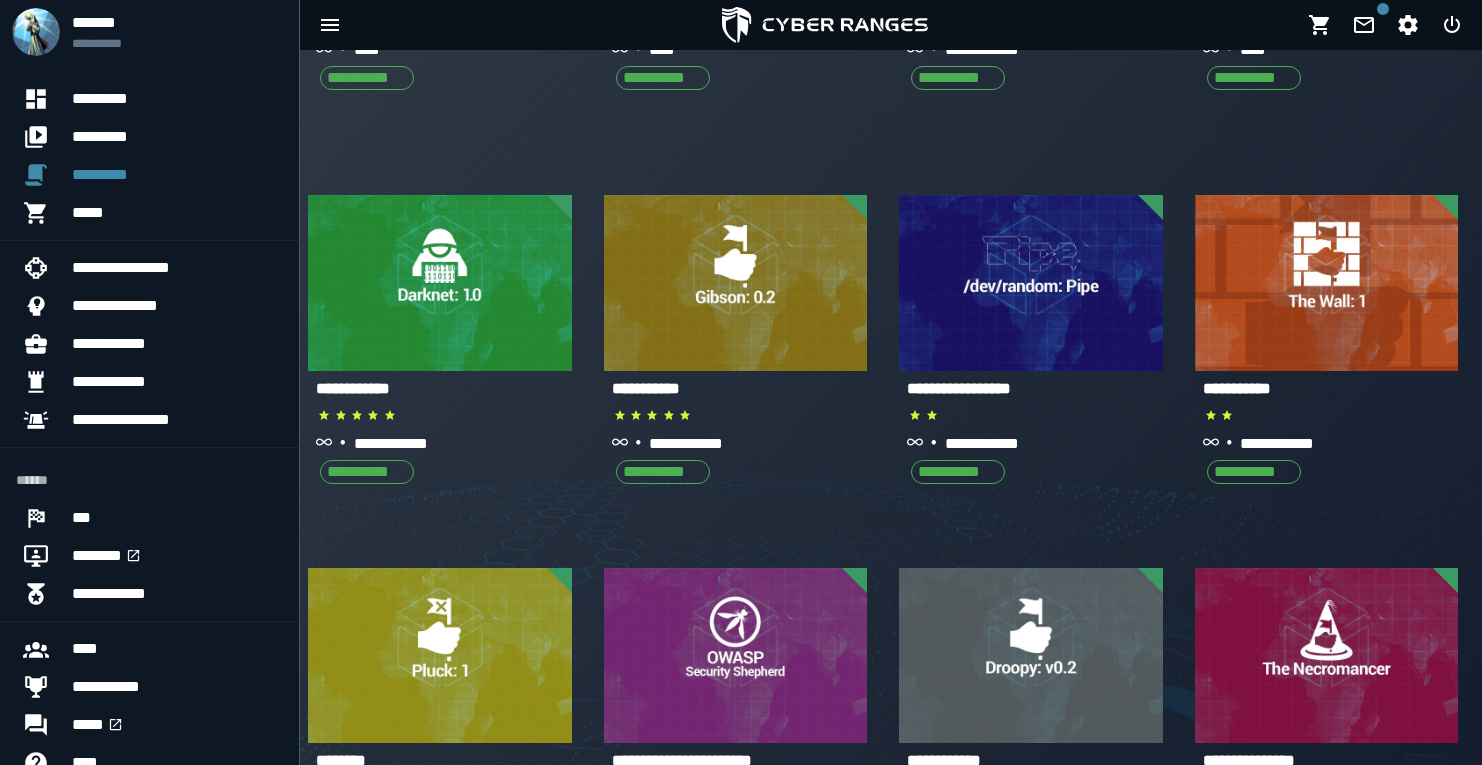 scroll, scrollTop: 0, scrollLeft: 0, axis: both 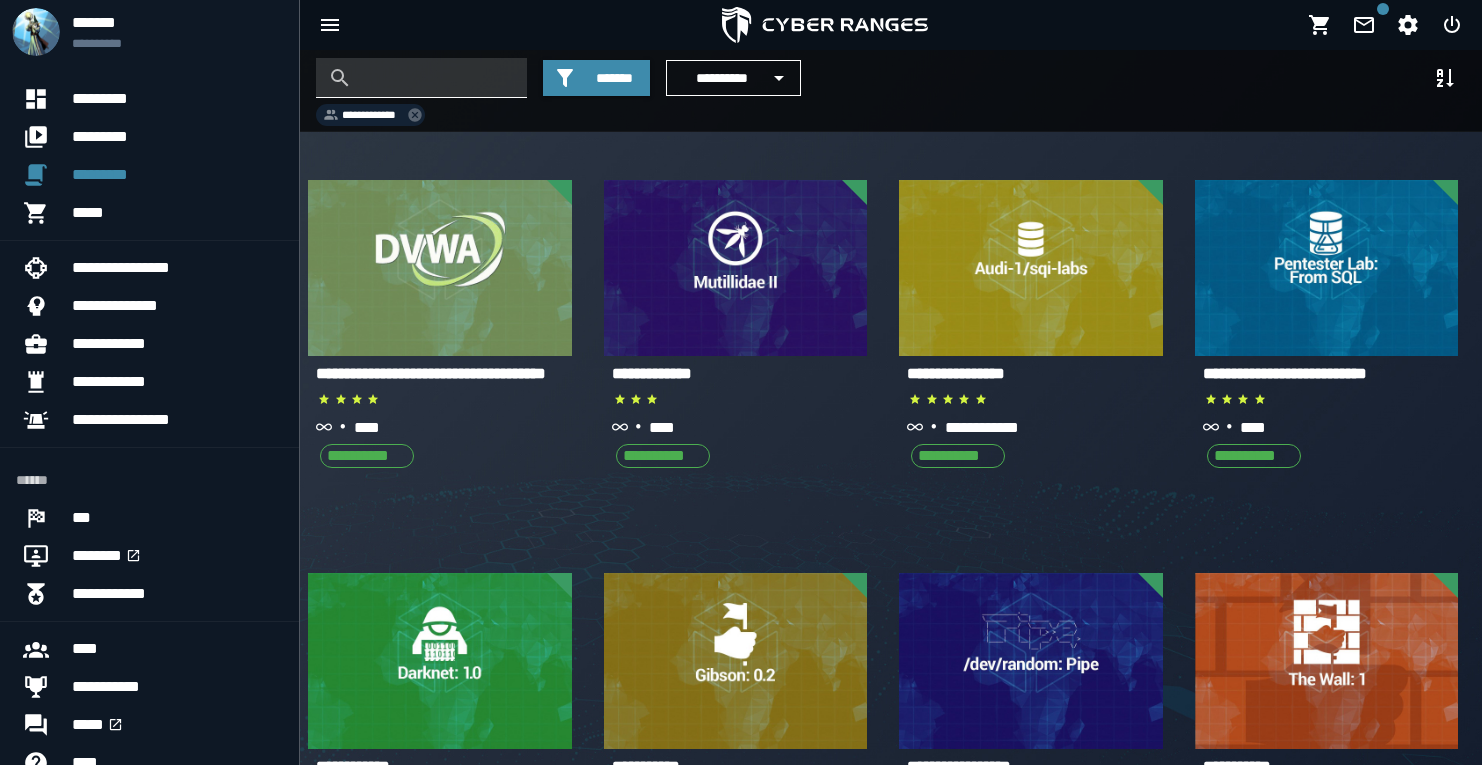click at bounding box center (436, 78) 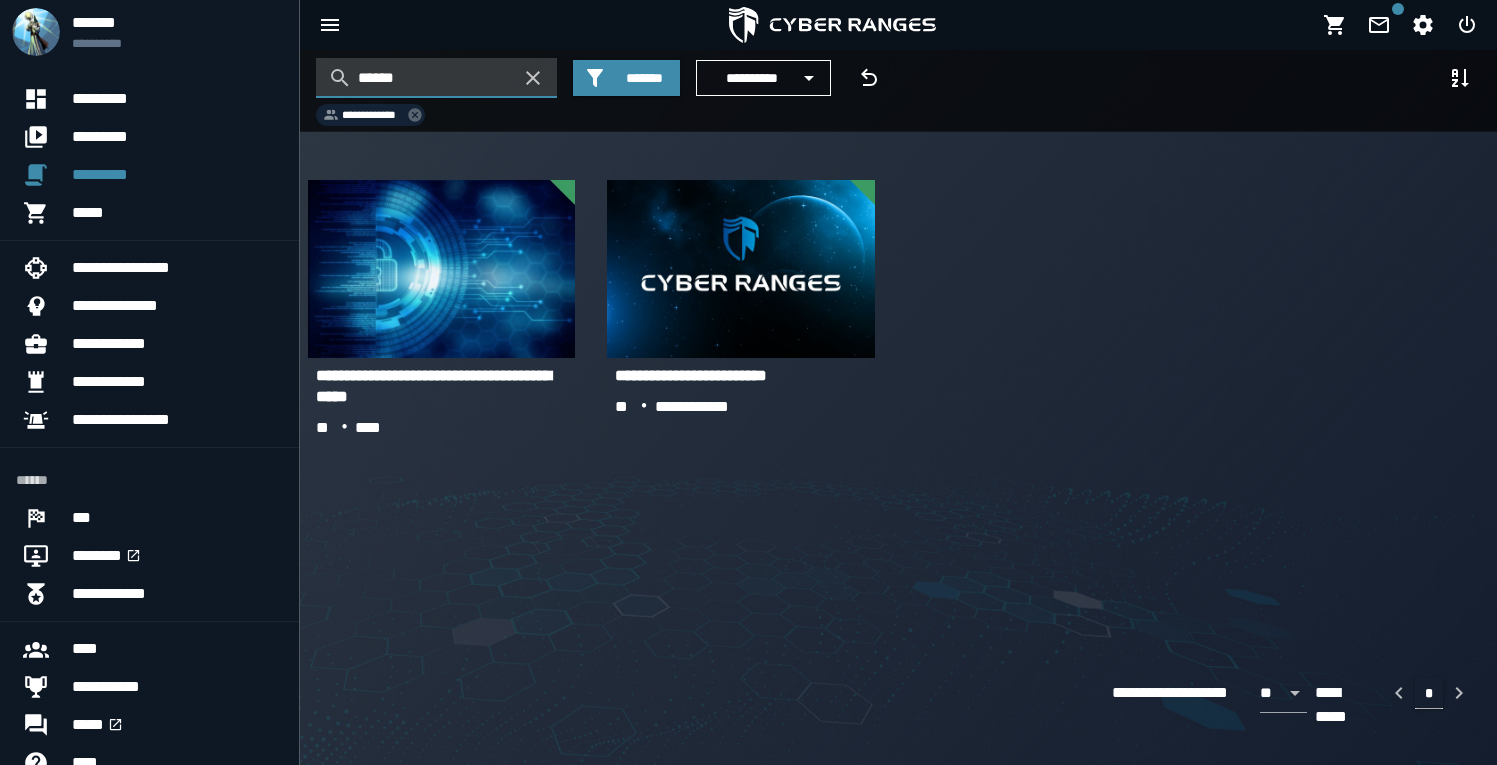 click on "******" at bounding box center [436, 78] 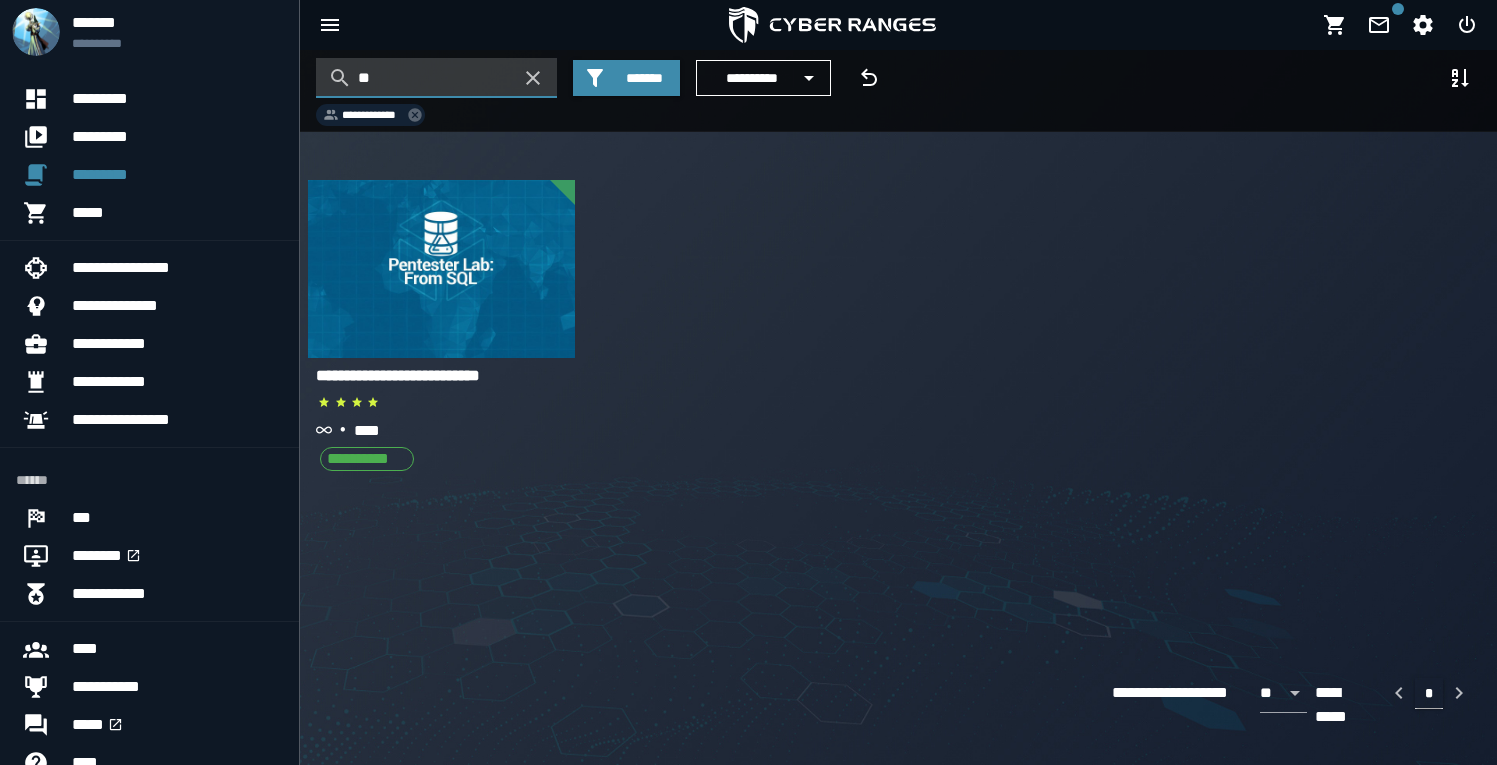 type on "*" 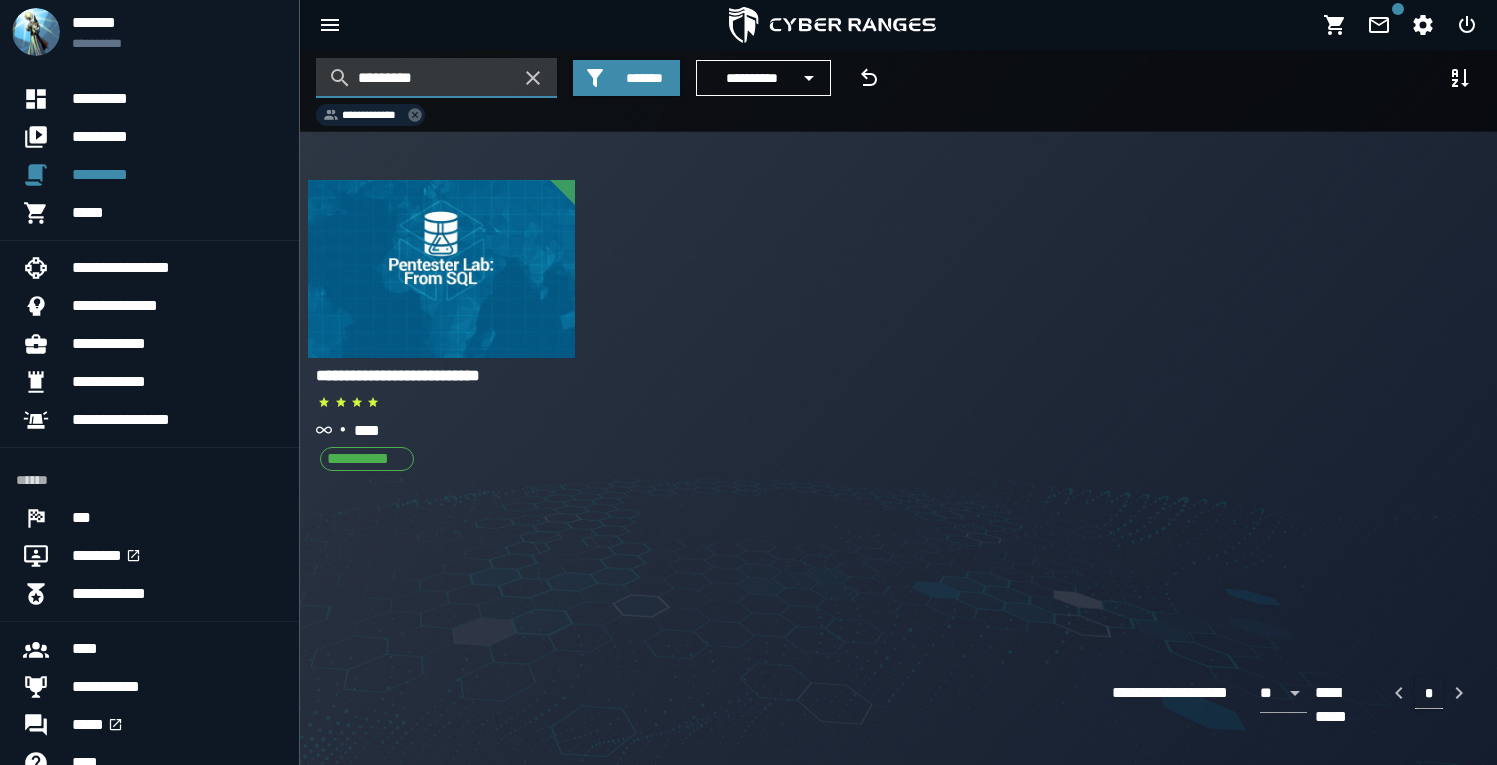 type on "*********" 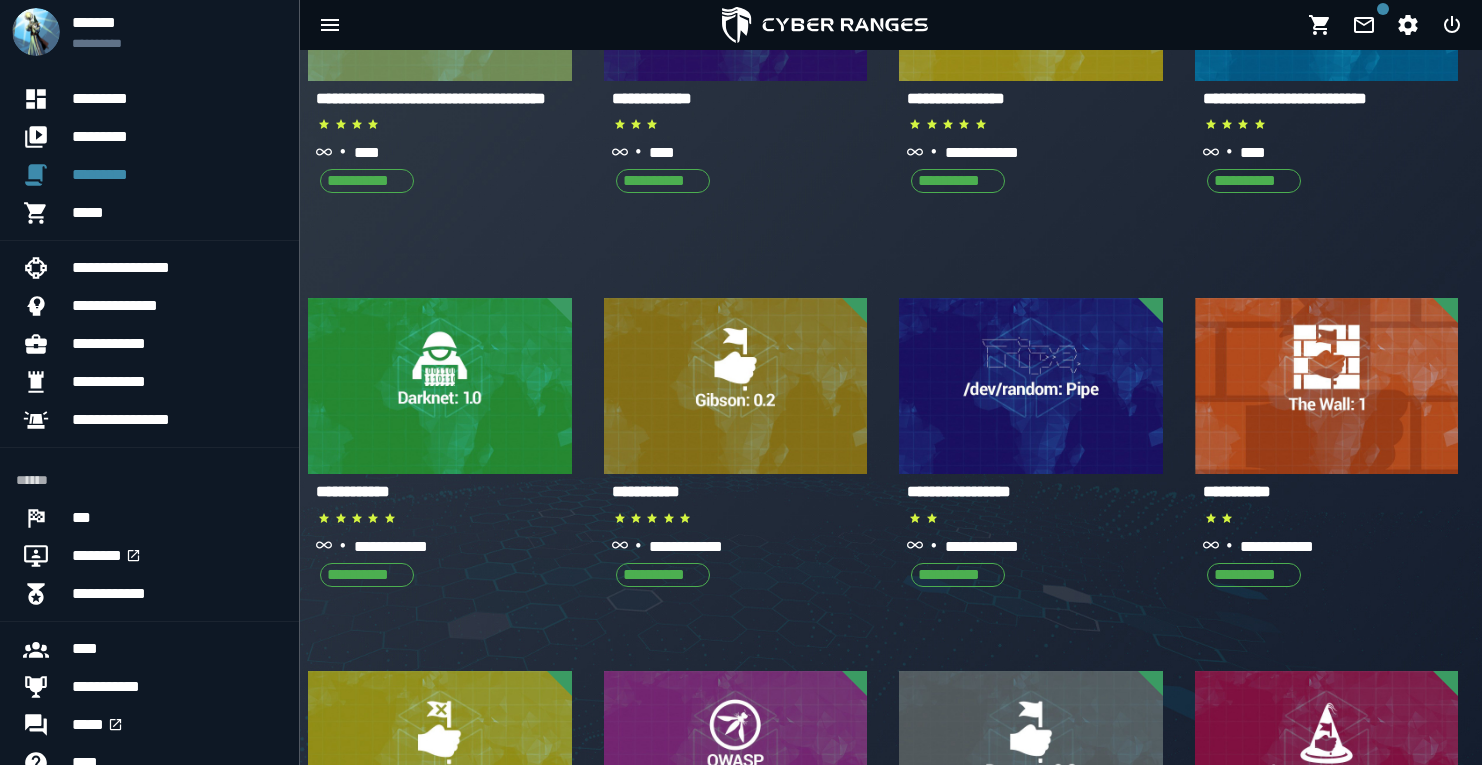 scroll, scrollTop: 0, scrollLeft: 0, axis: both 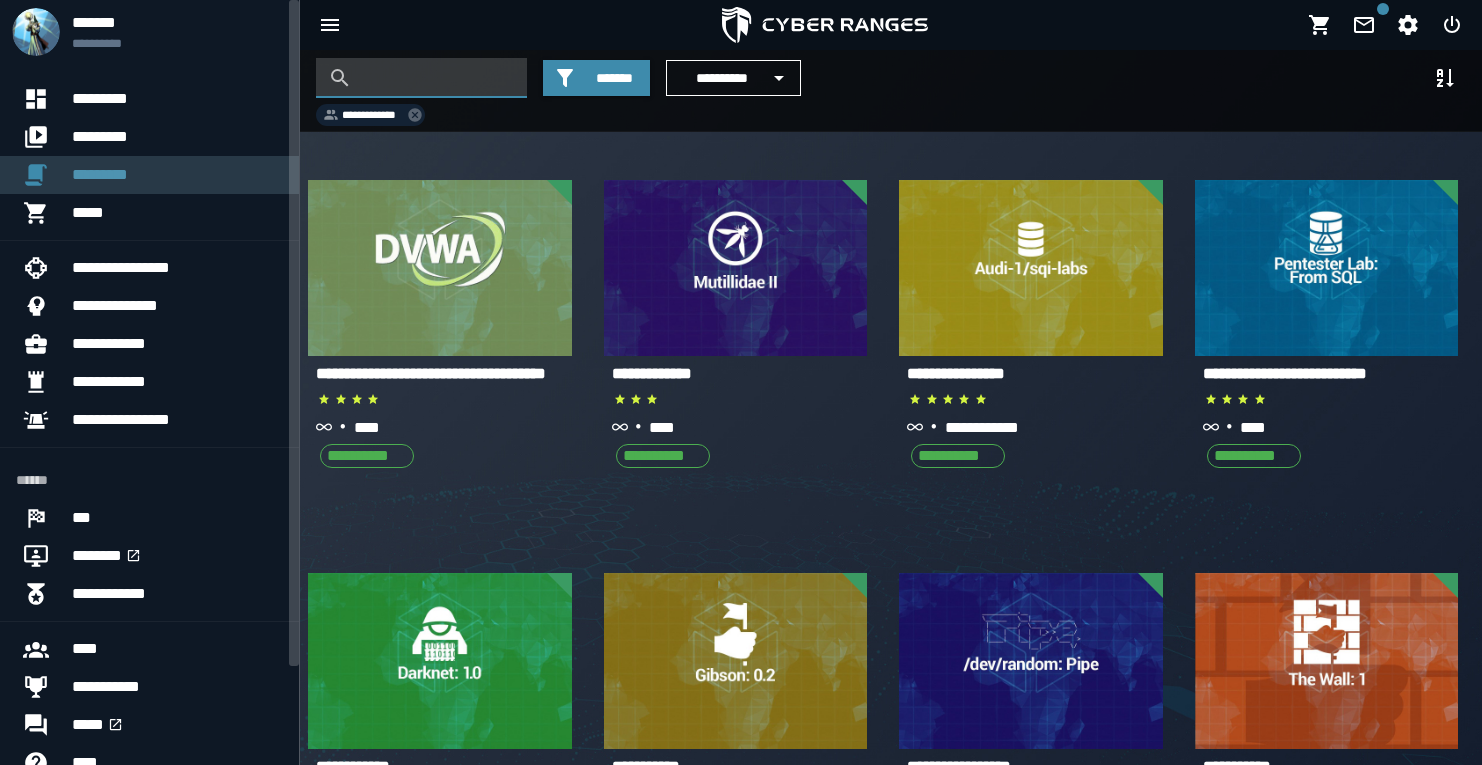 click on "*********" at bounding box center [177, 175] 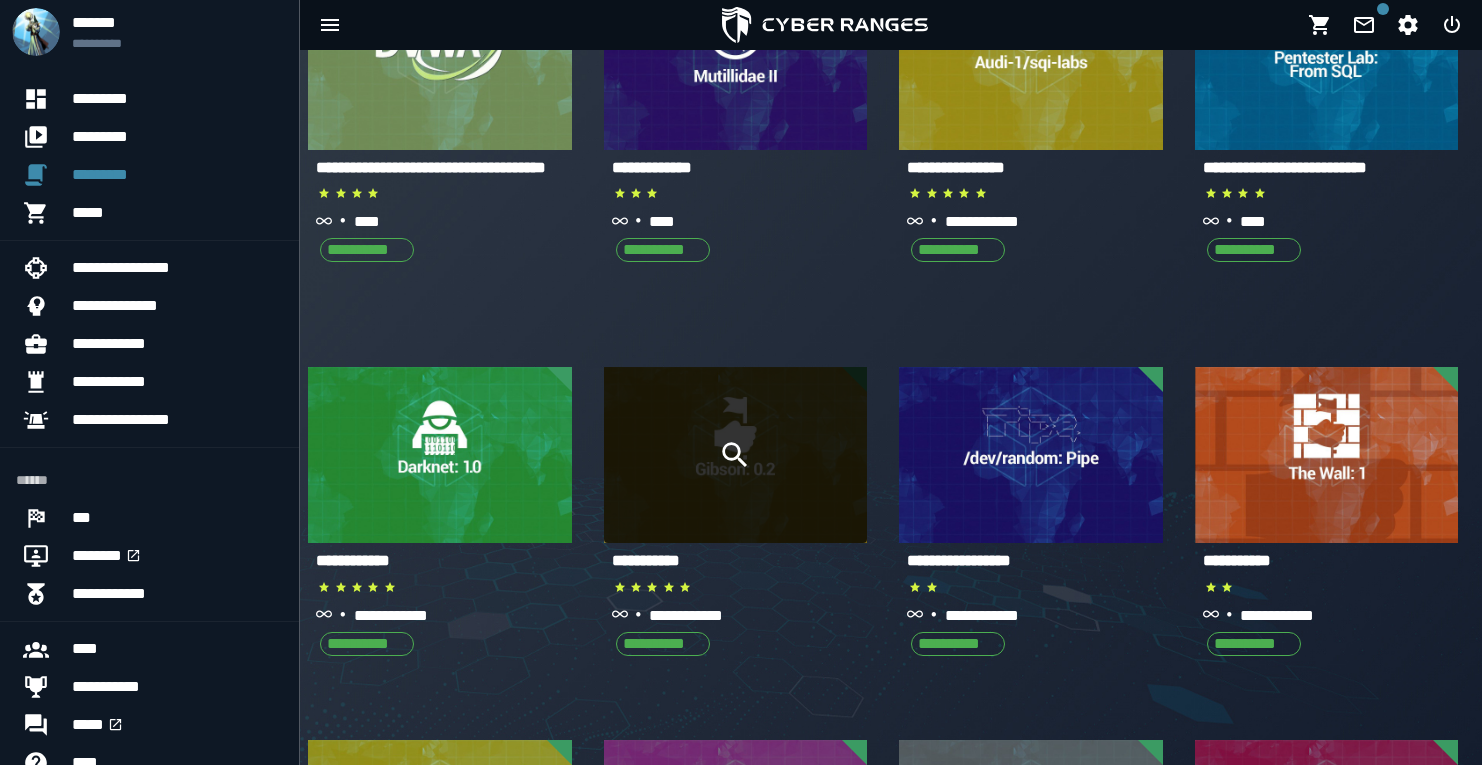 scroll, scrollTop: 0, scrollLeft: 0, axis: both 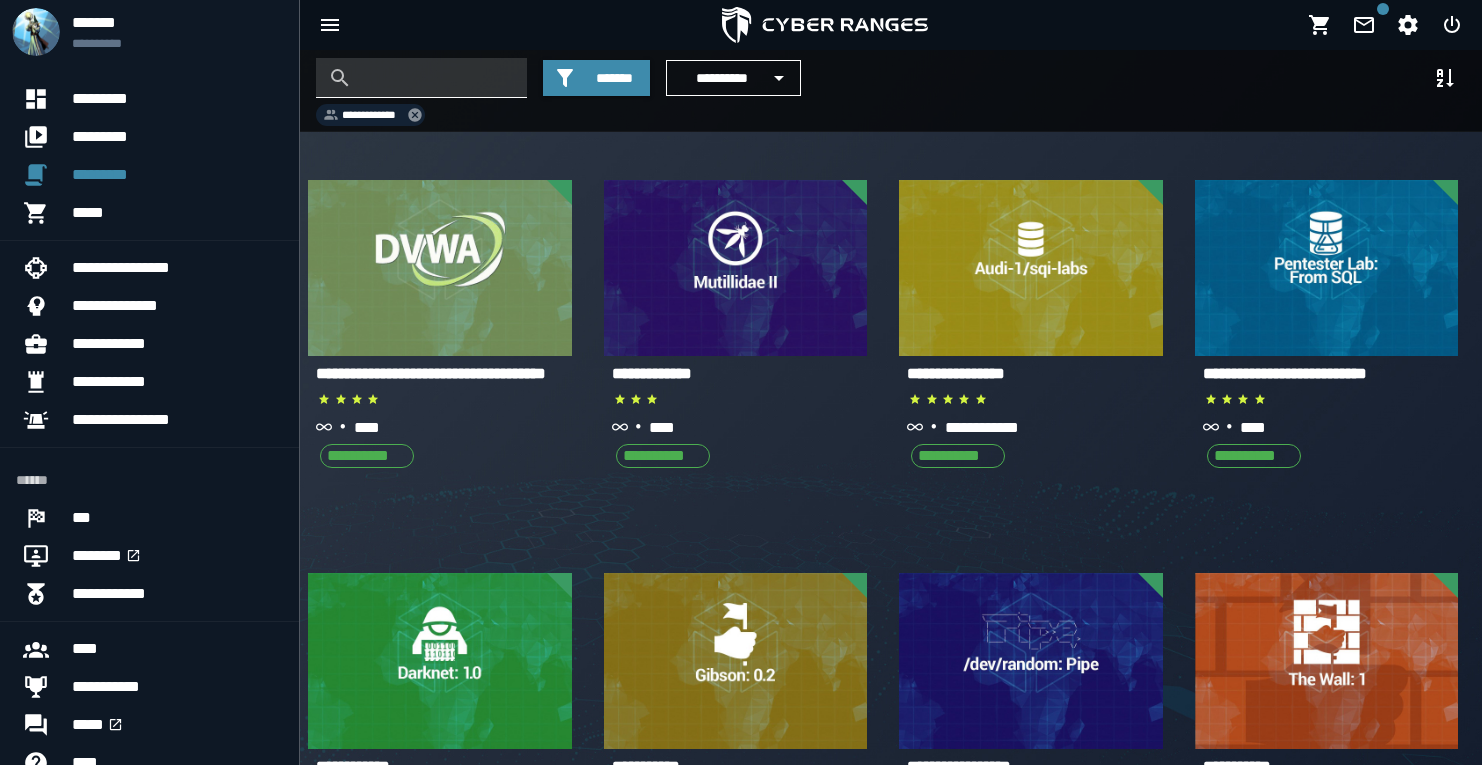 click 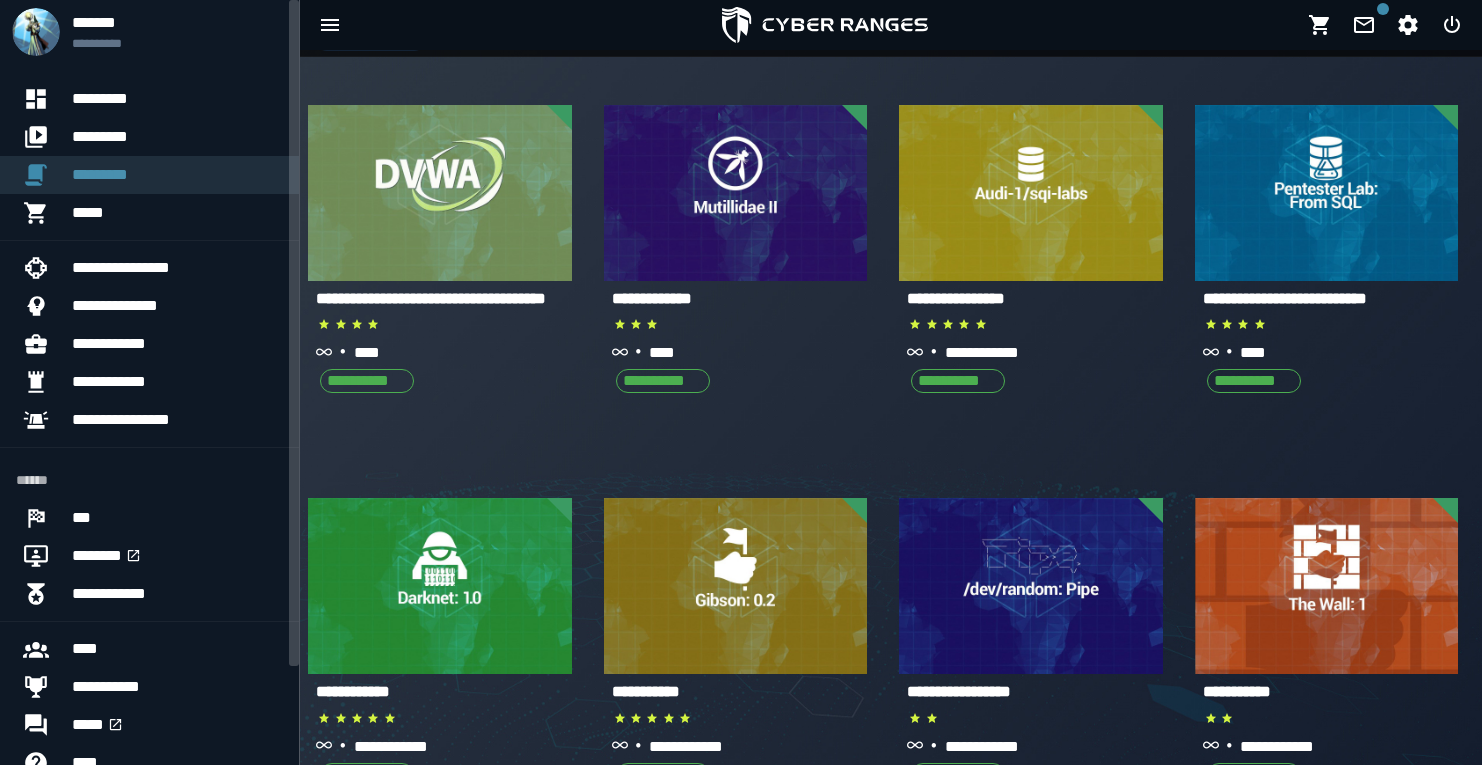 scroll, scrollTop: 0, scrollLeft: 0, axis: both 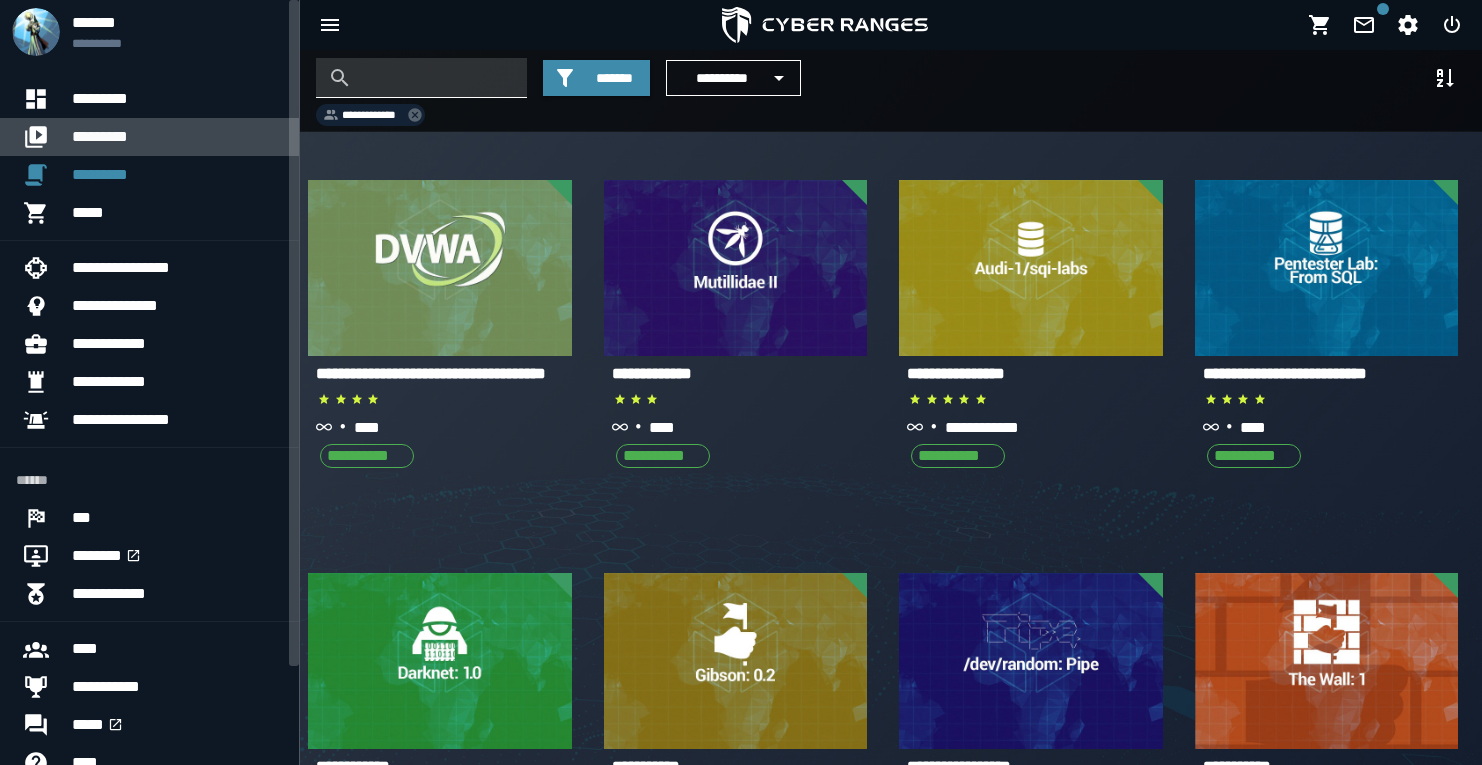 click on "*********" at bounding box center [177, 137] 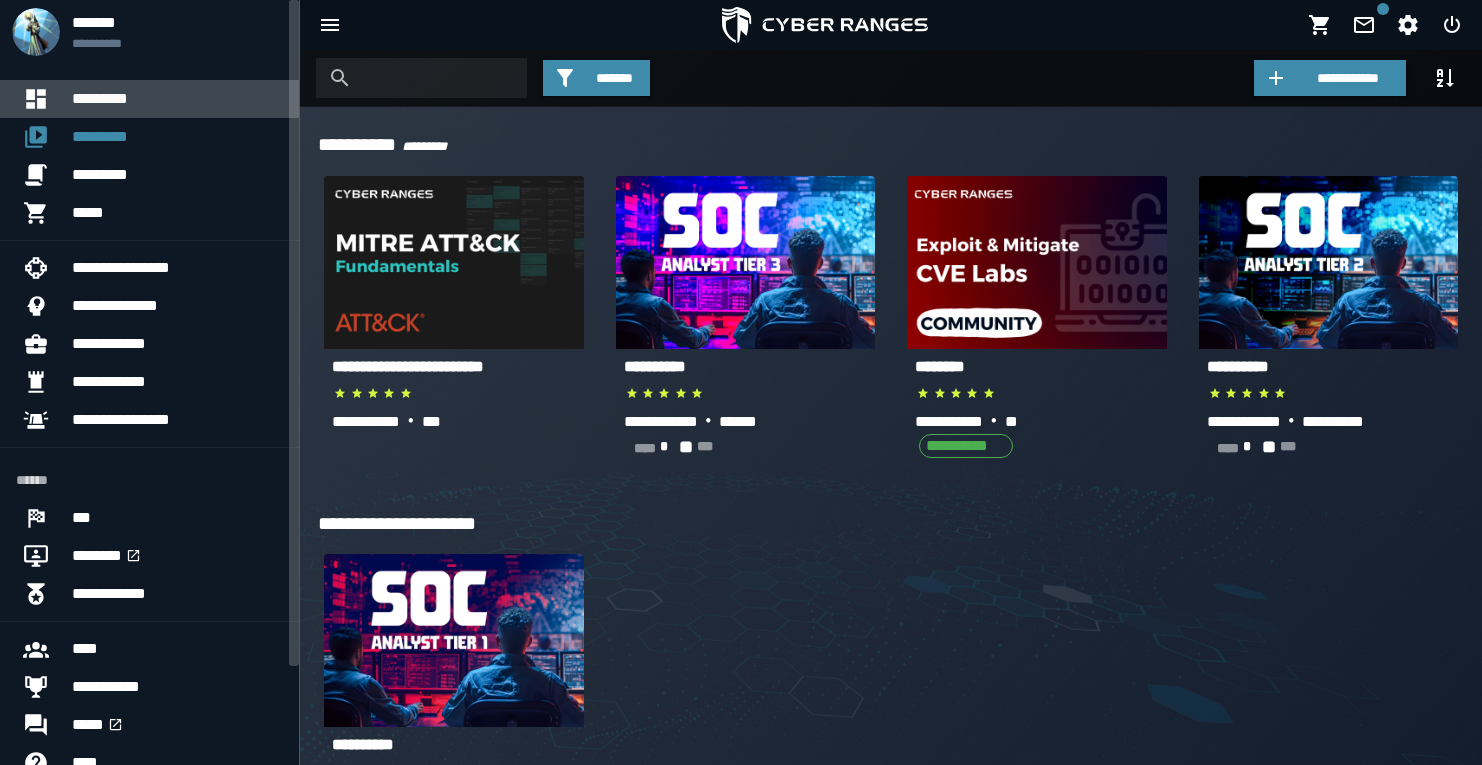 click on "*********" at bounding box center [177, 99] 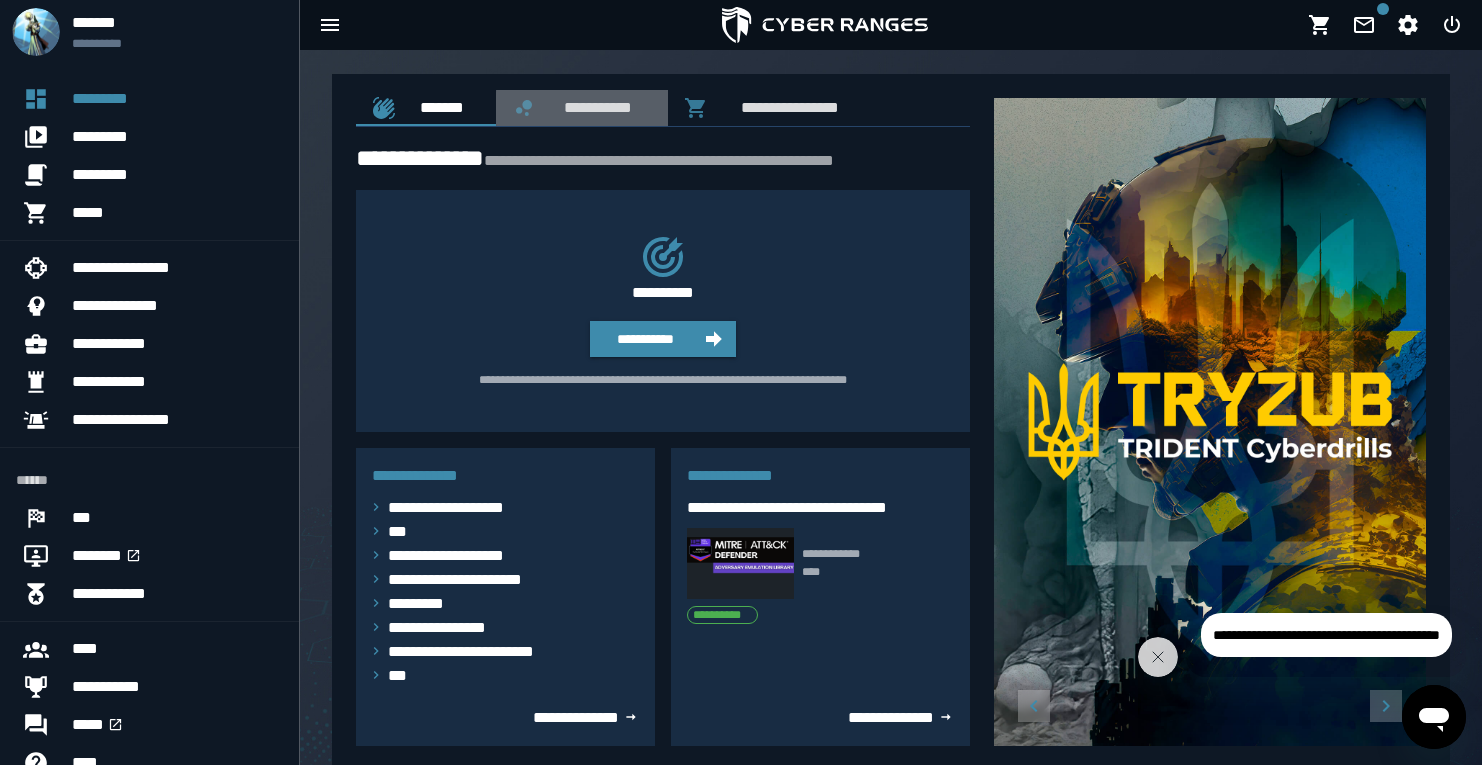 click on "**********" at bounding box center (594, 107) 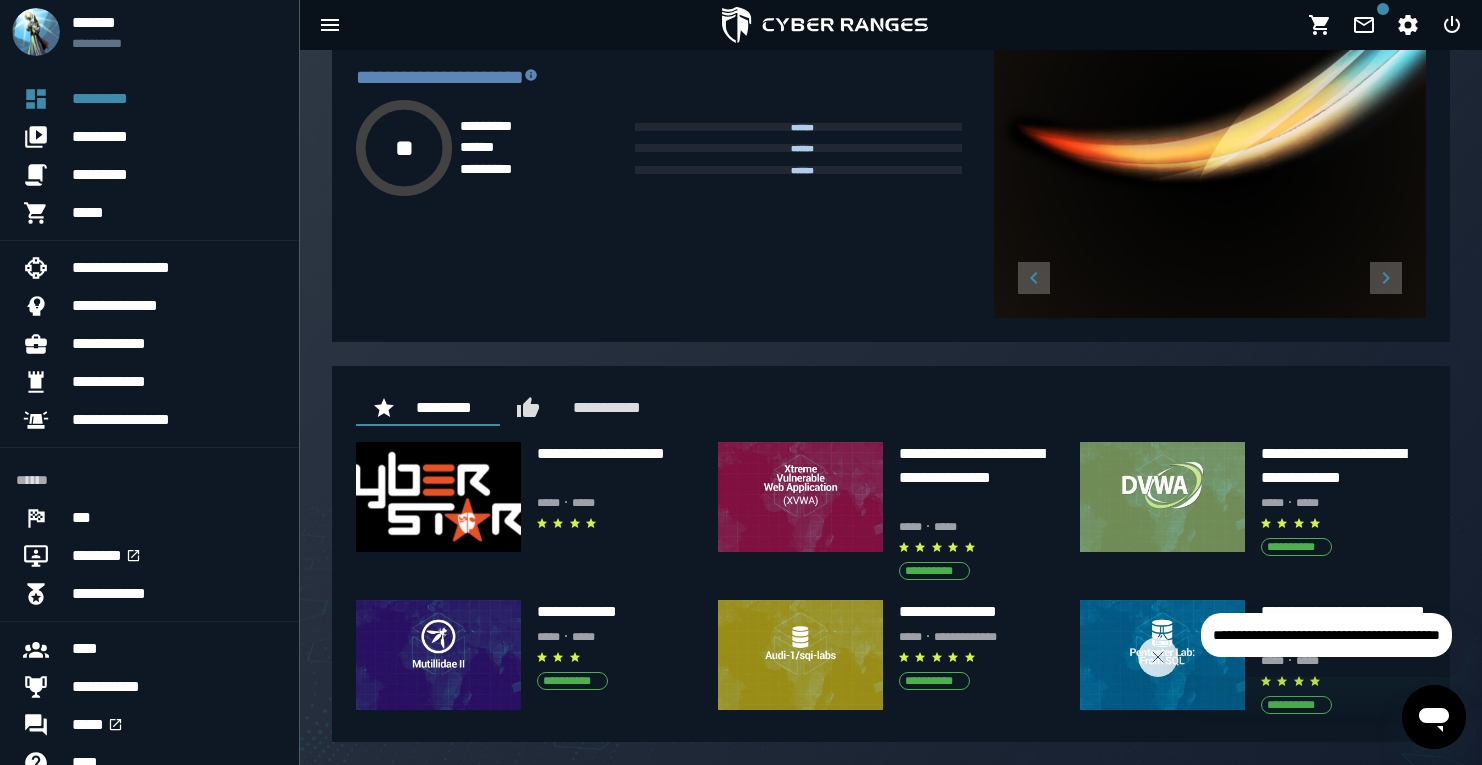 scroll, scrollTop: 77, scrollLeft: 0, axis: vertical 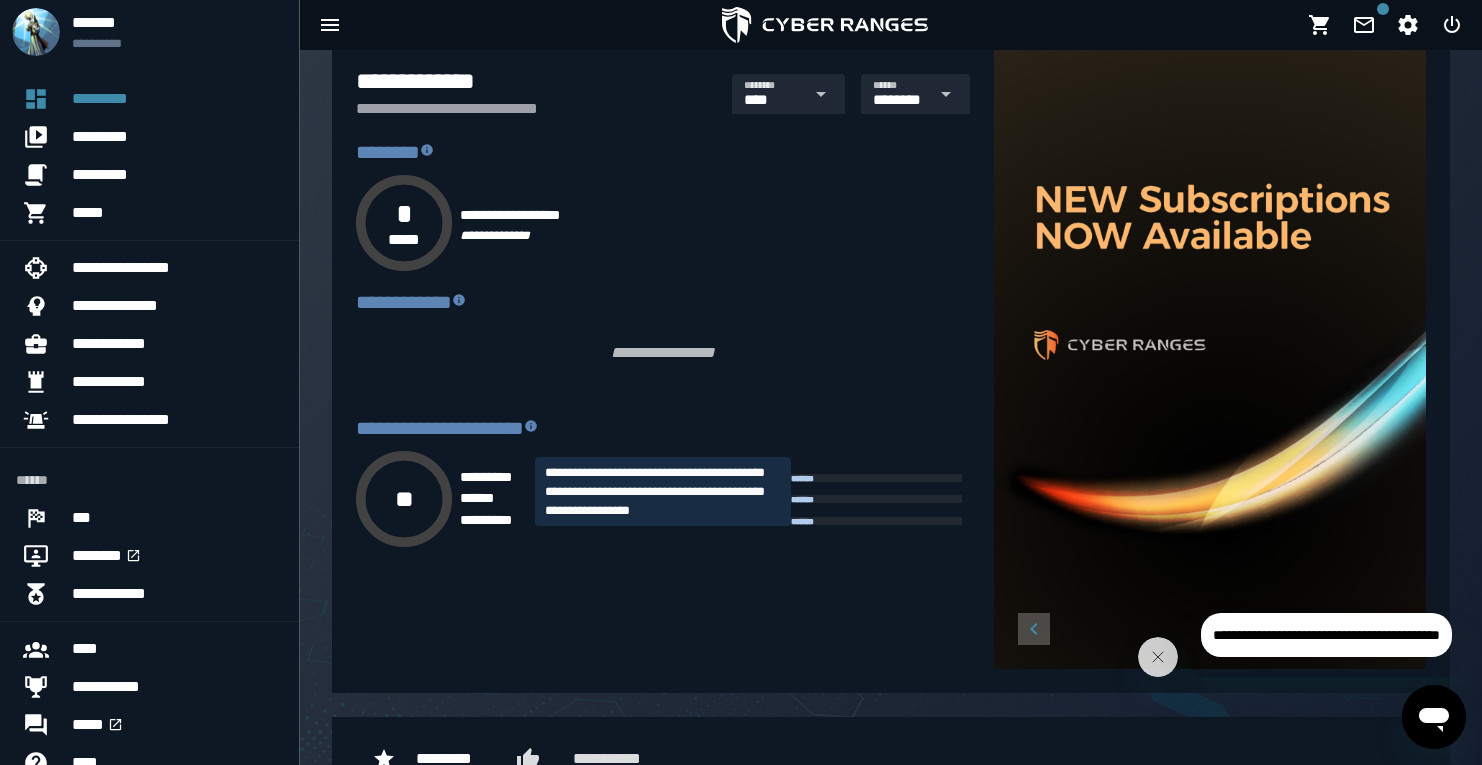 click 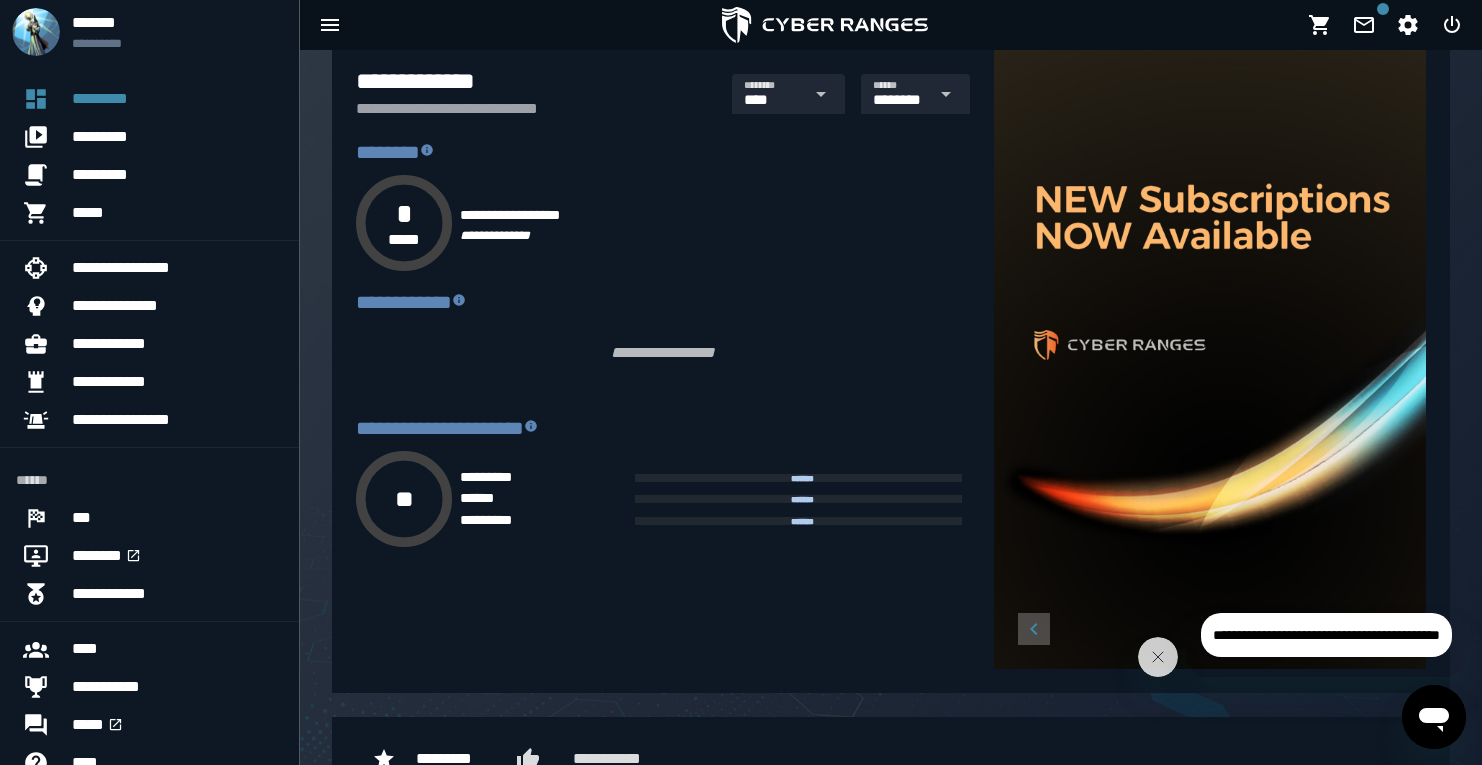 click on "**" at bounding box center (404, 499) 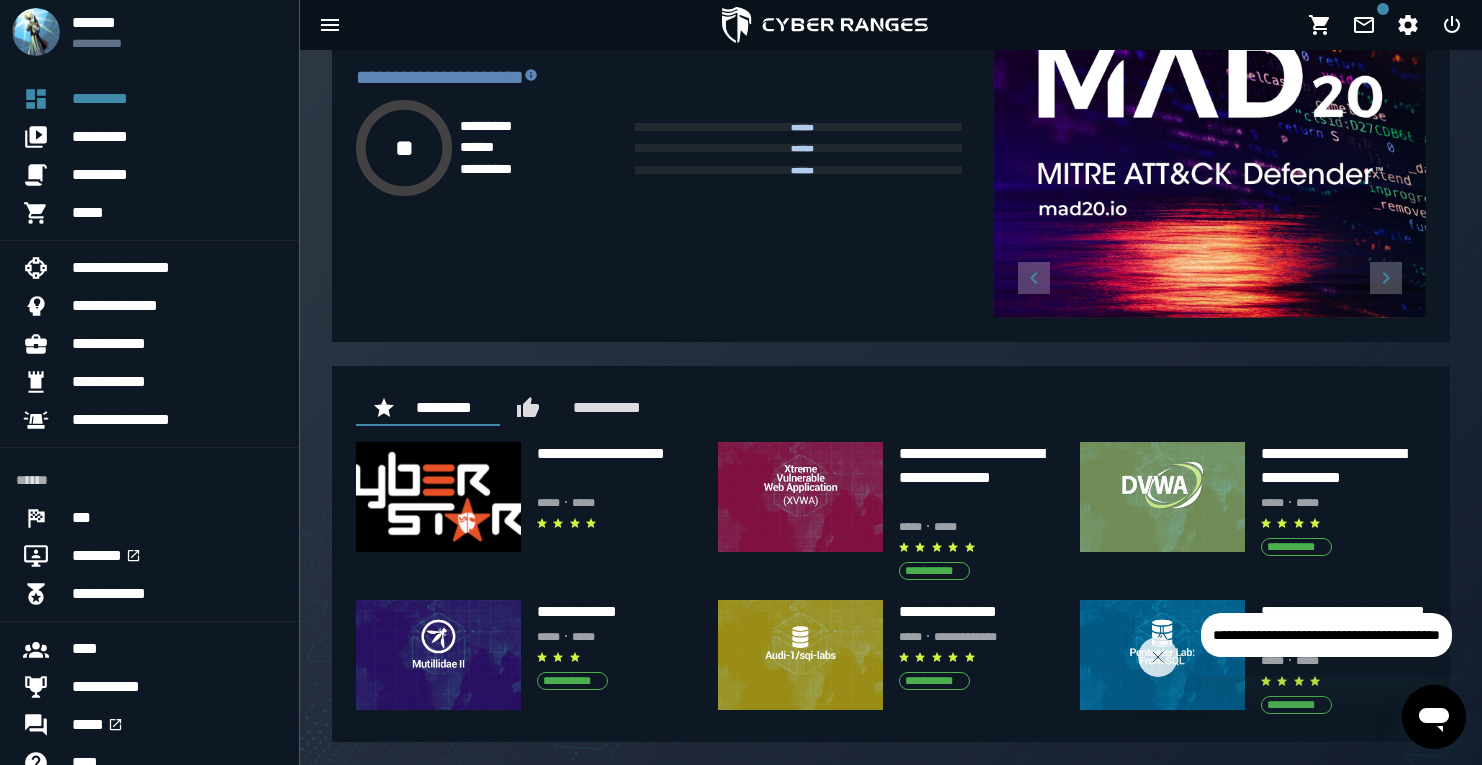 scroll, scrollTop: 0, scrollLeft: 0, axis: both 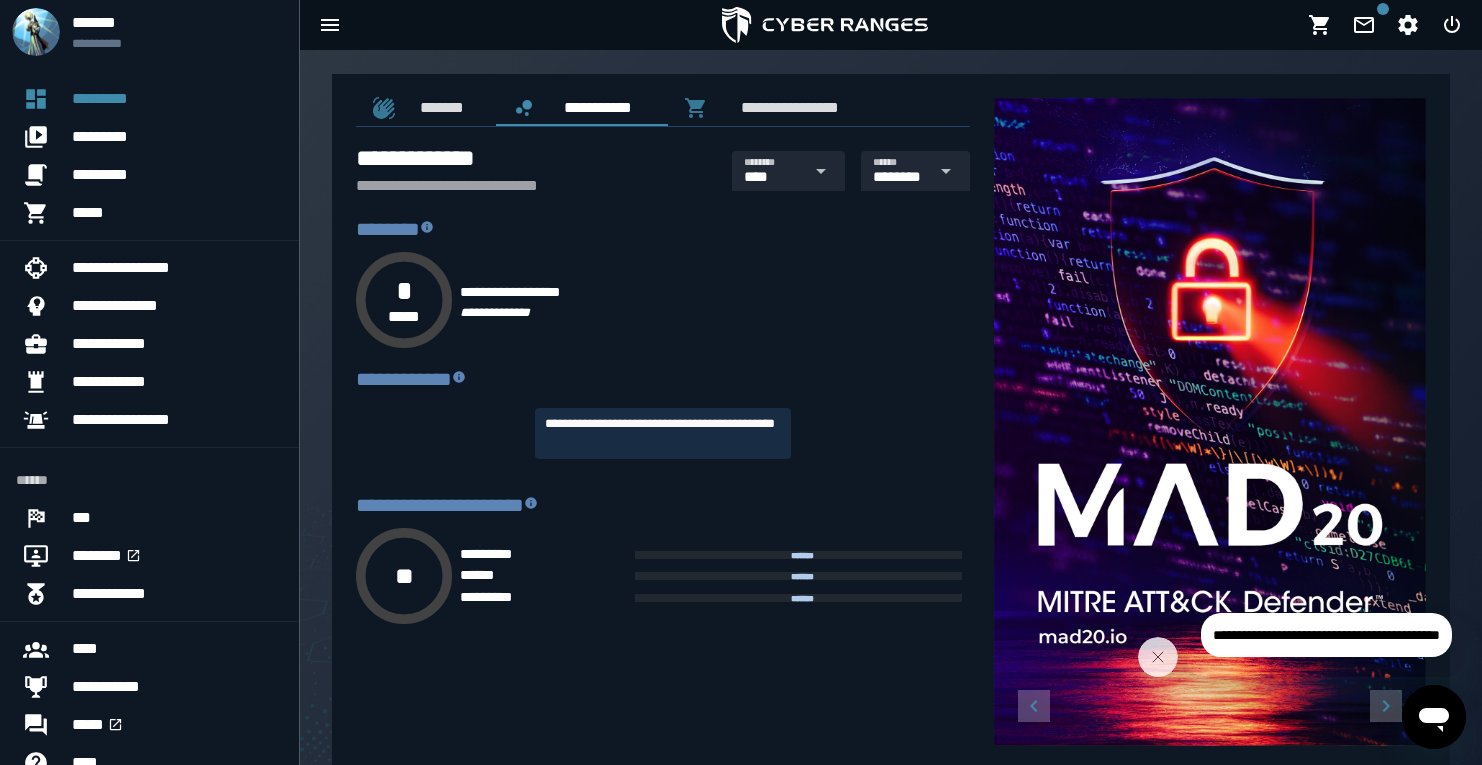 click on "**********" at bounding box center (663, 379) 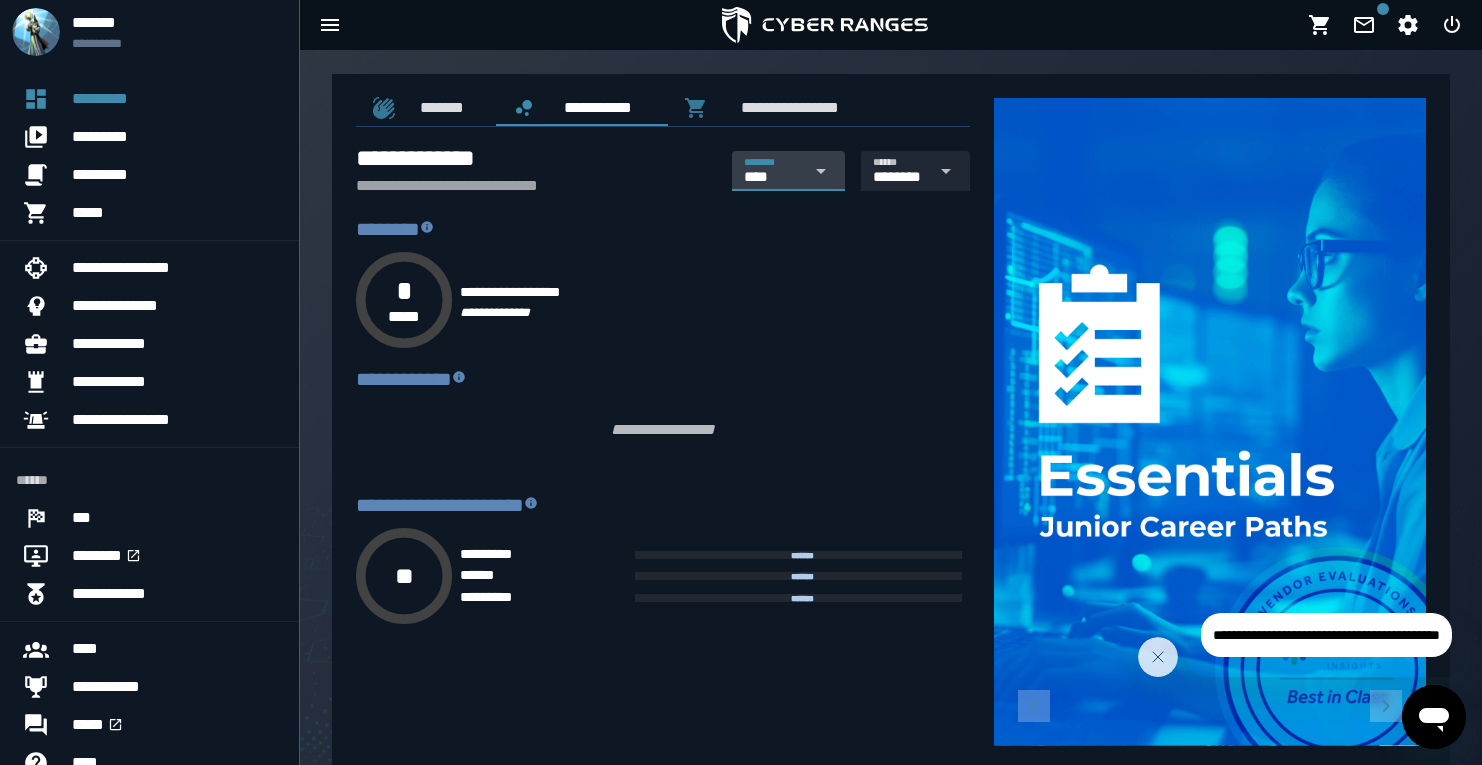 click on "**** **** ********" at bounding box center (788, 171) 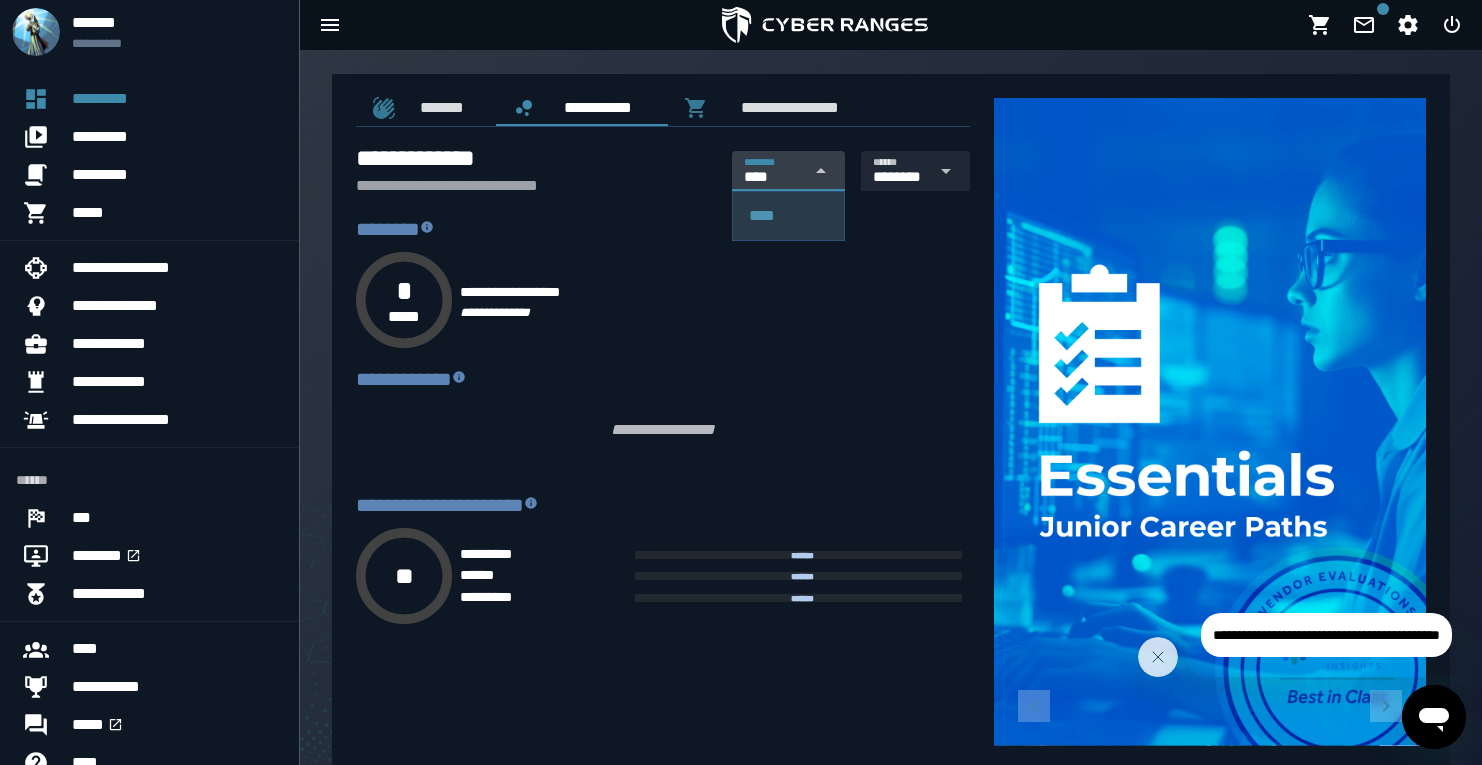 click on "**** **** ********" at bounding box center (788, 171) 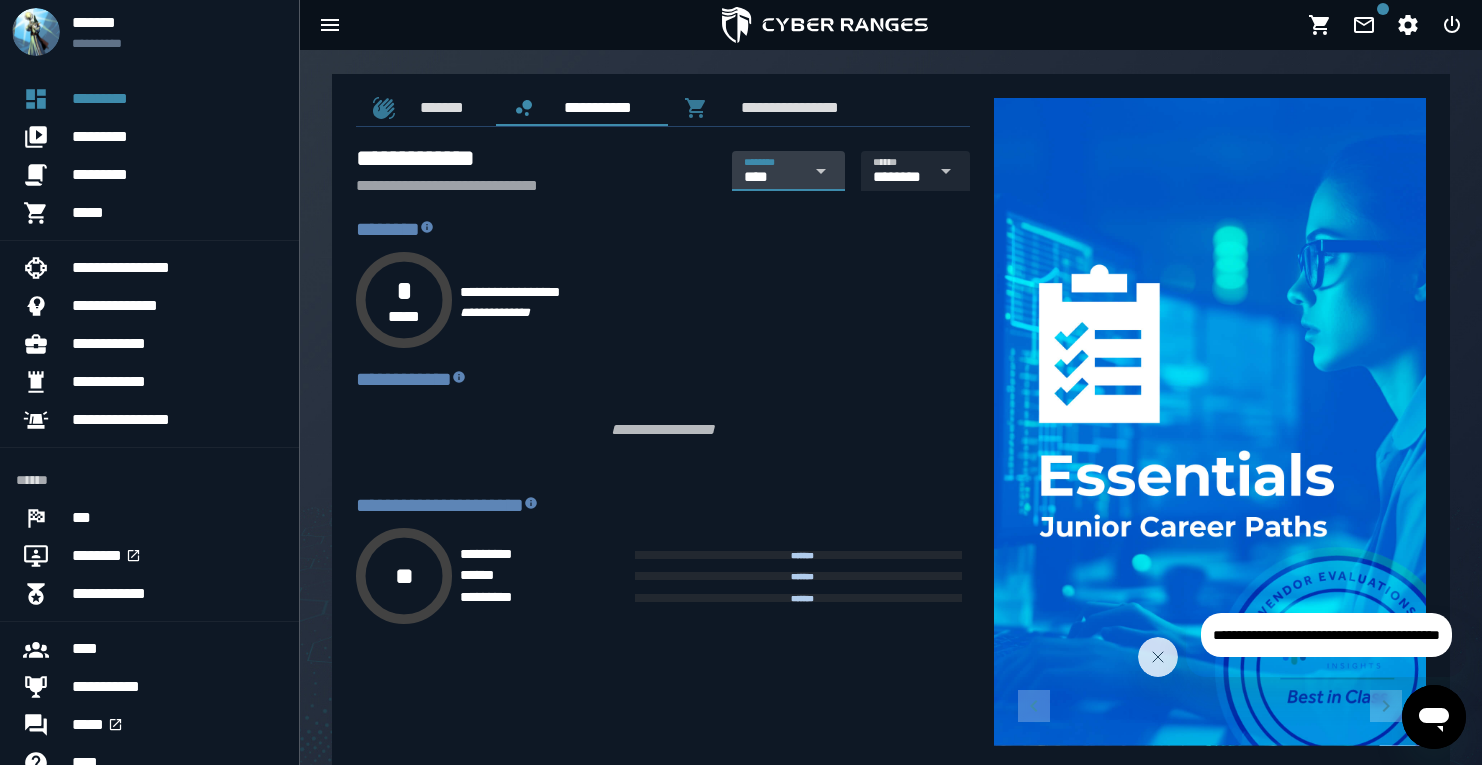 scroll, scrollTop: 0, scrollLeft: 32, axis: horizontal 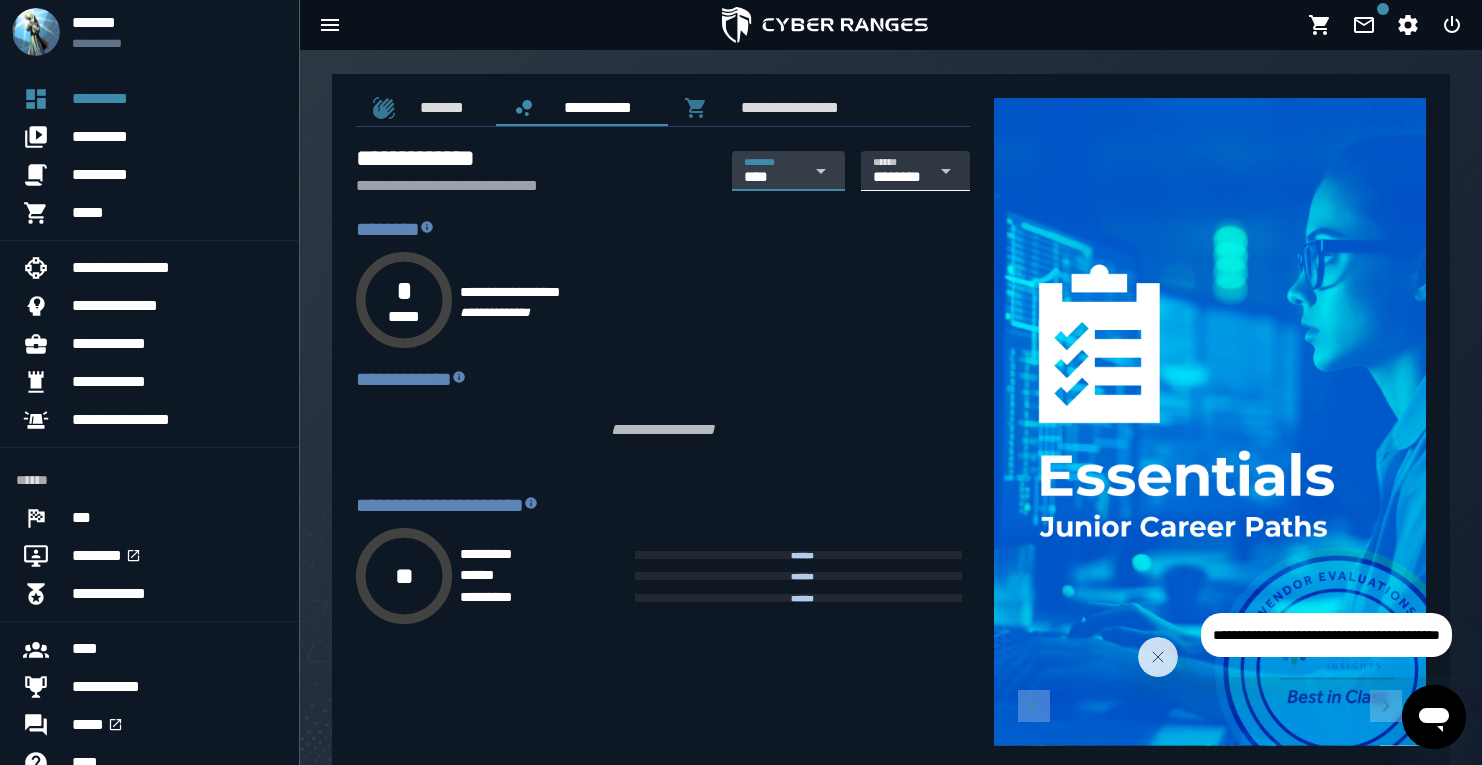 click on "******** ********" at bounding box center (900, 178) 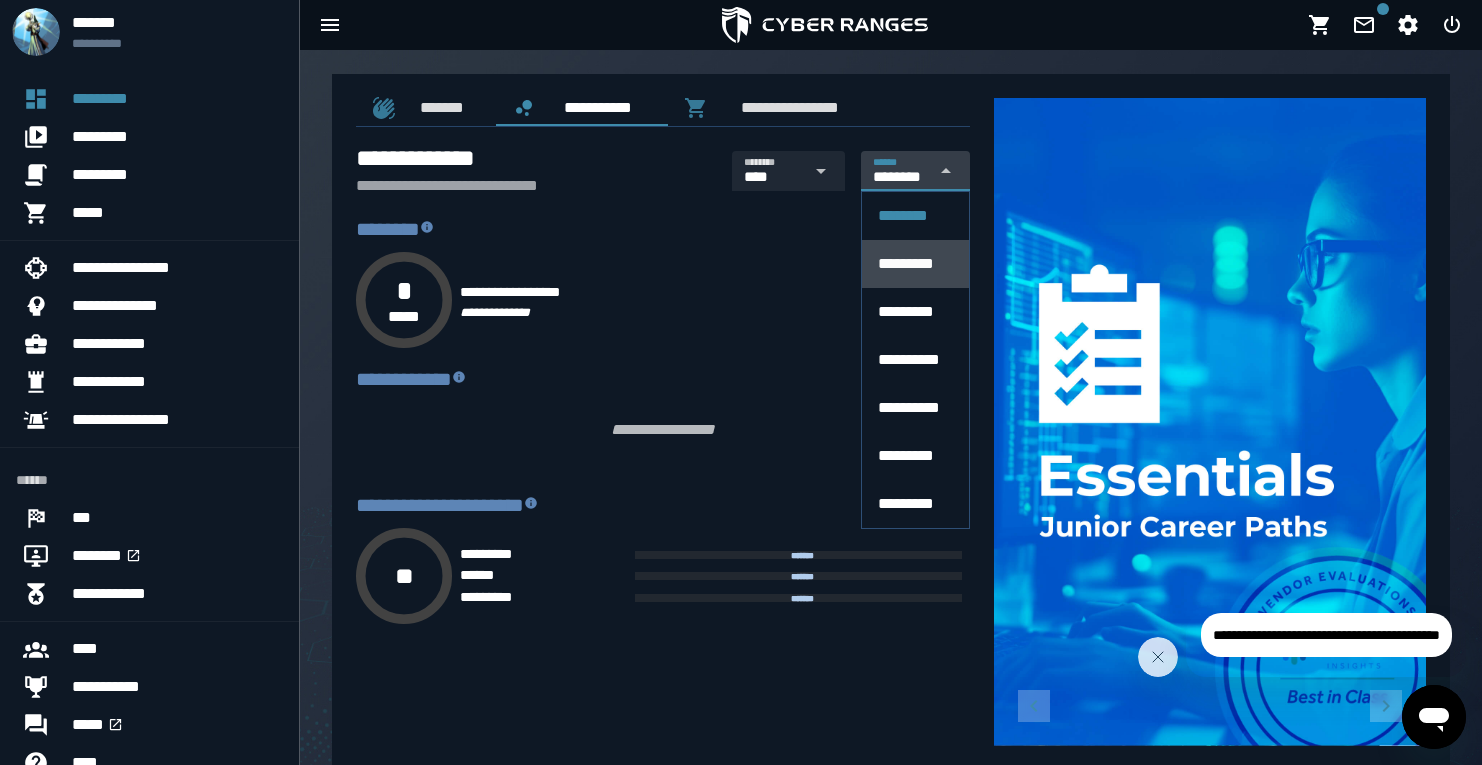 click on "*********" at bounding box center [906, 263] 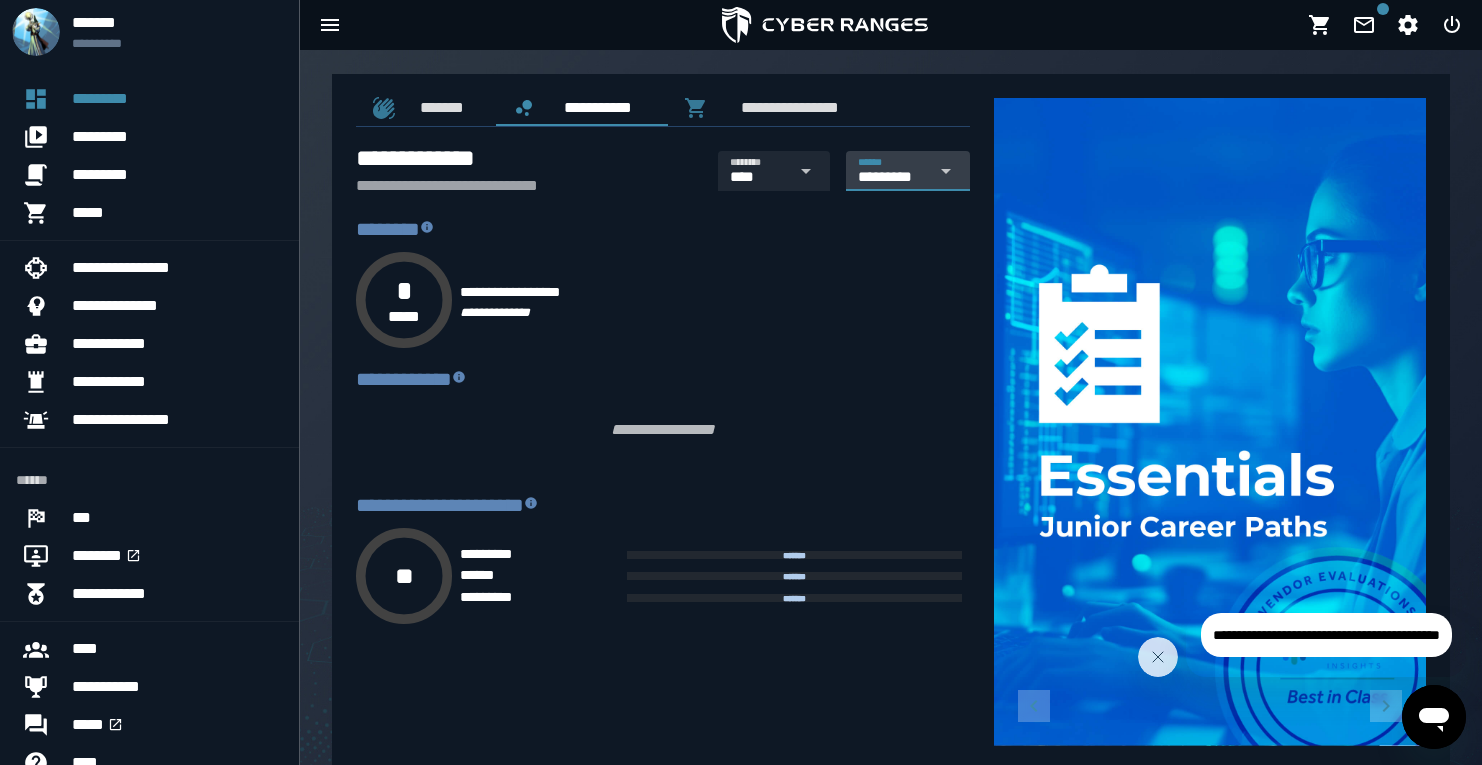 click on "*********" at bounding box center [893, 177] 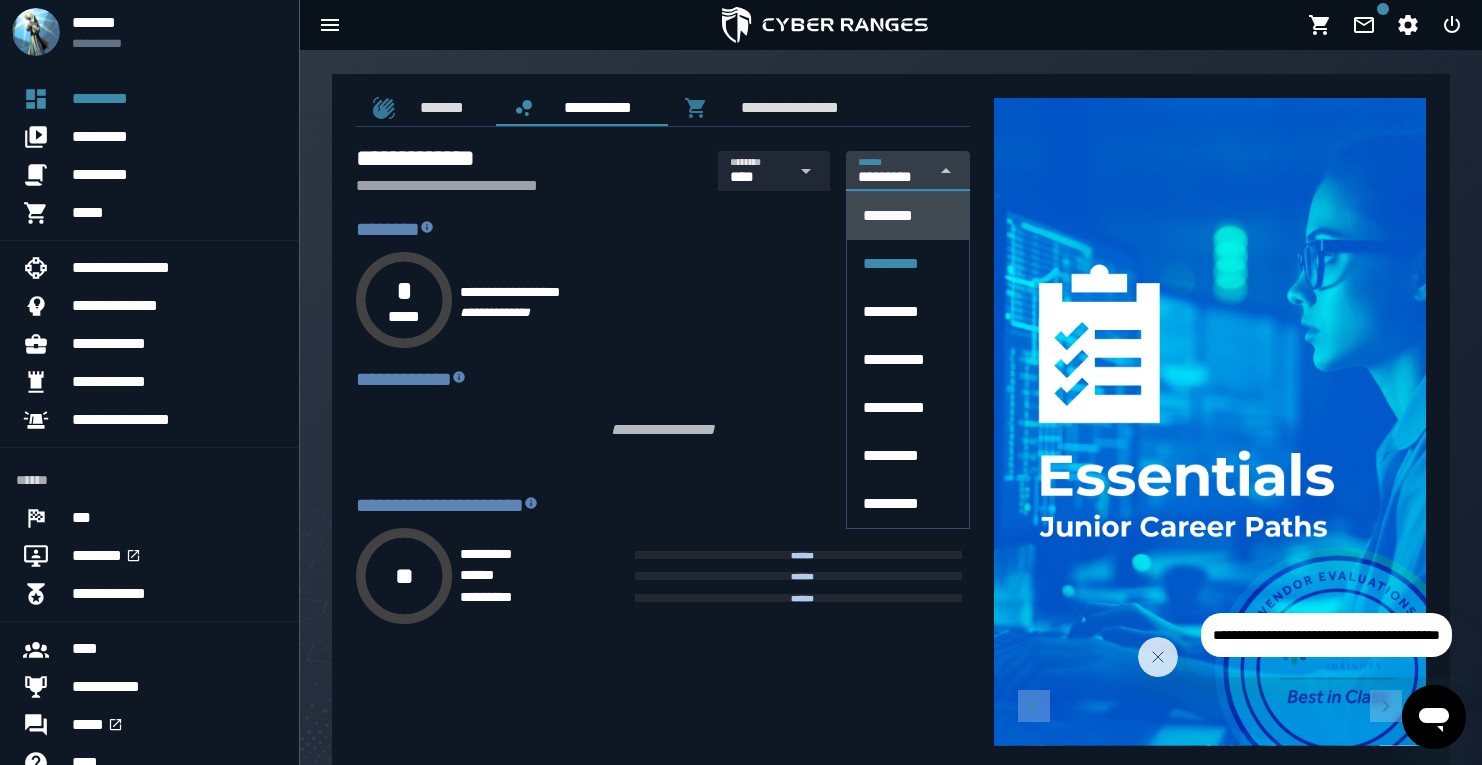 click on "********" at bounding box center (908, 216) 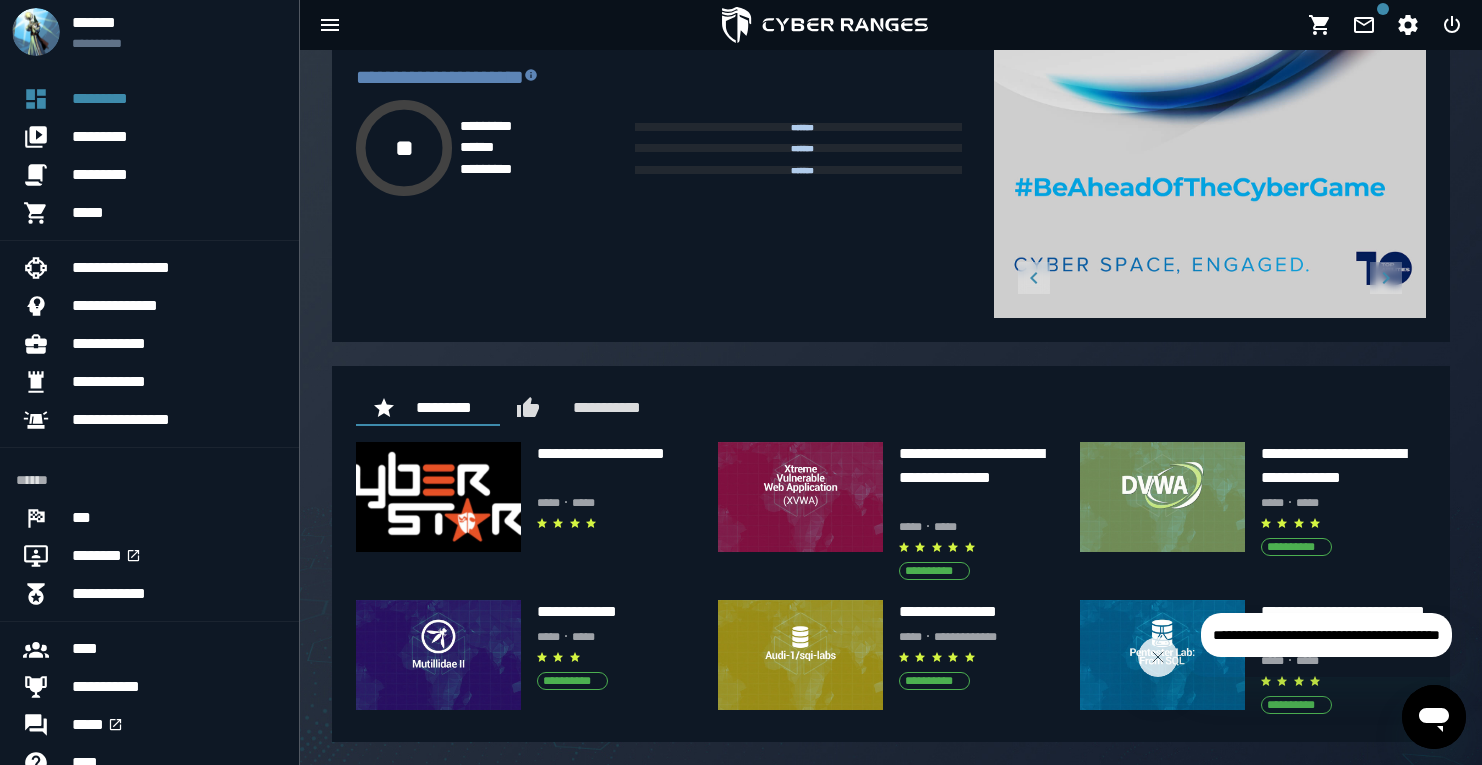 scroll, scrollTop: 0, scrollLeft: 0, axis: both 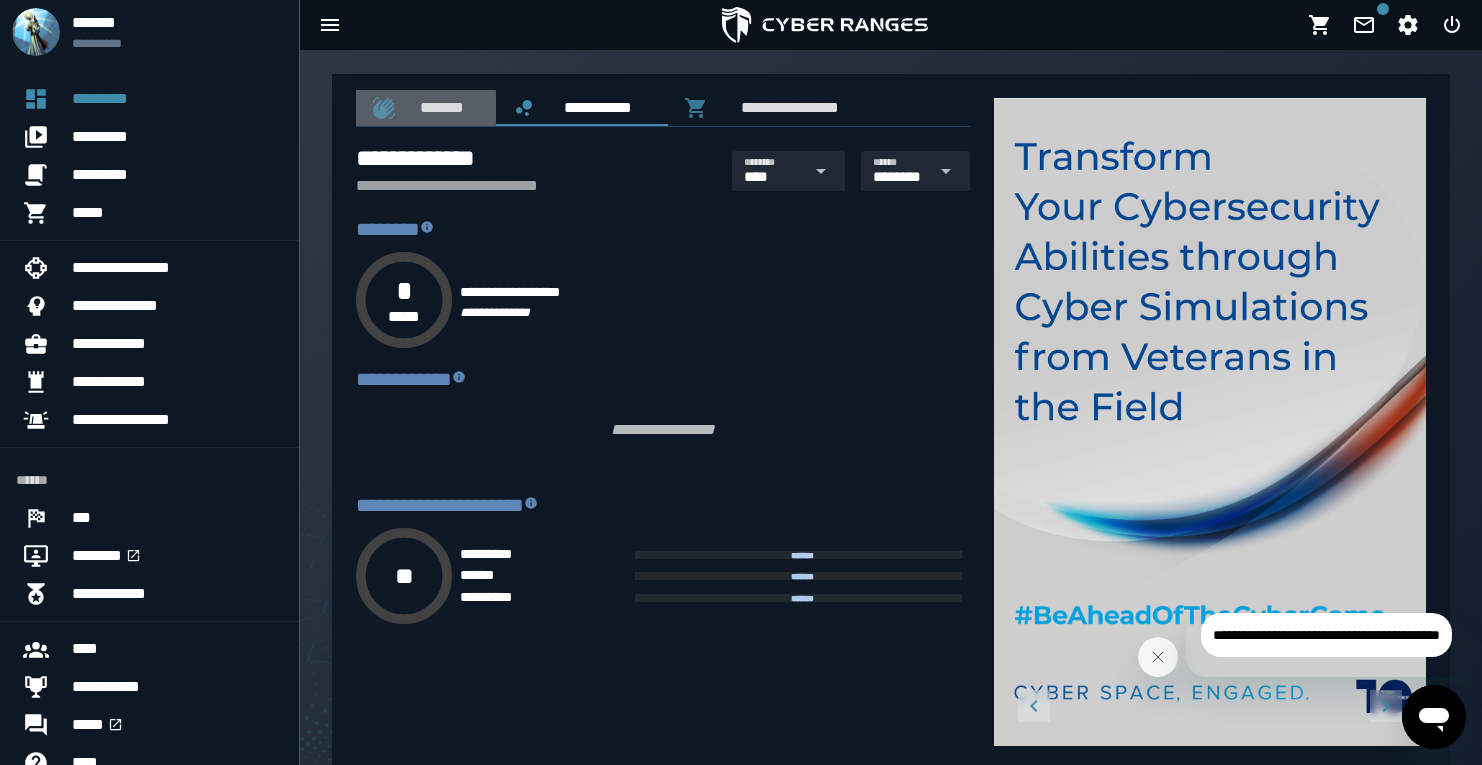 click on "*******" at bounding box center [426, 108] 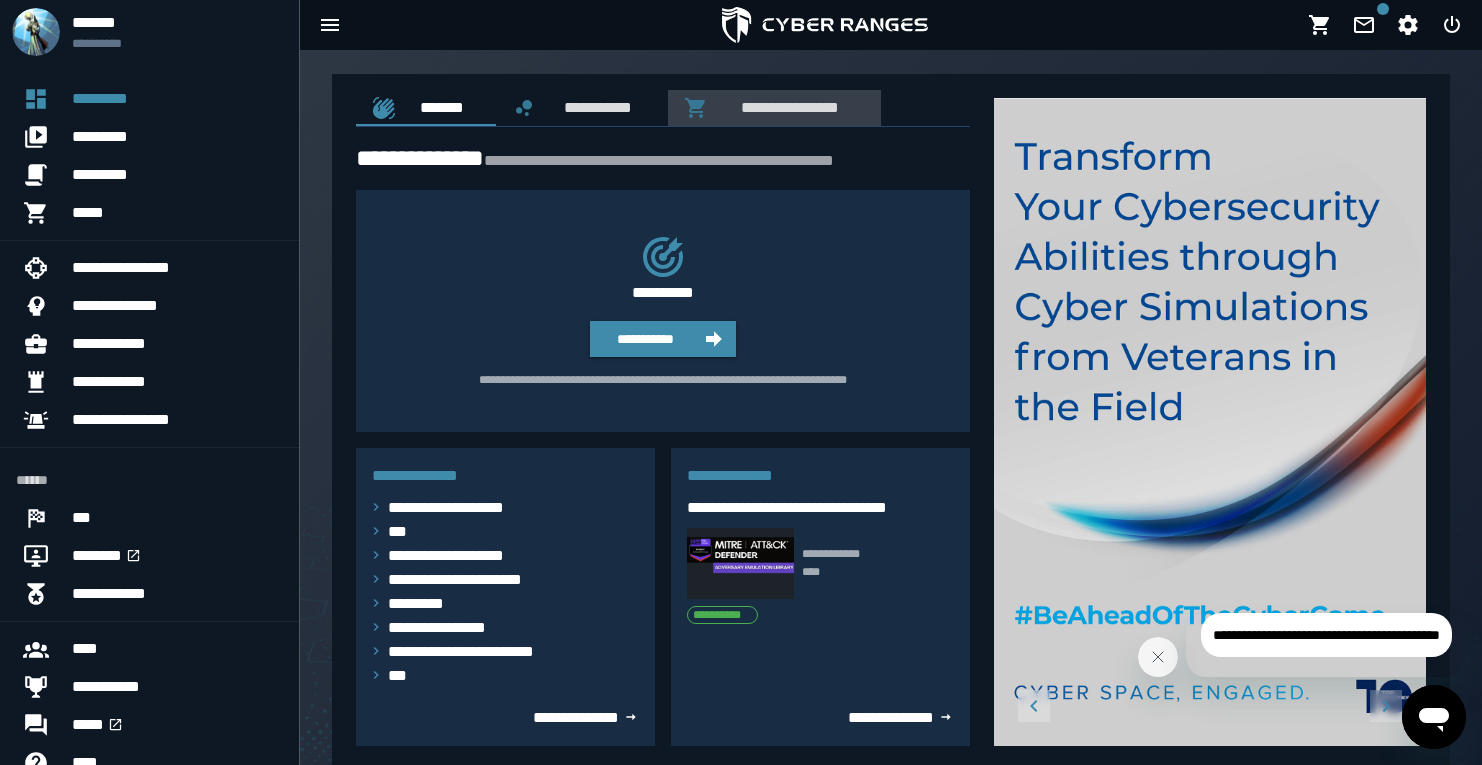 click on "**********" at bounding box center (786, 107) 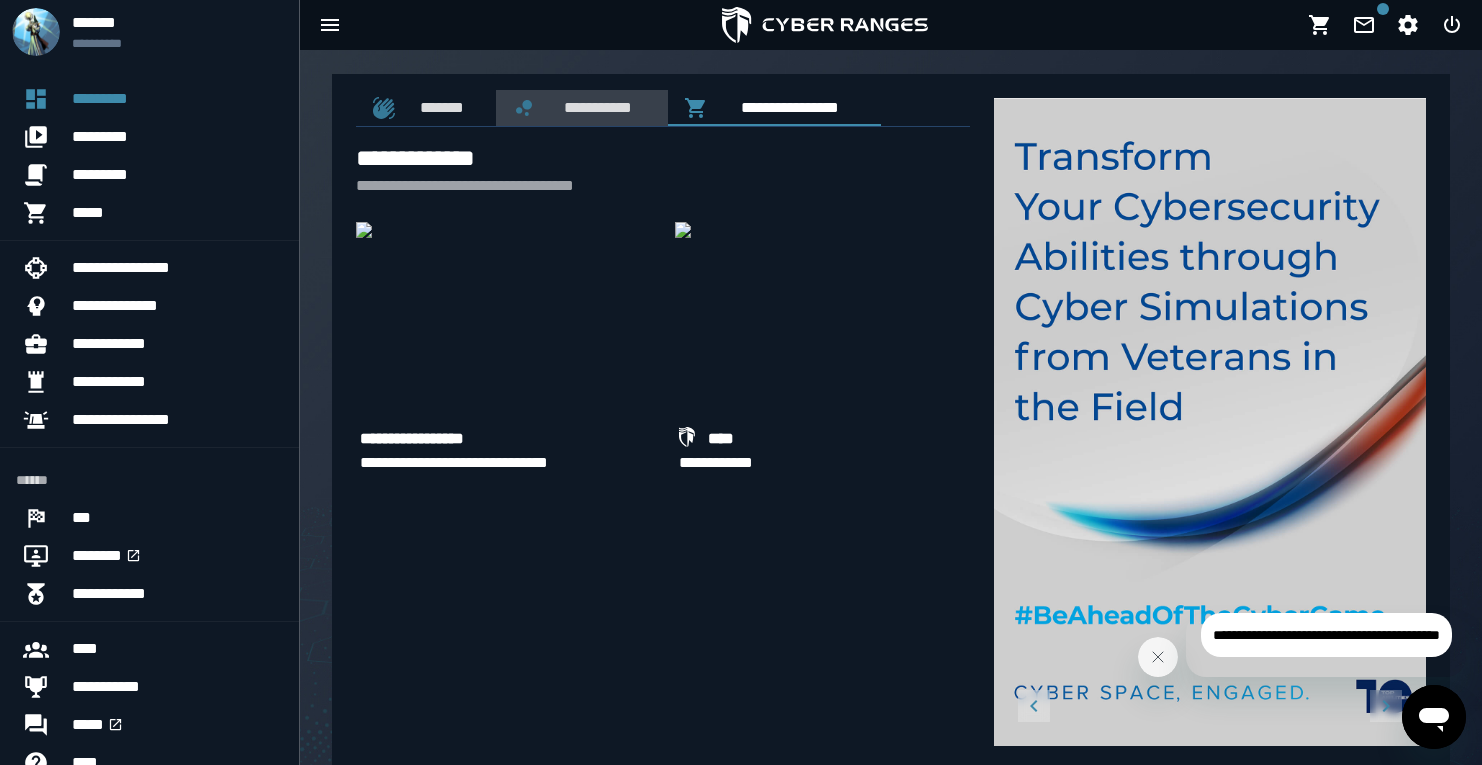 click on "**********" at bounding box center [582, 108] 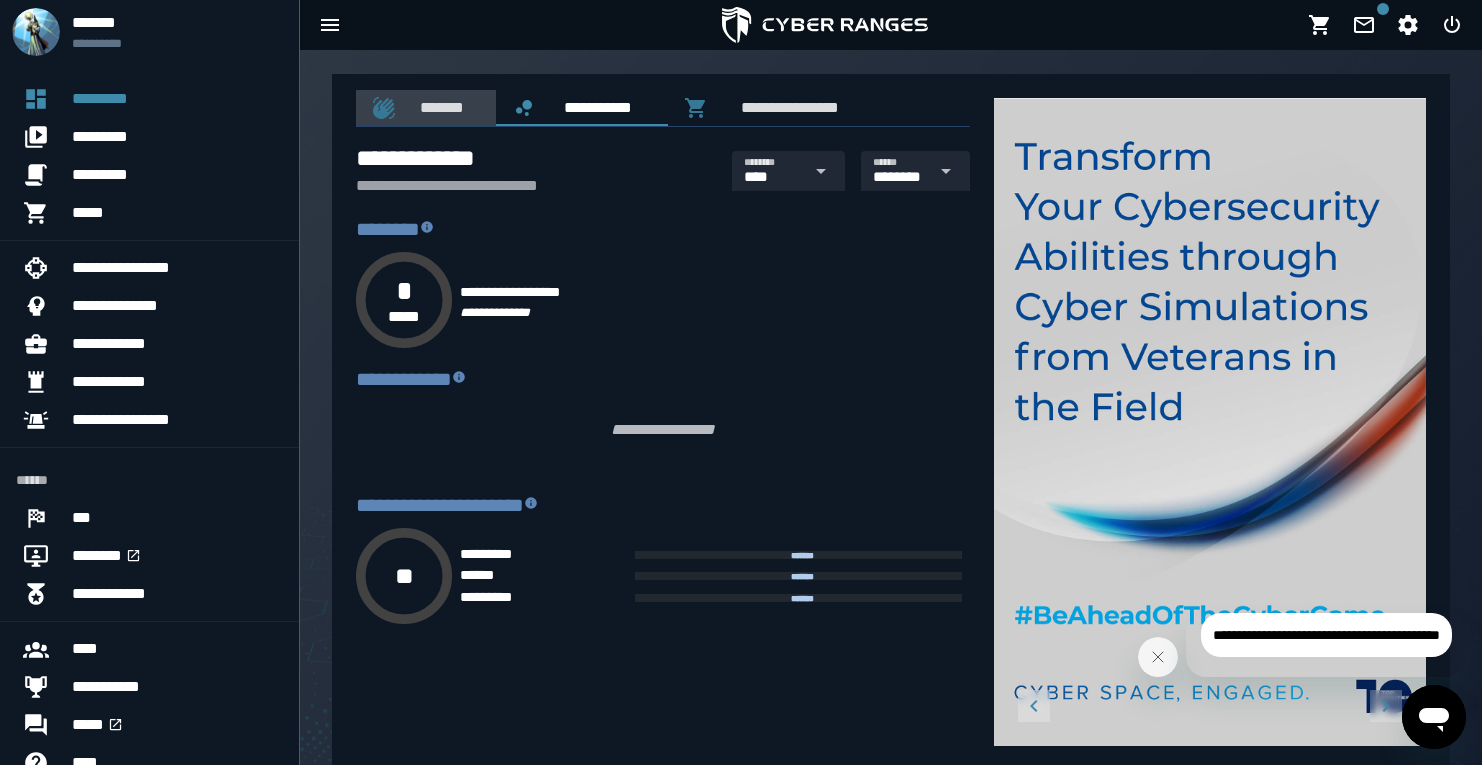 click on "*******" at bounding box center (438, 107) 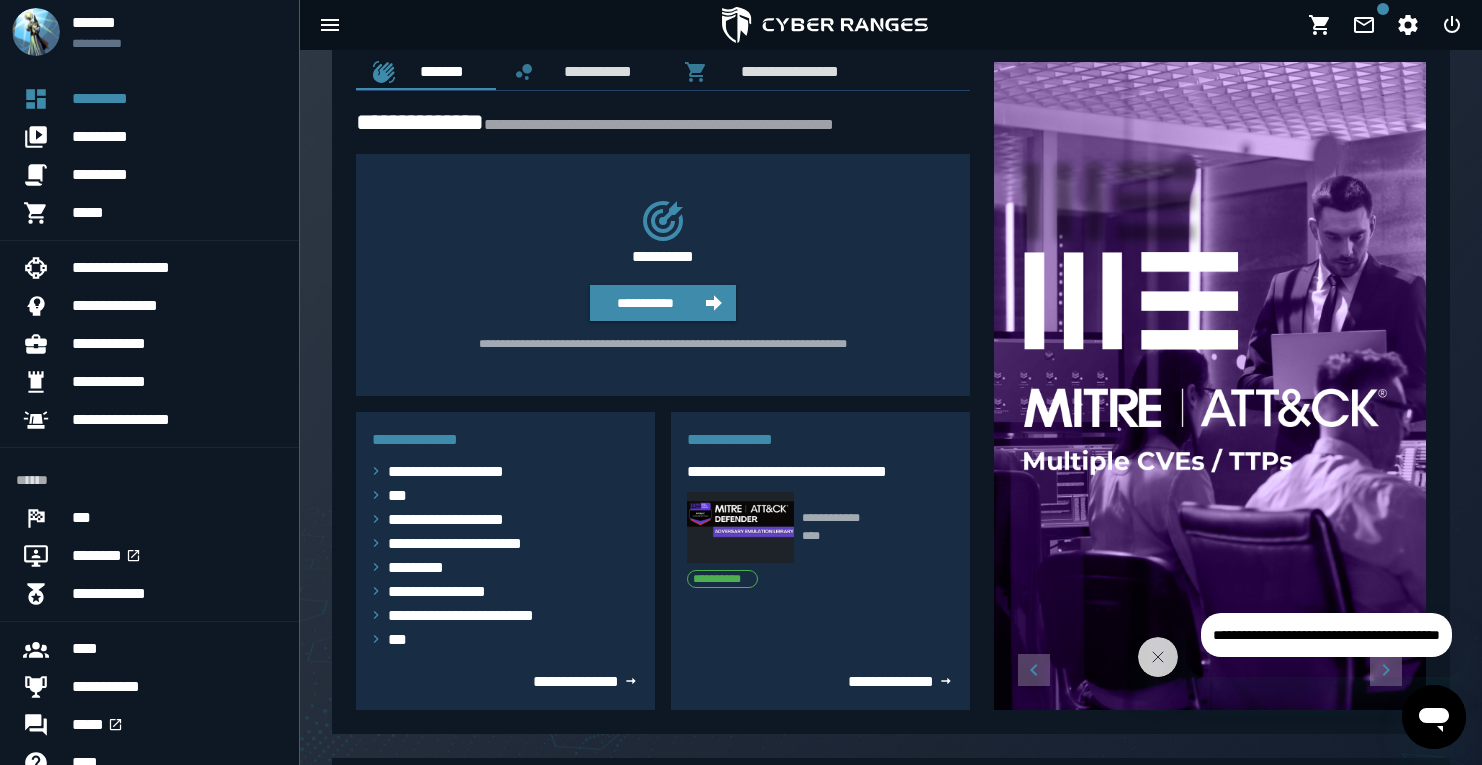scroll, scrollTop: 0, scrollLeft: 0, axis: both 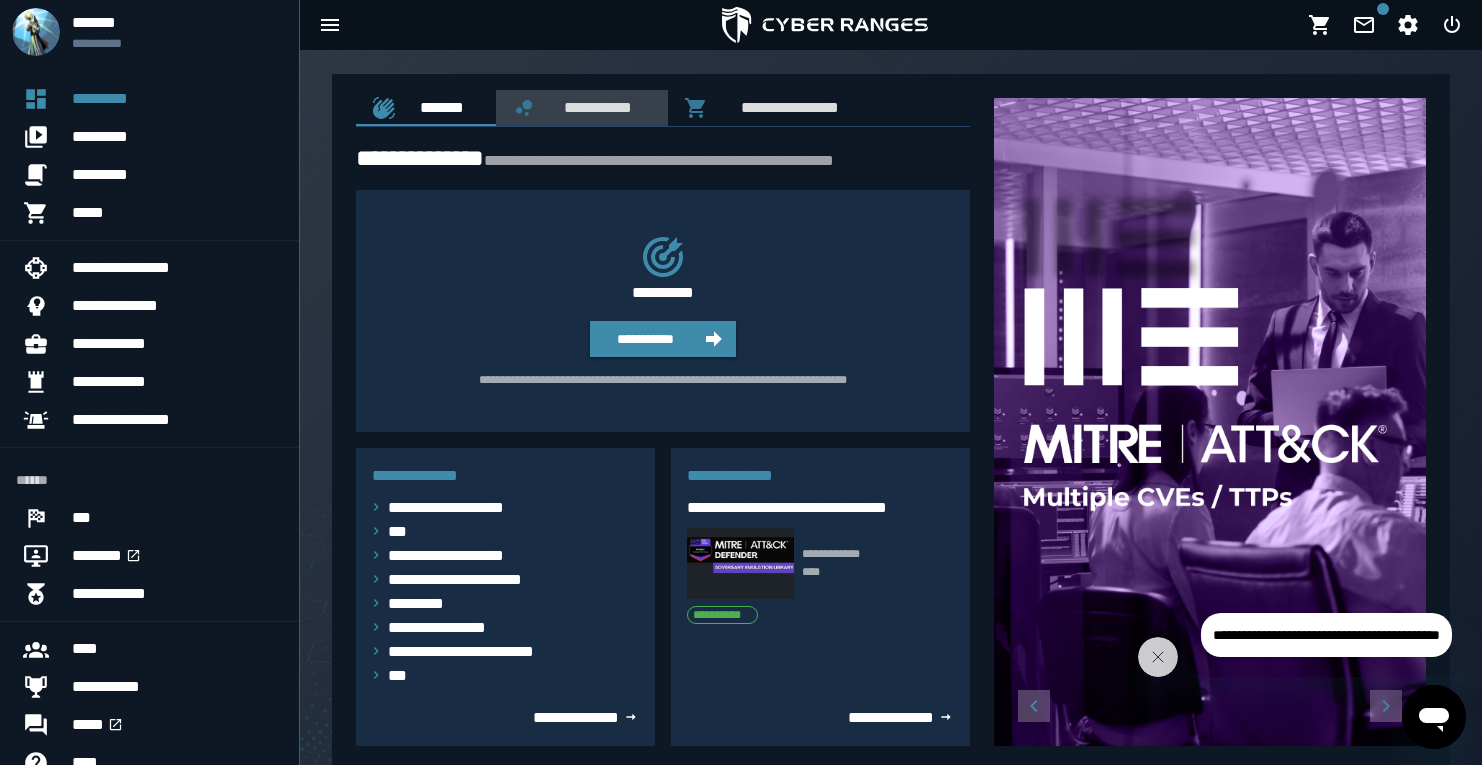 click on "**********" at bounding box center [594, 107] 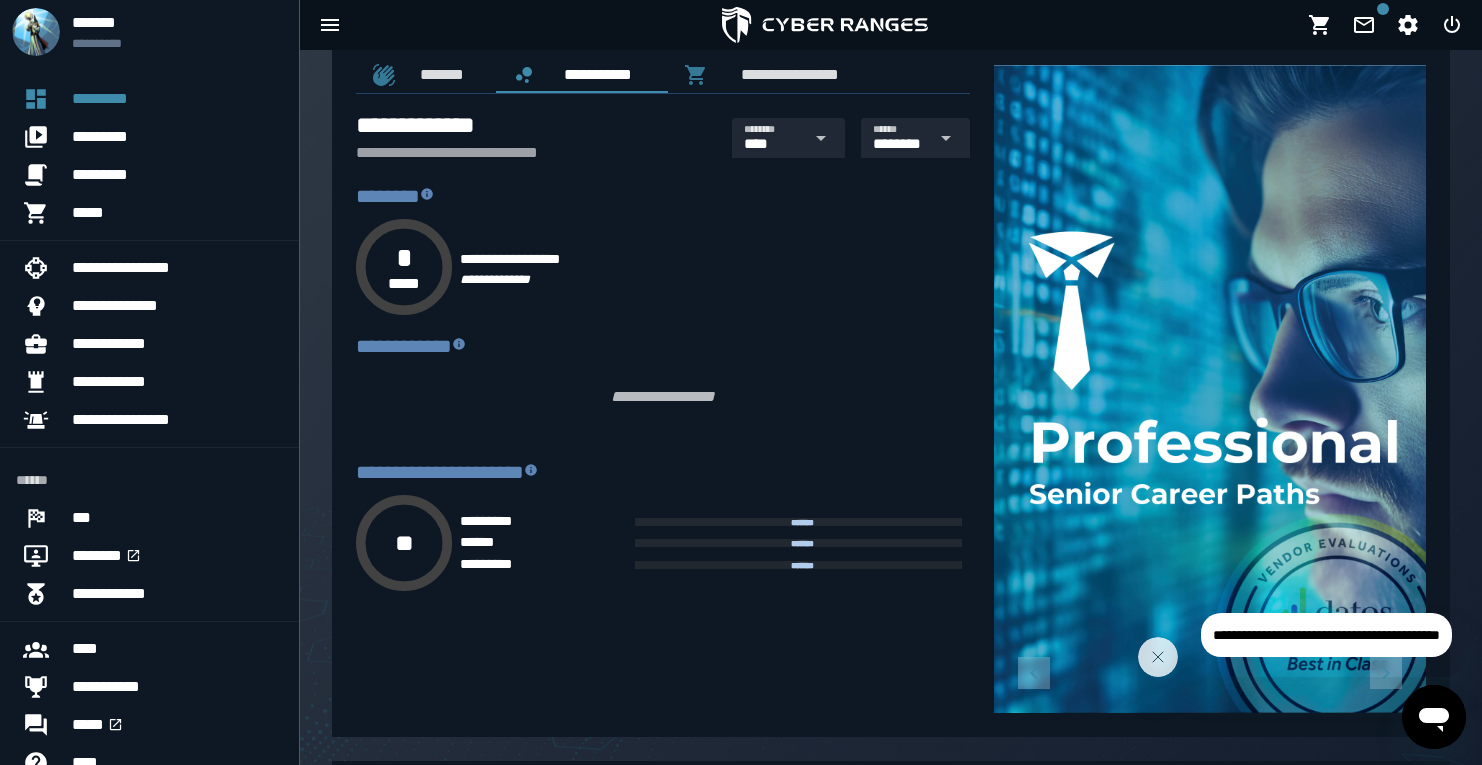 scroll, scrollTop: 0, scrollLeft: 0, axis: both 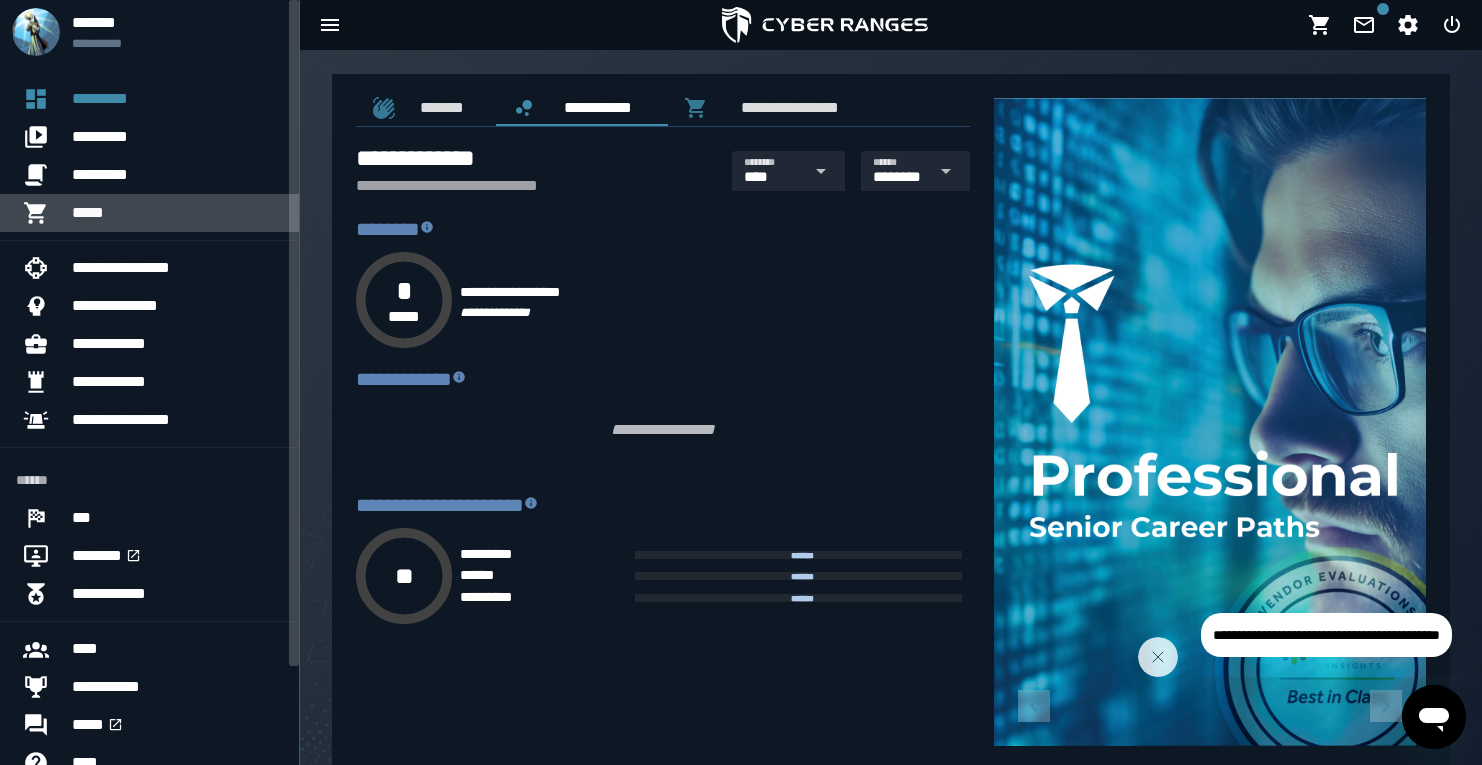 click on "*****" at bounding box center (177, 213) 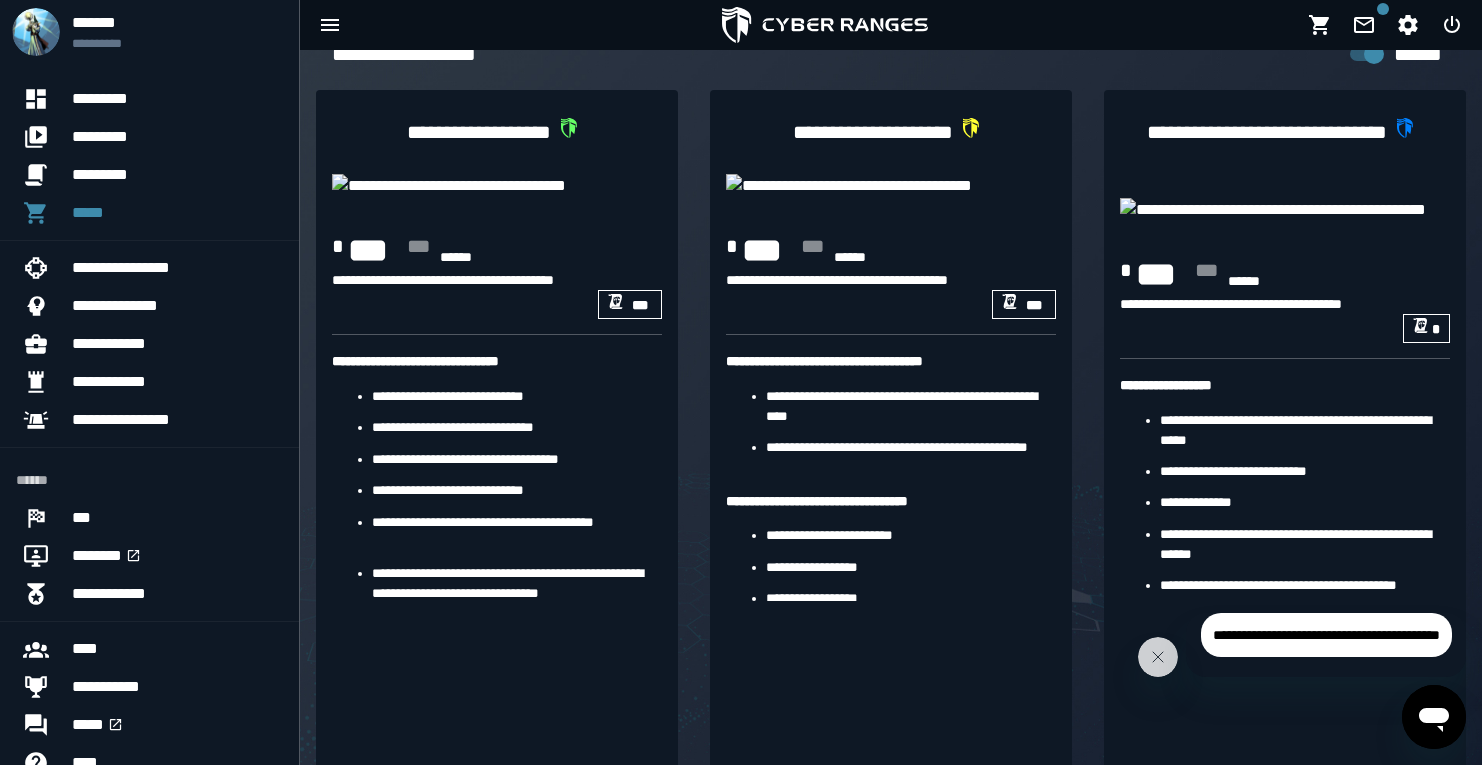 scroll, scrollTop: 320, scrollLeft: 0, axis: vertical 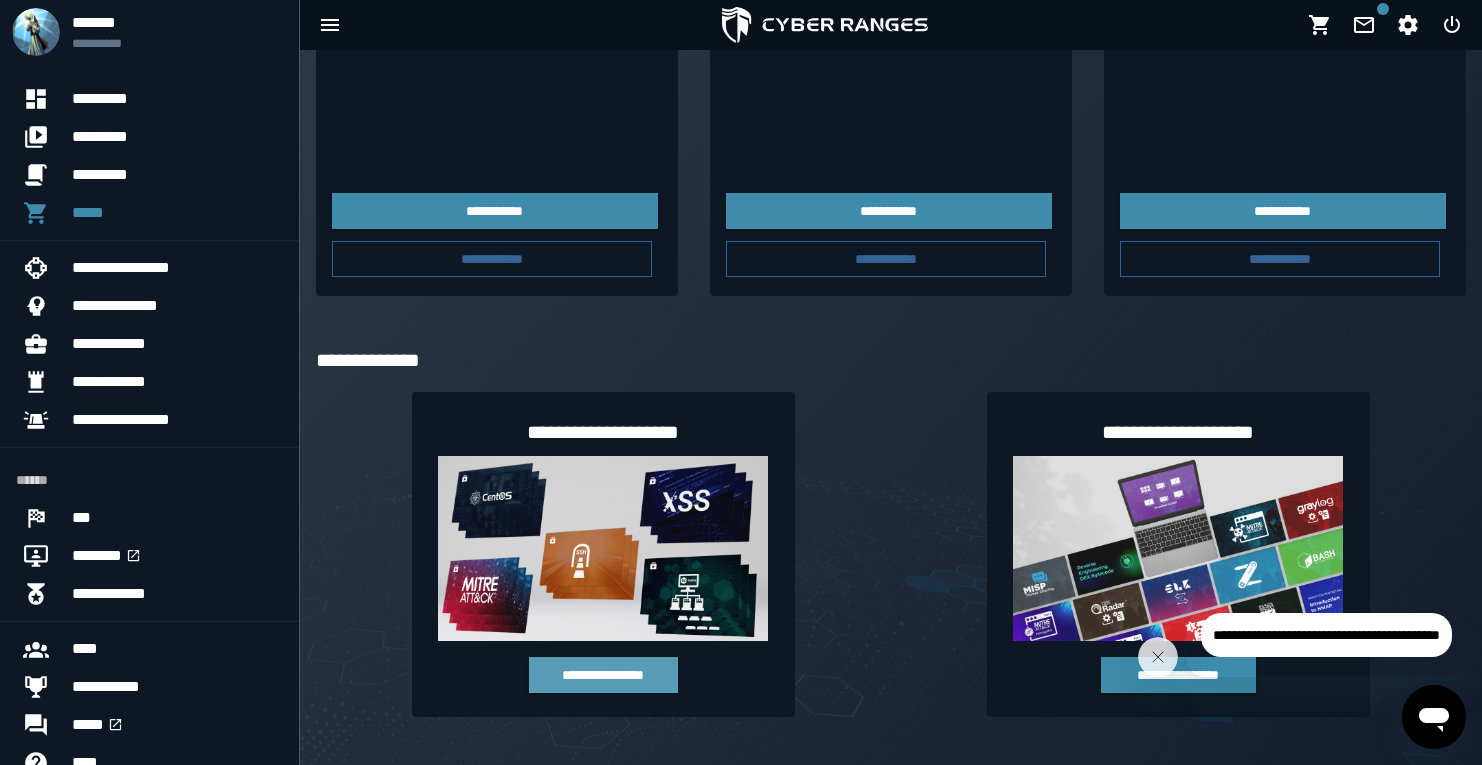 click on "**********" at bounding box center [604, 675] 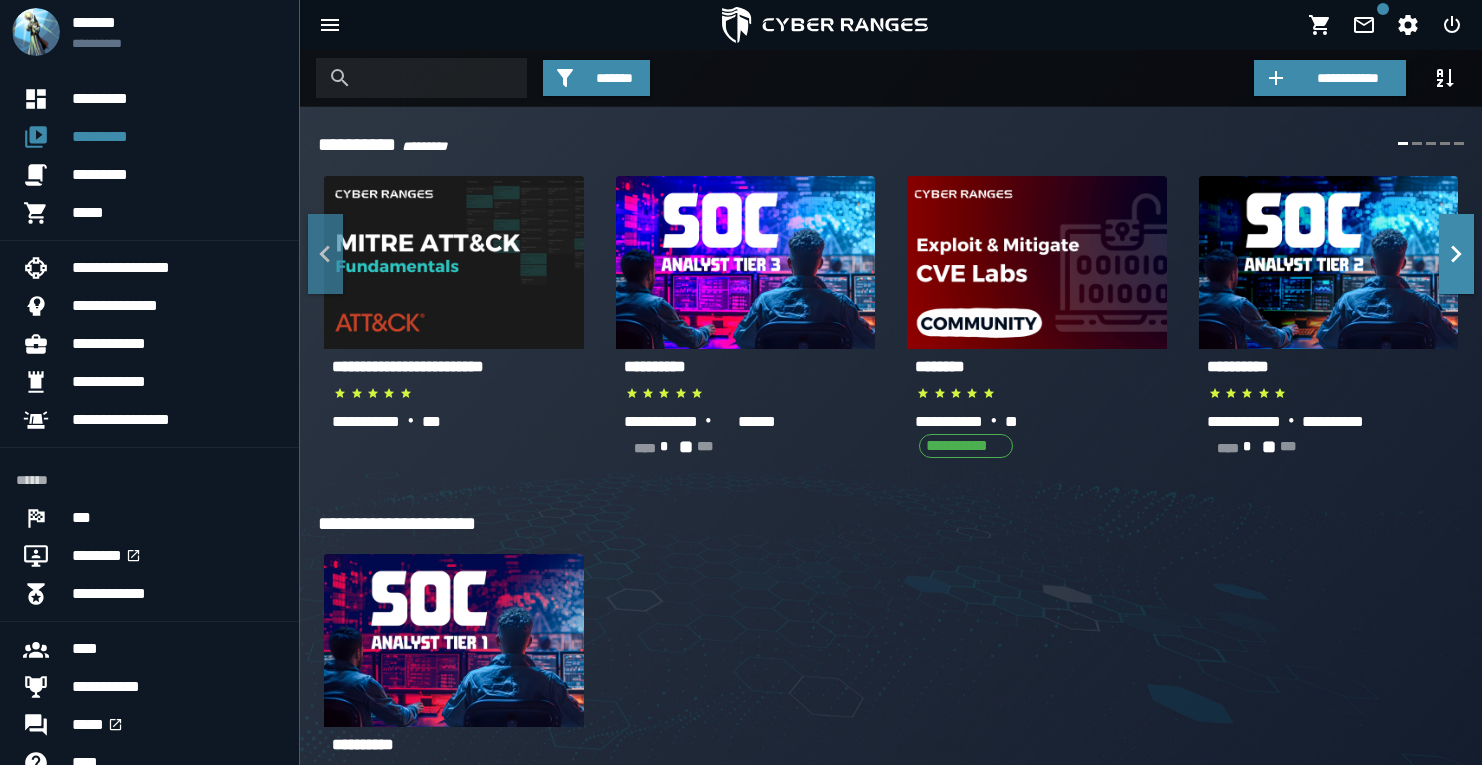 scroll, scrollTop: 26, scrollLeft: 0, axis: vertical 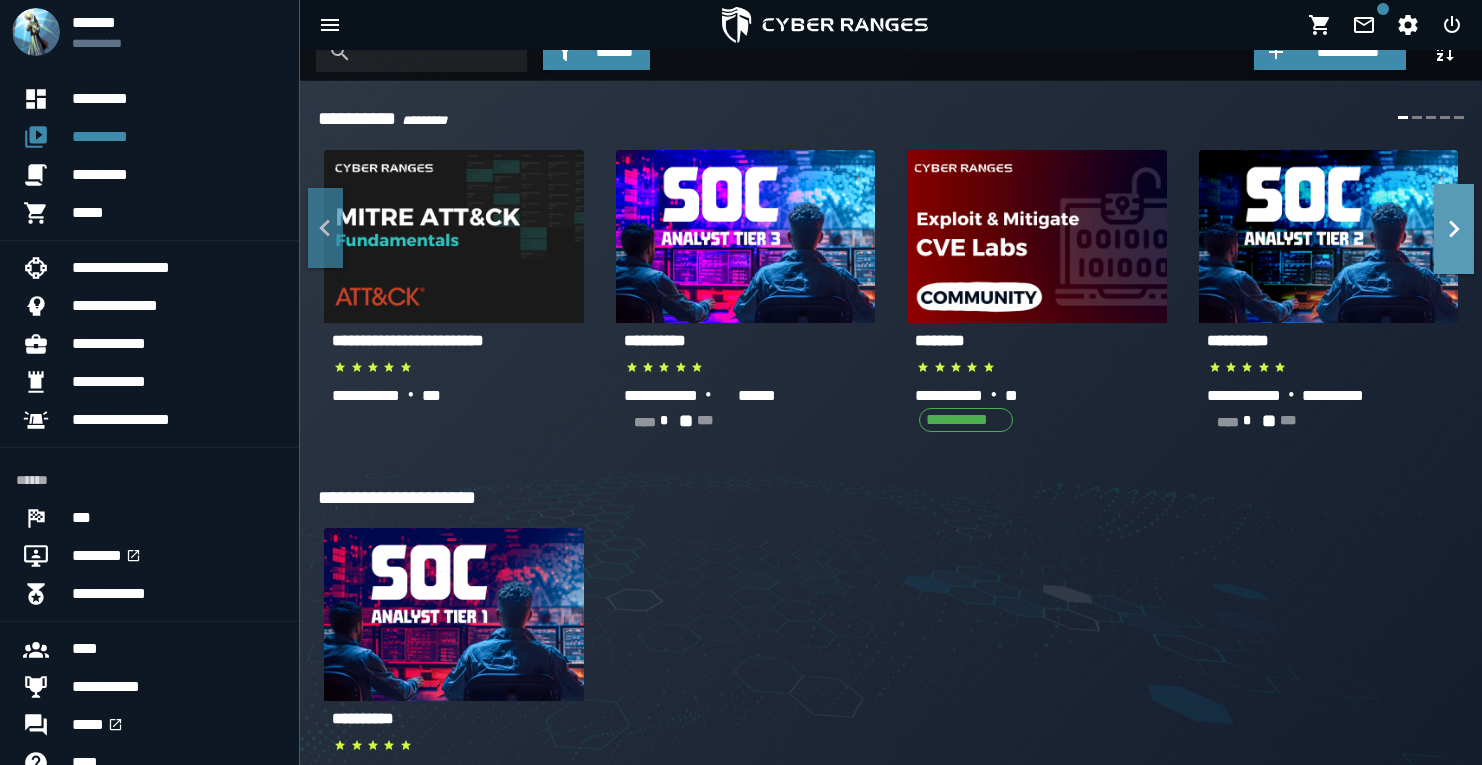 click 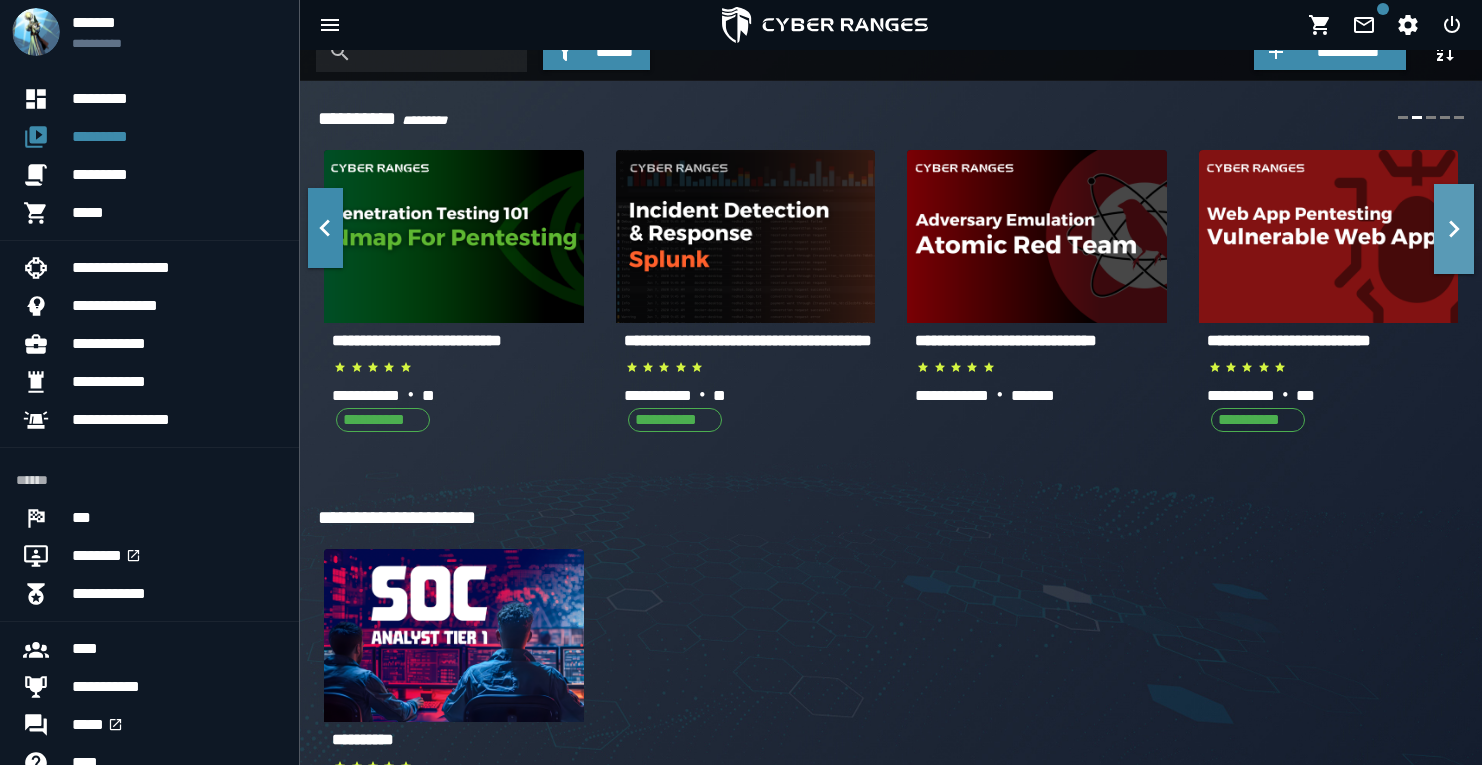 click 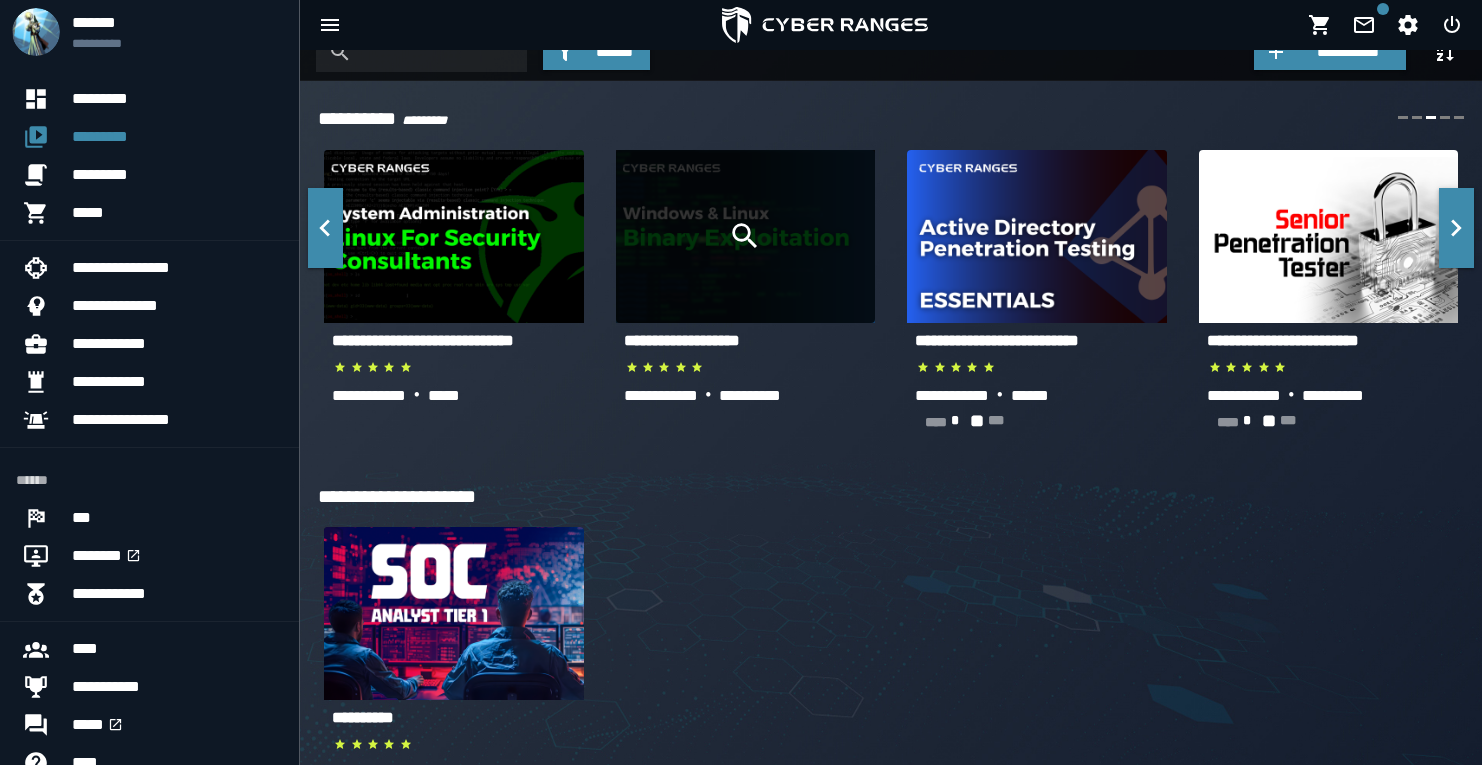 click 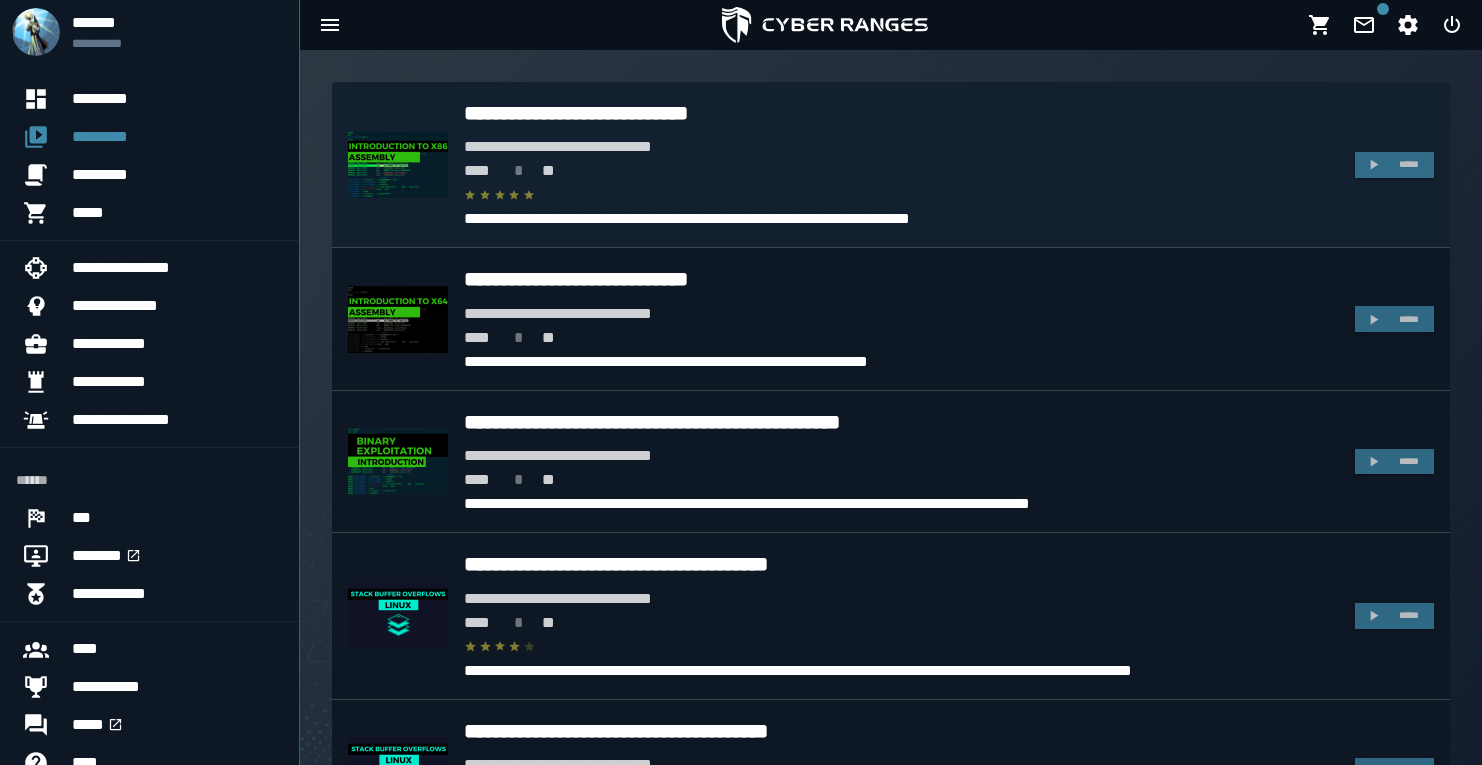 scroll, scrollTop: 106, scrollLeft: 0, axis: vertical 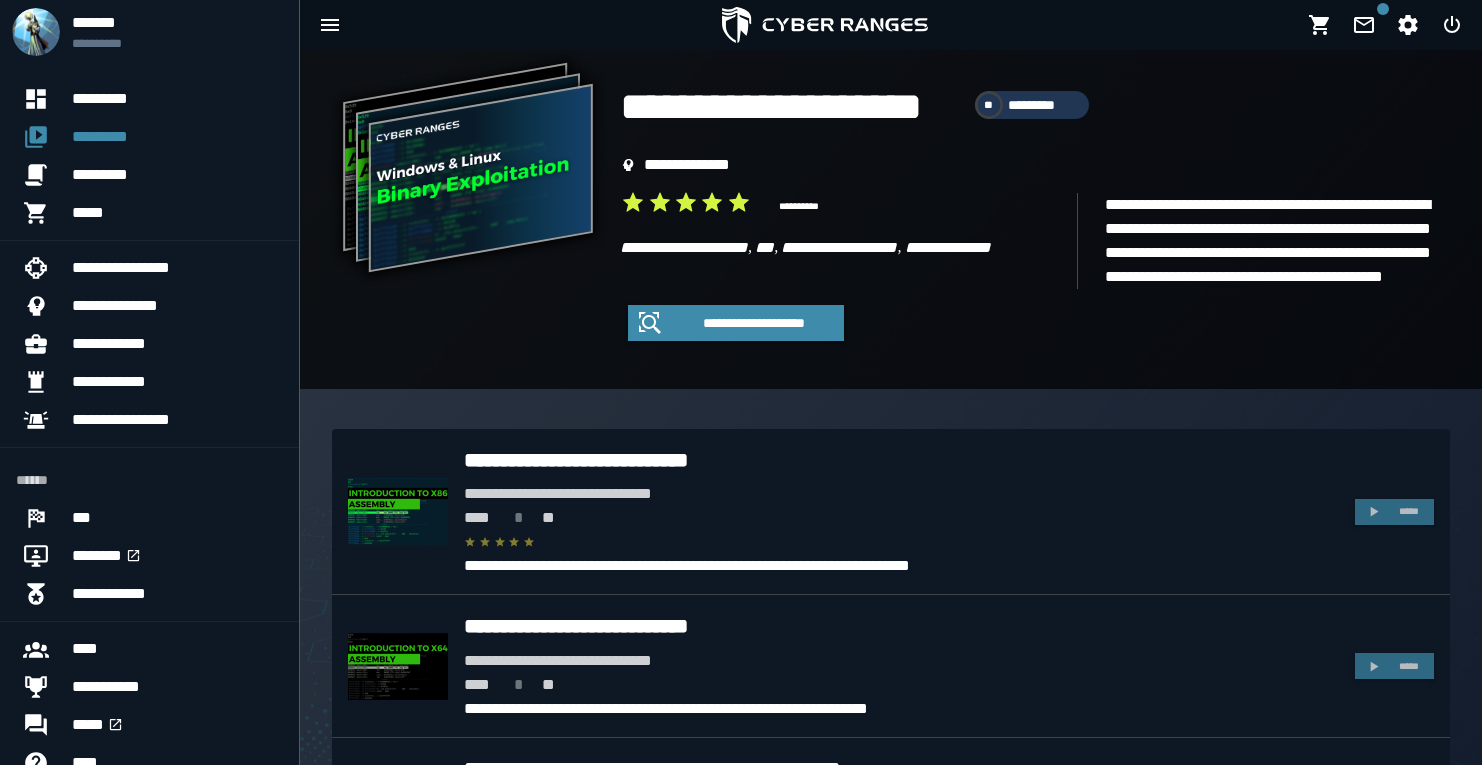 click on "**********" 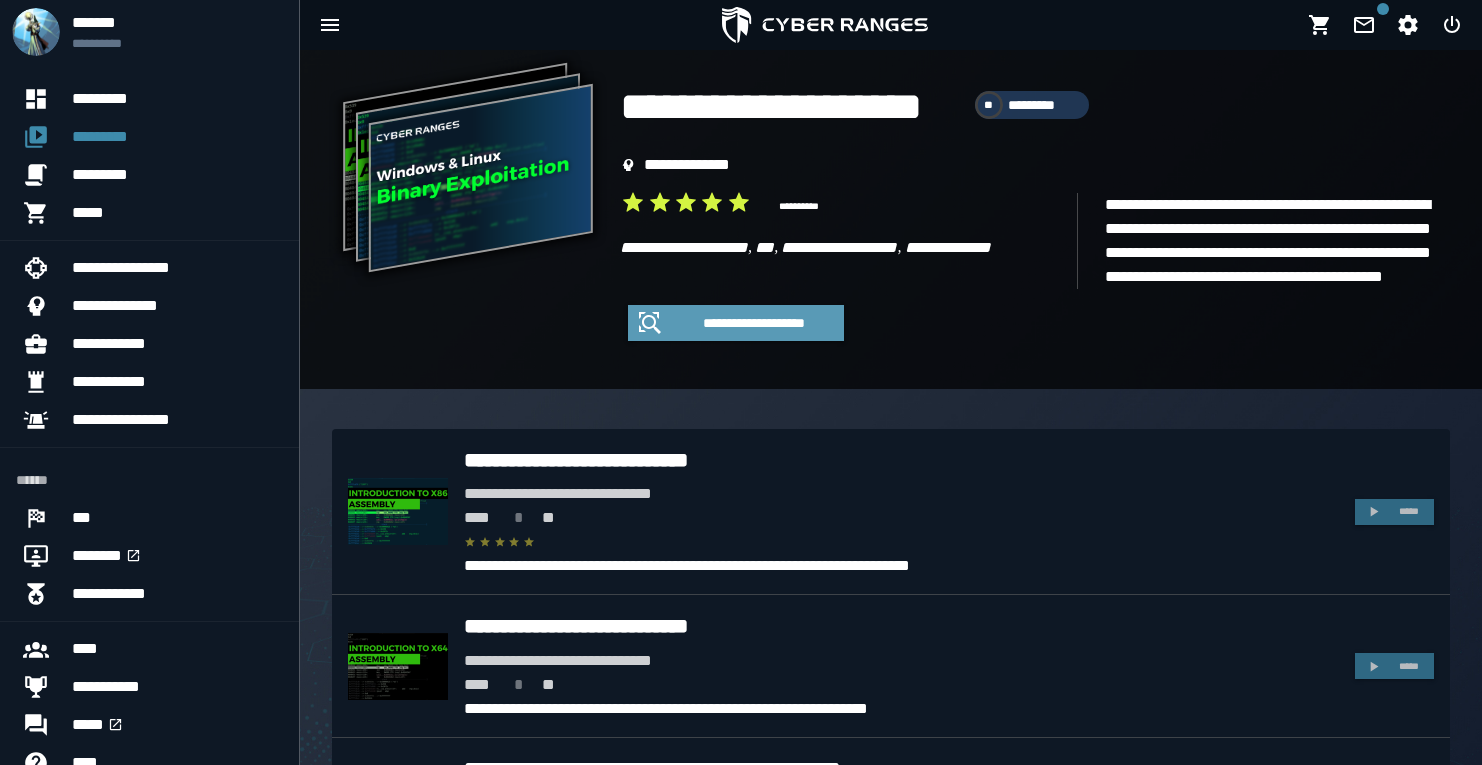 click on "**********" at bounding box center (754, 323) 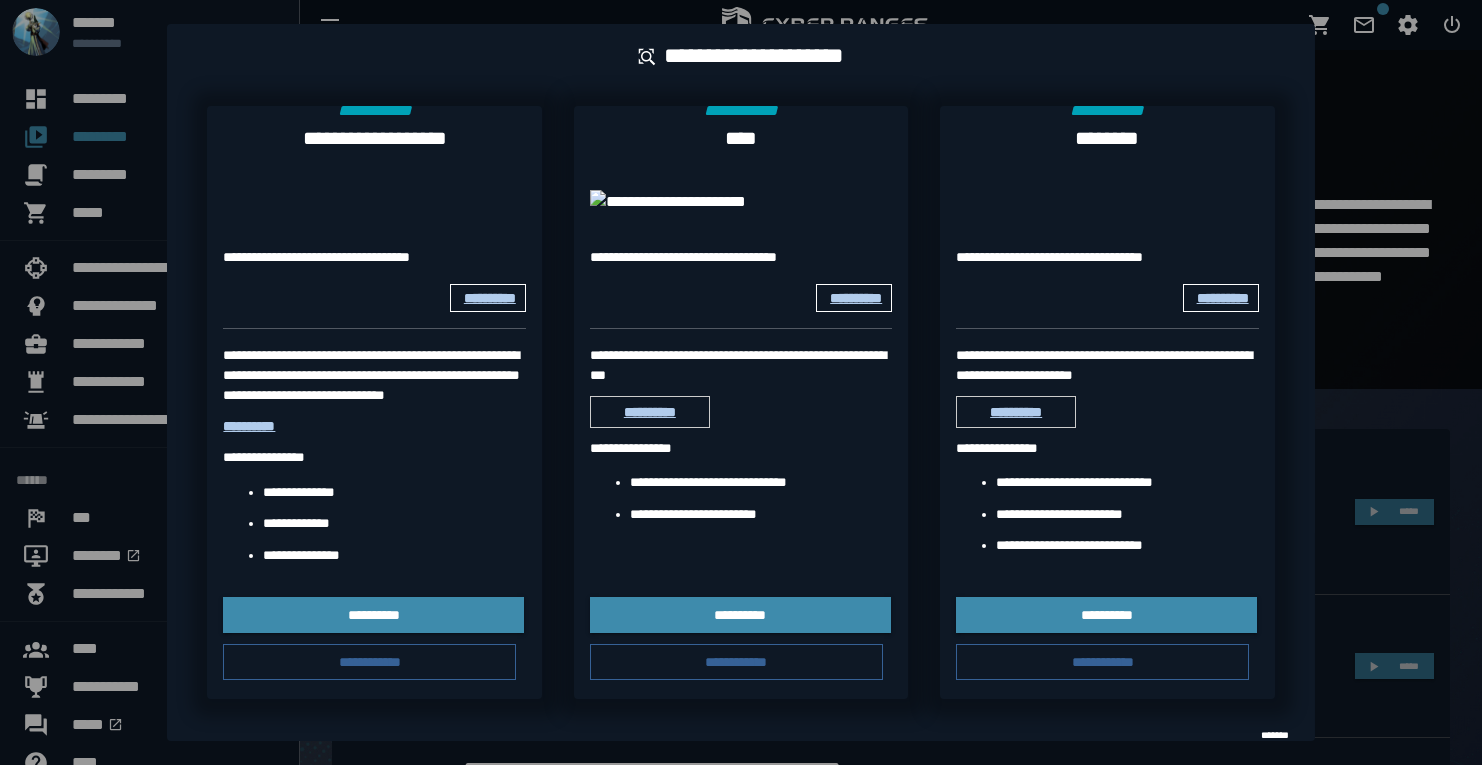 scroll, scrollTop: 0, scrollLeft: 0, axis: both 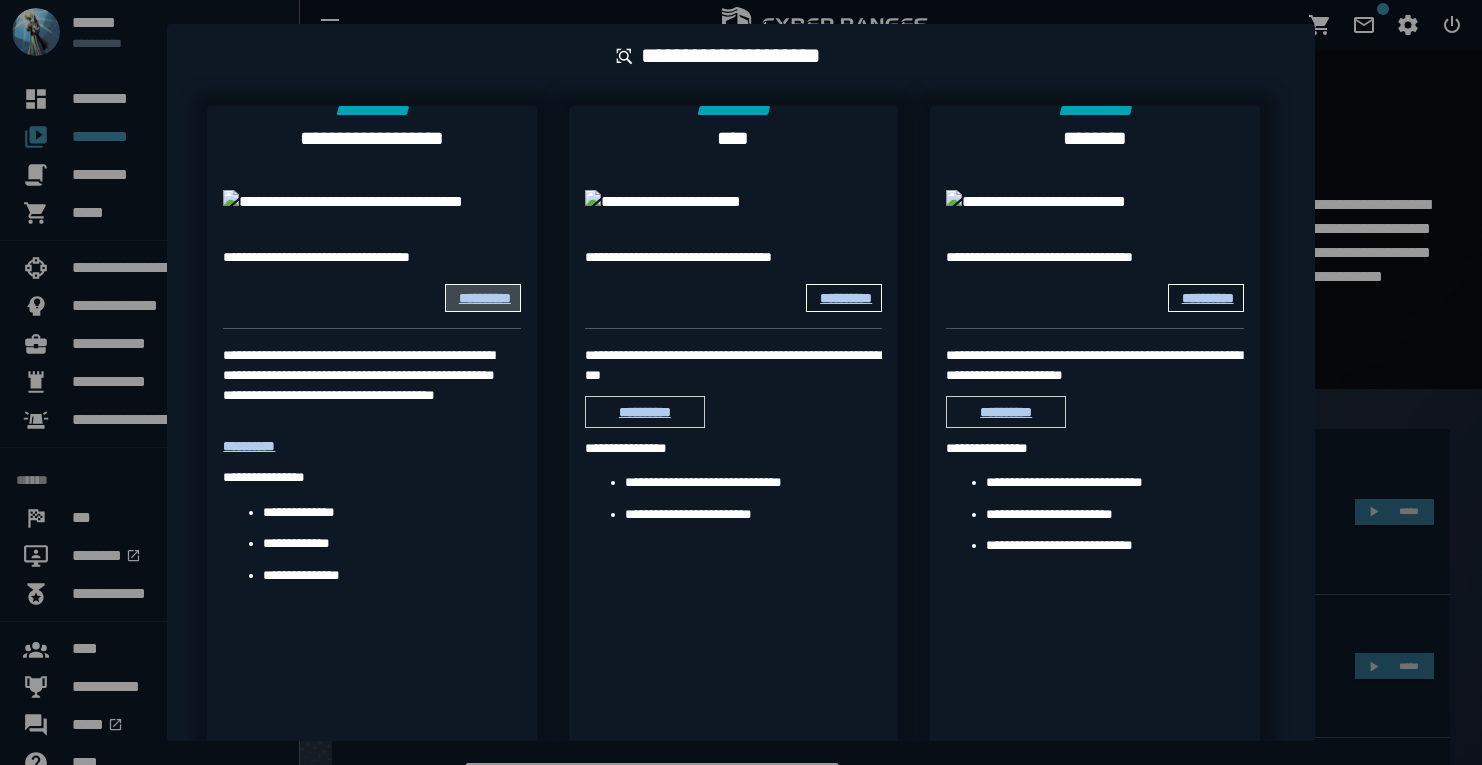click at bounding box center [741, 382] 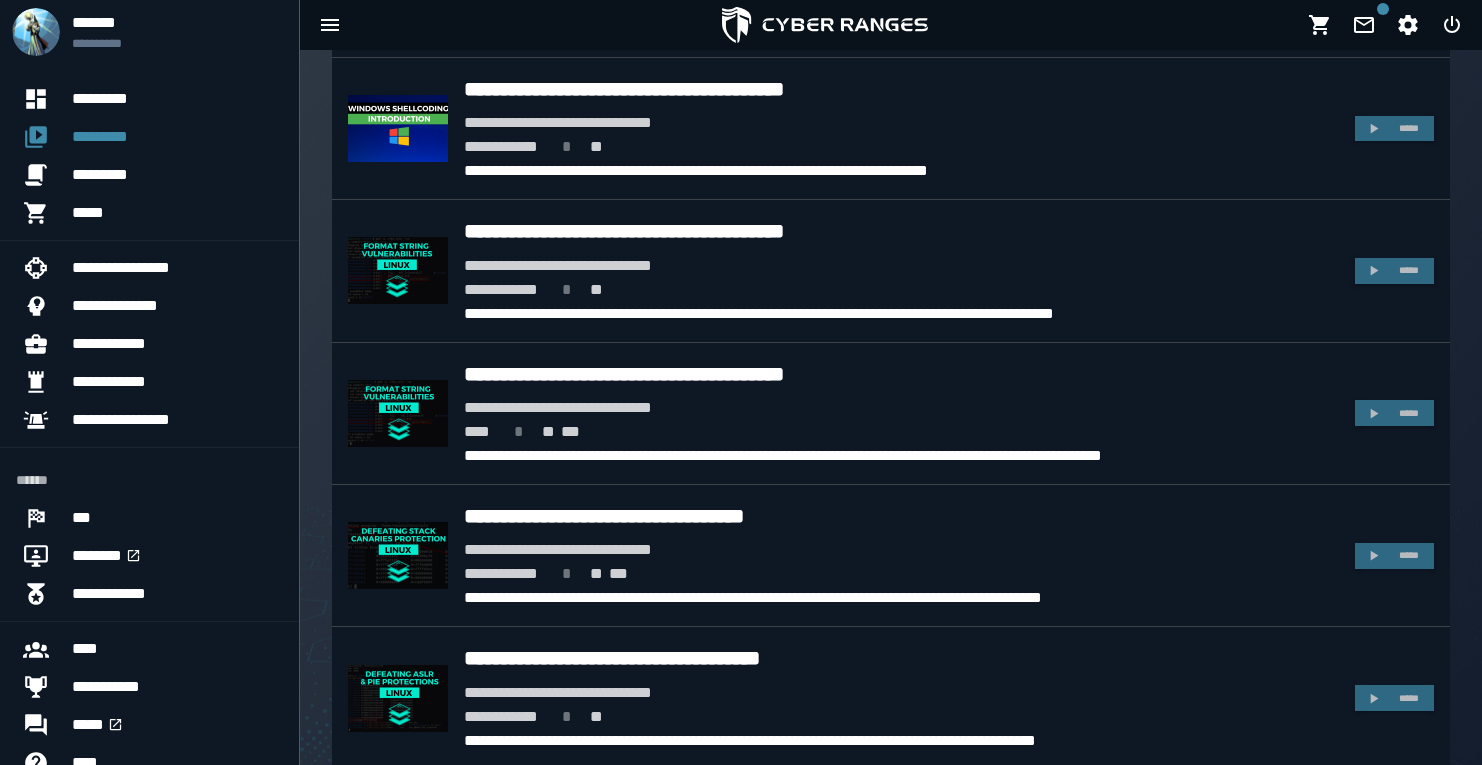 scroll, scrollTop: 3678, scrollLeft: 0, axis: vertical 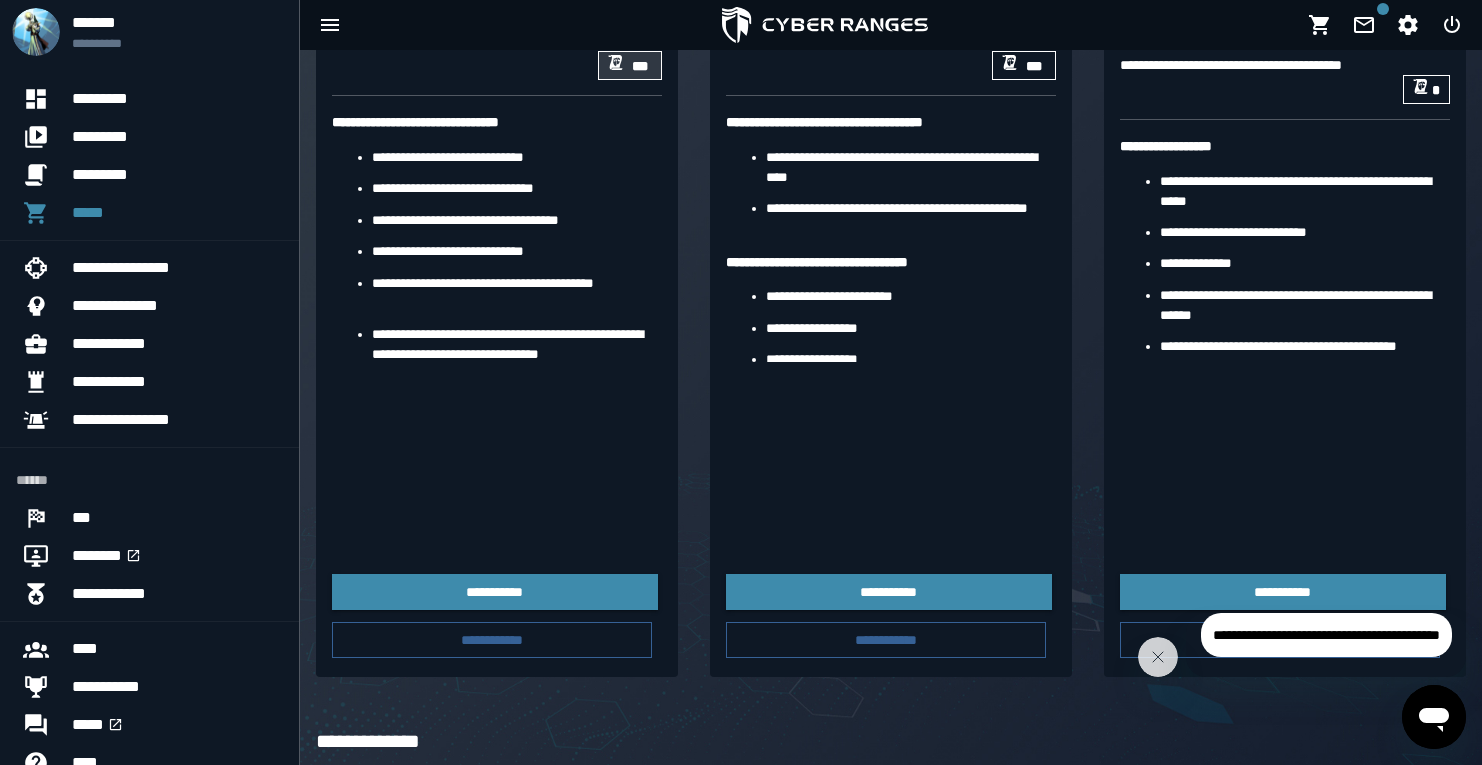 click on "***" 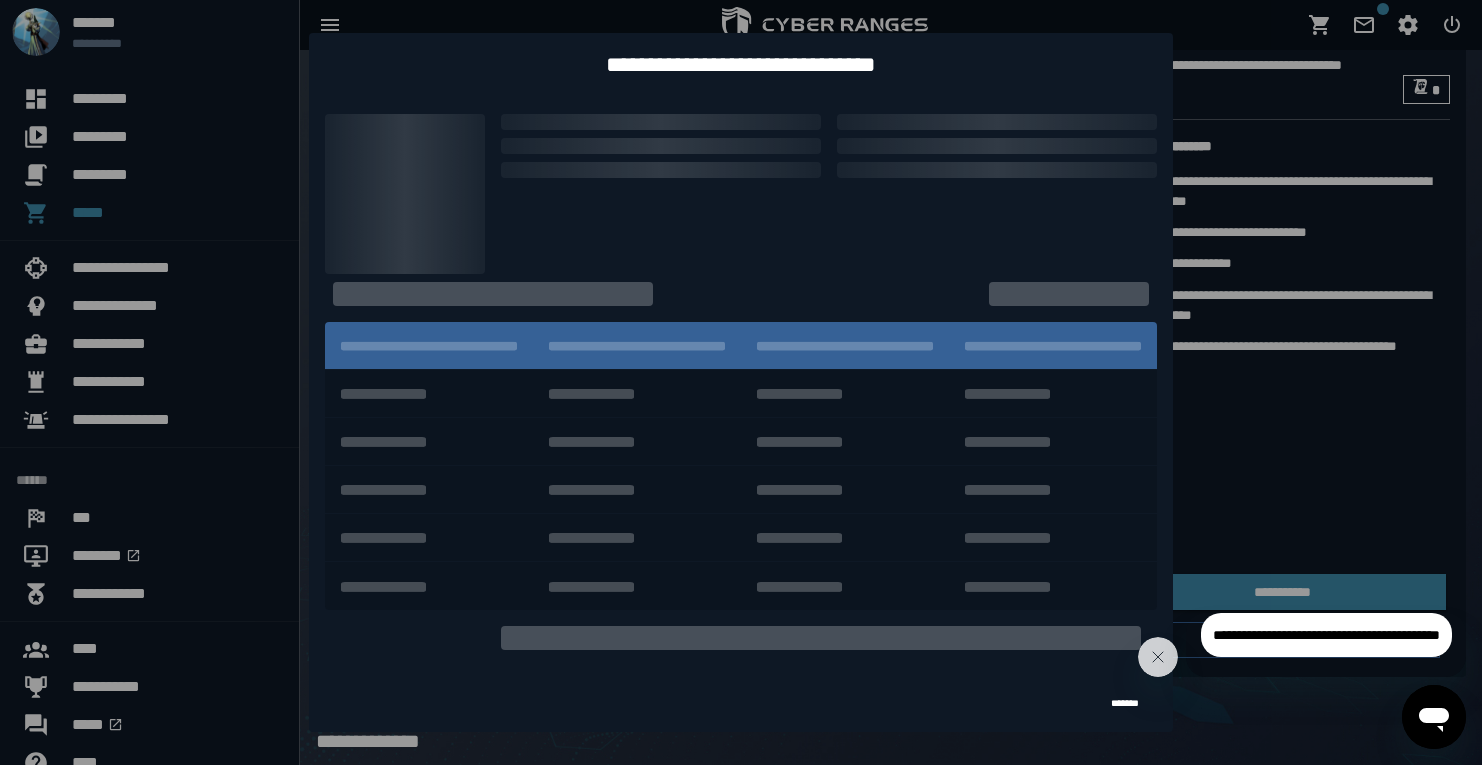 scroll, scrollTop: 0, scrollLeft: 0, axis: both 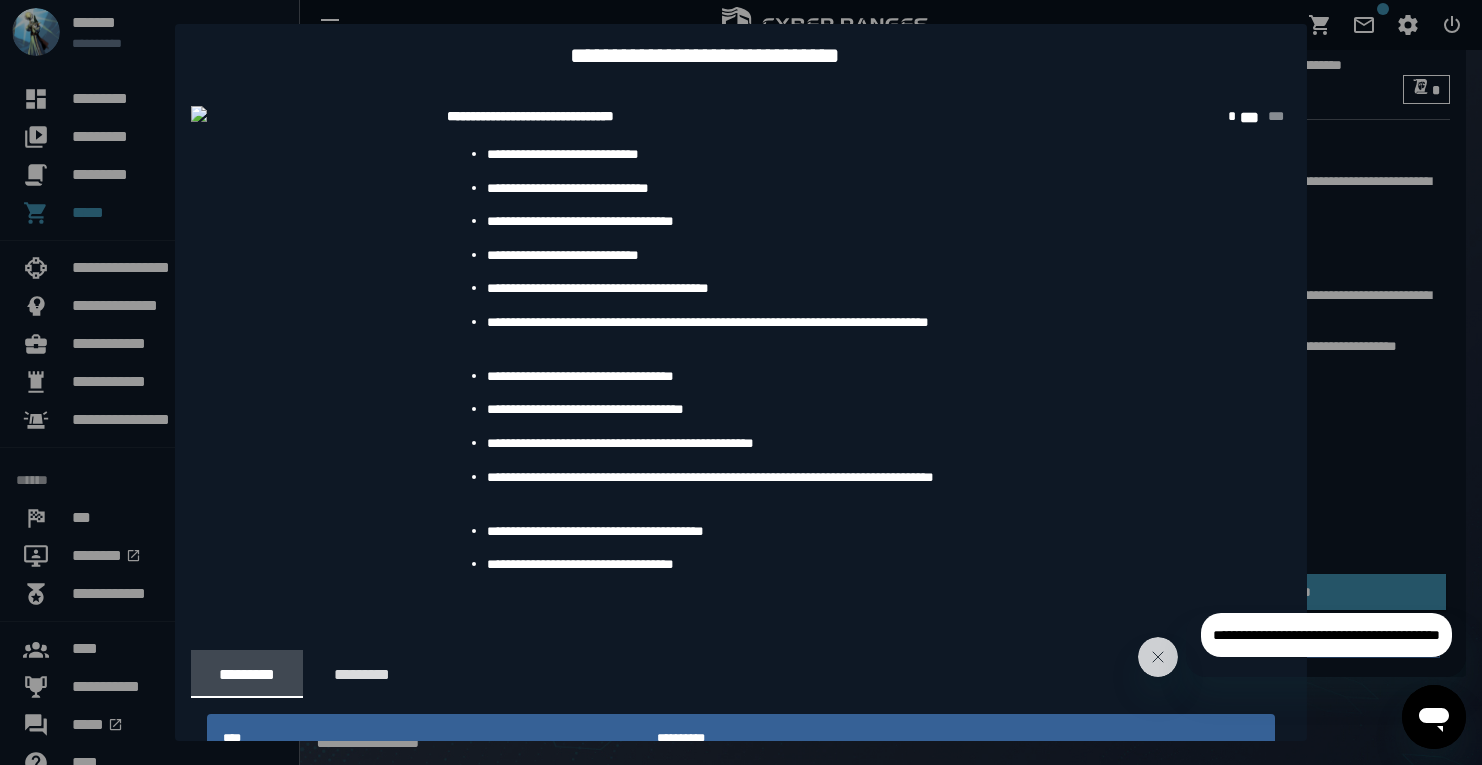 click at bounding box center (741, 382) 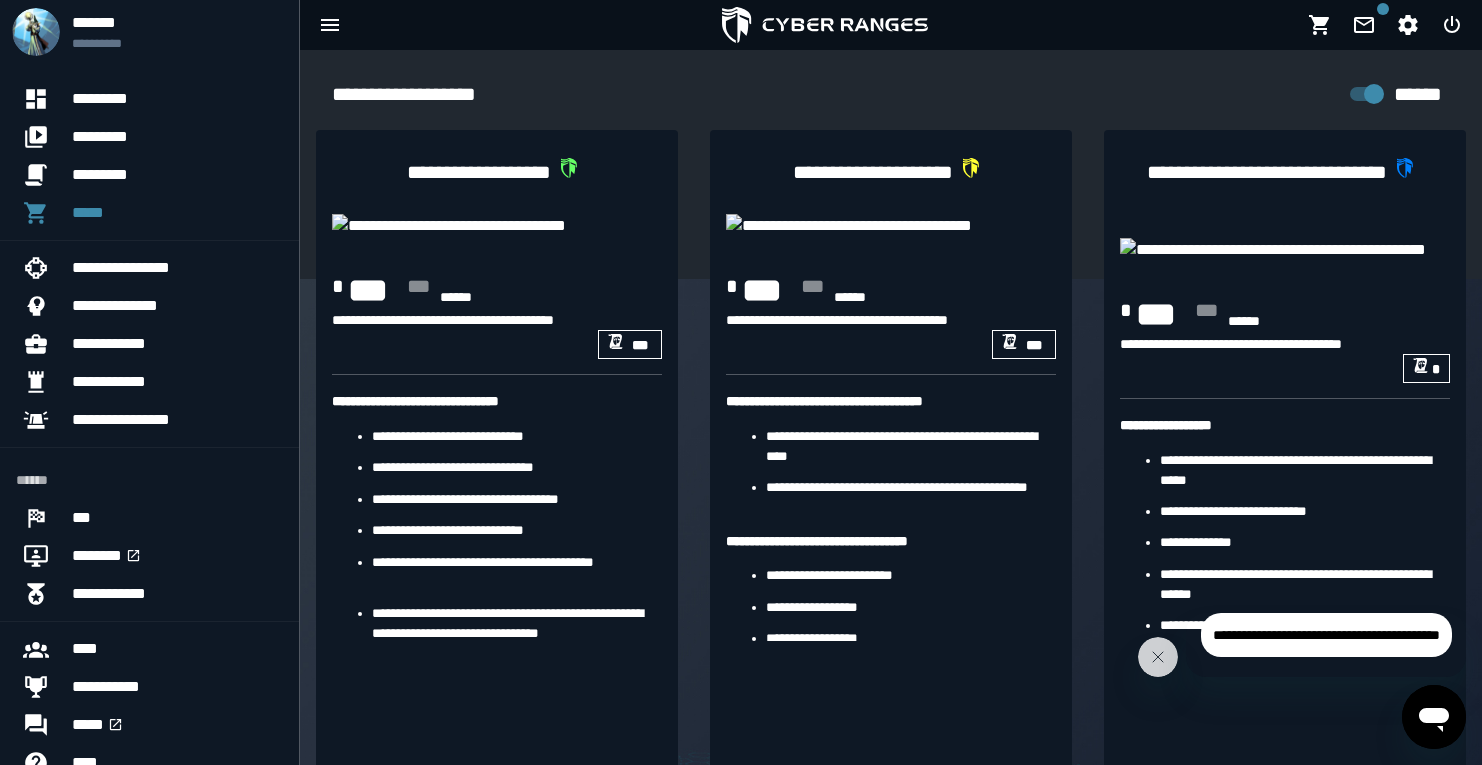 scroll, scrollTop: 279, scrollLeft: 0, axis: vertical 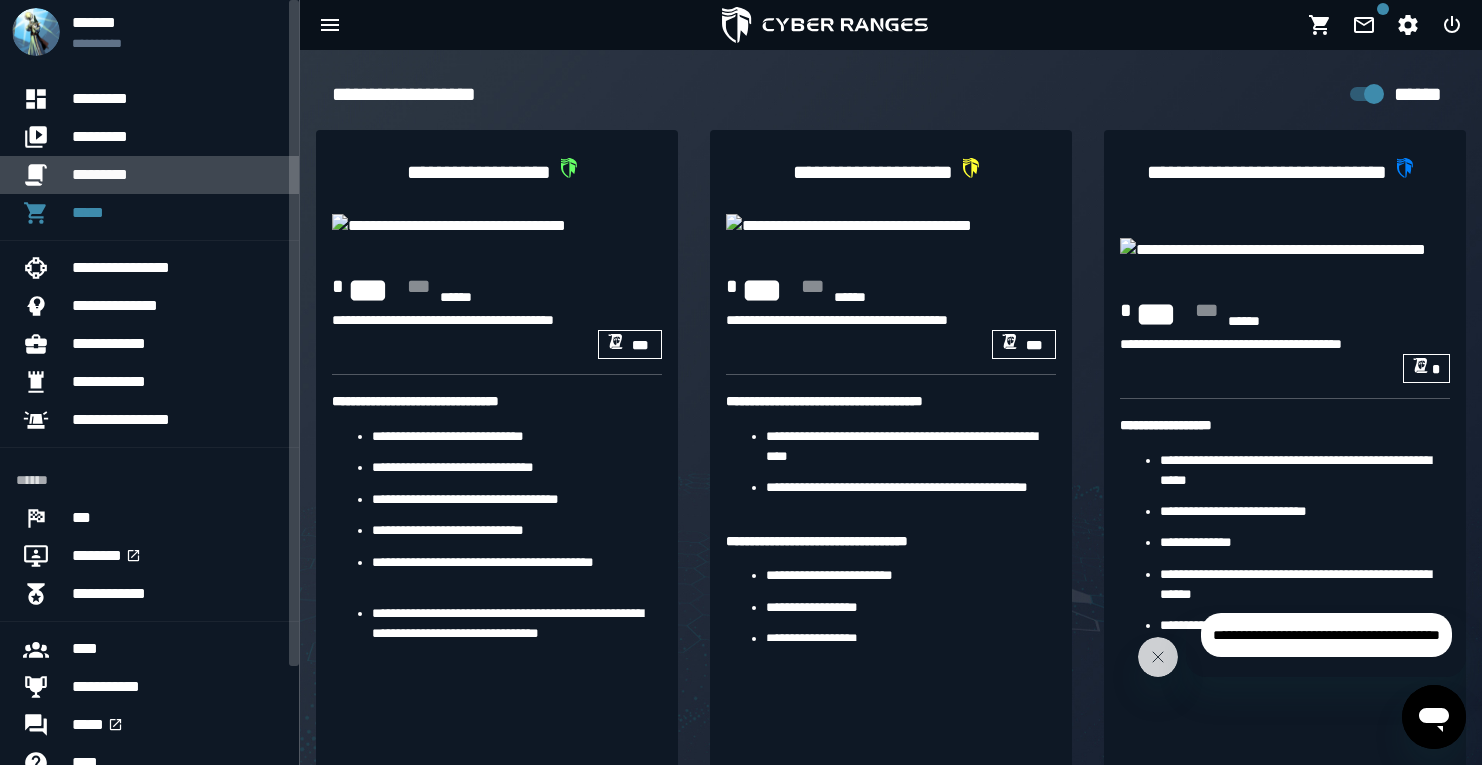 click on "*********" at bounding box center (177, 175) 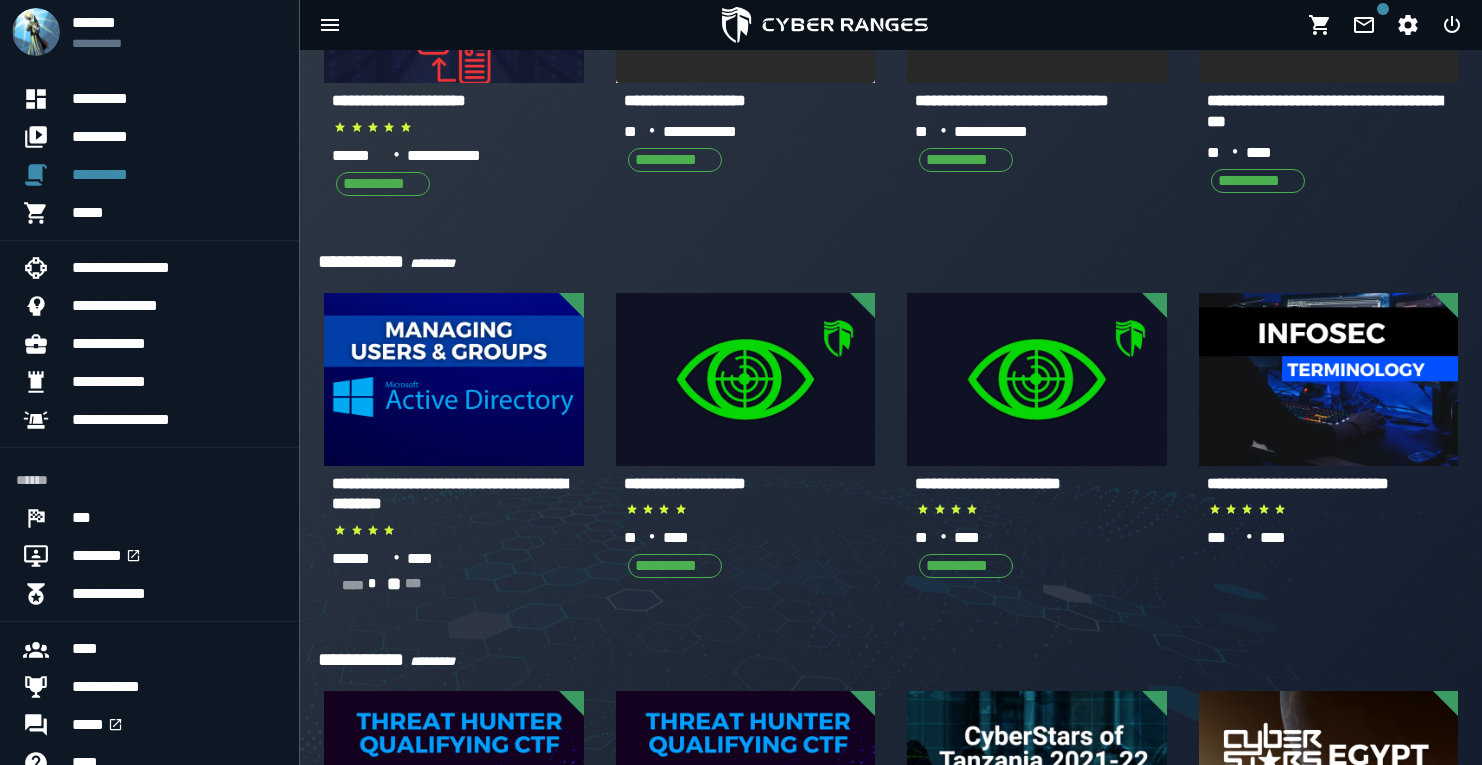 scroll, scrollTop: 1423, scrollLeft: 0, axis: vertical 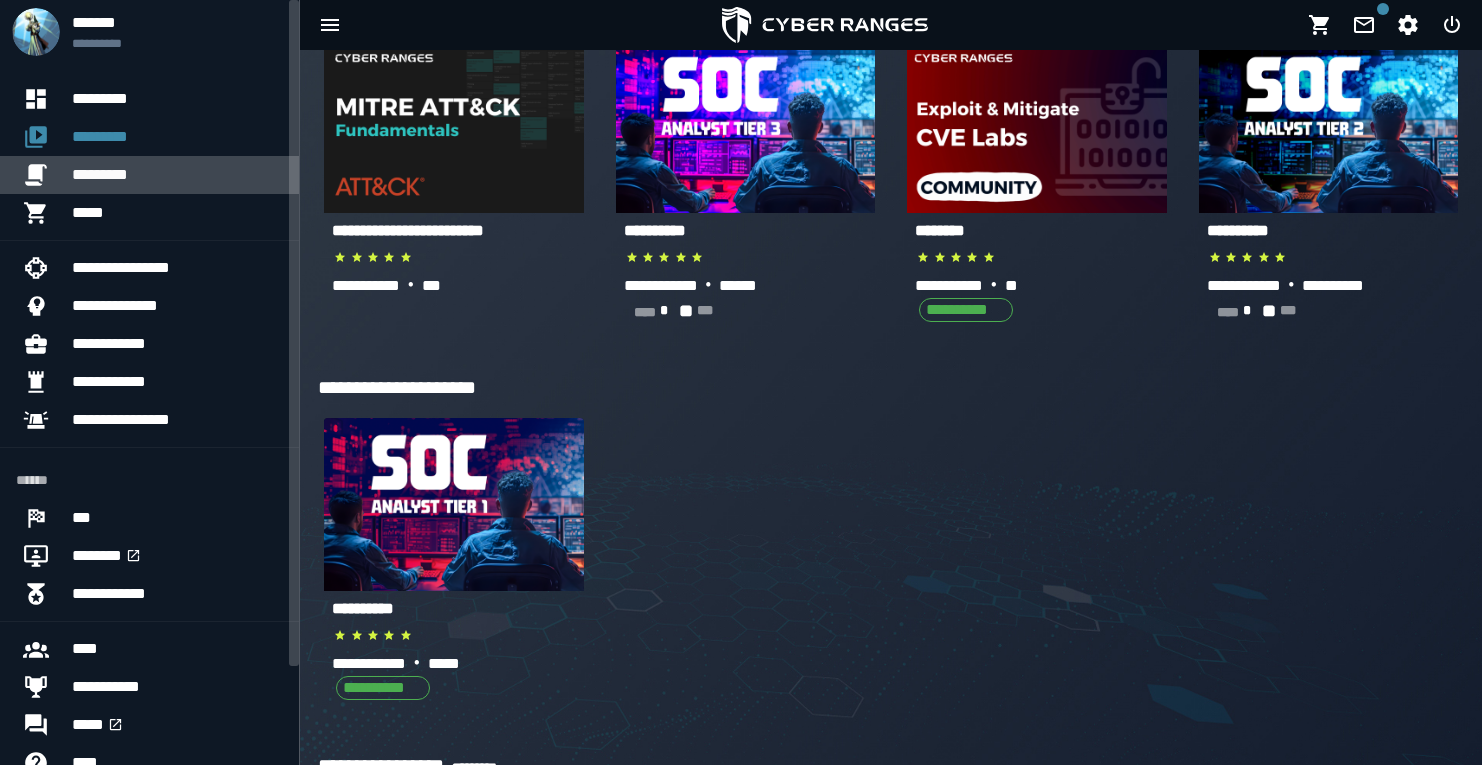 click on "*********" at bounding box center [177, 175] 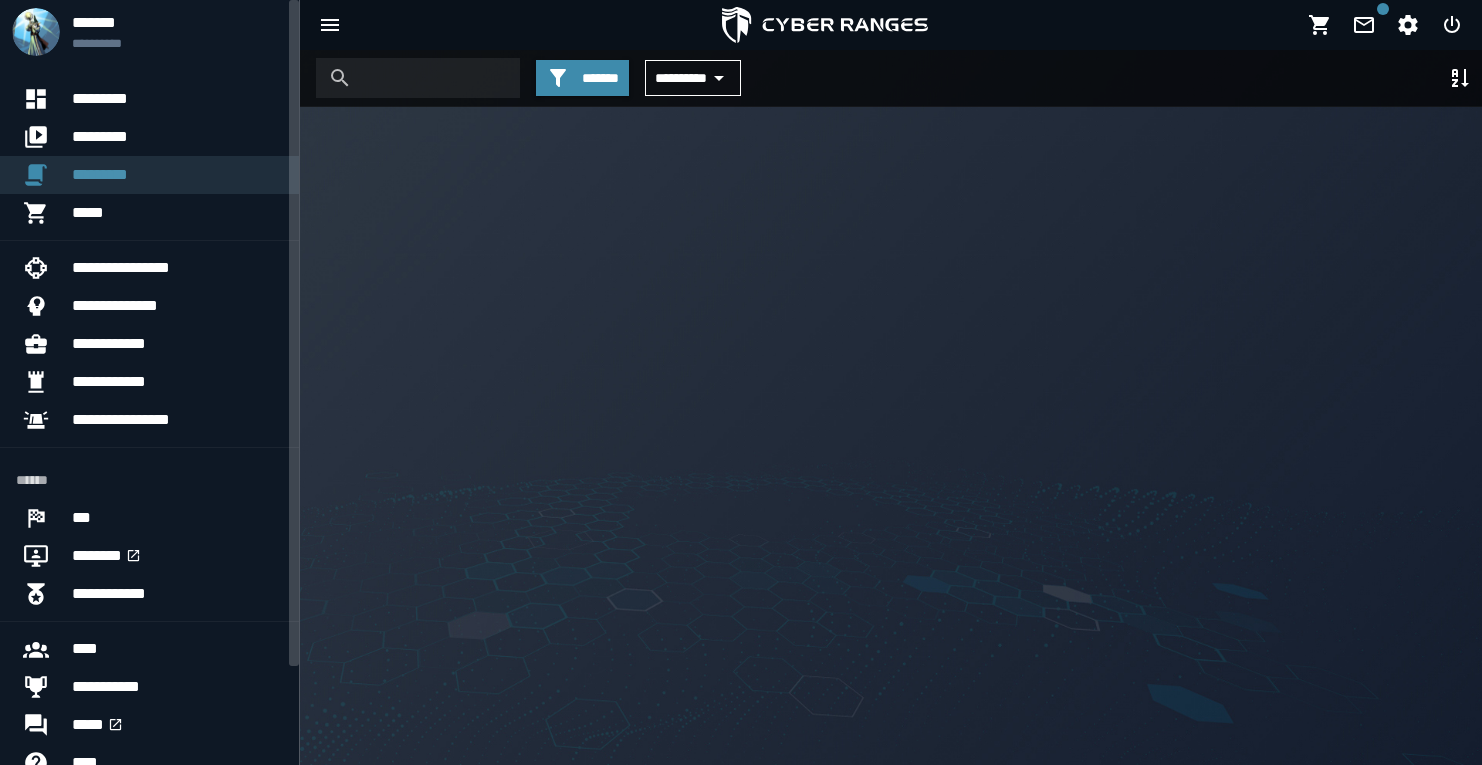 scroll, scrollTop: 0, scrollLeft: 0, axis: both 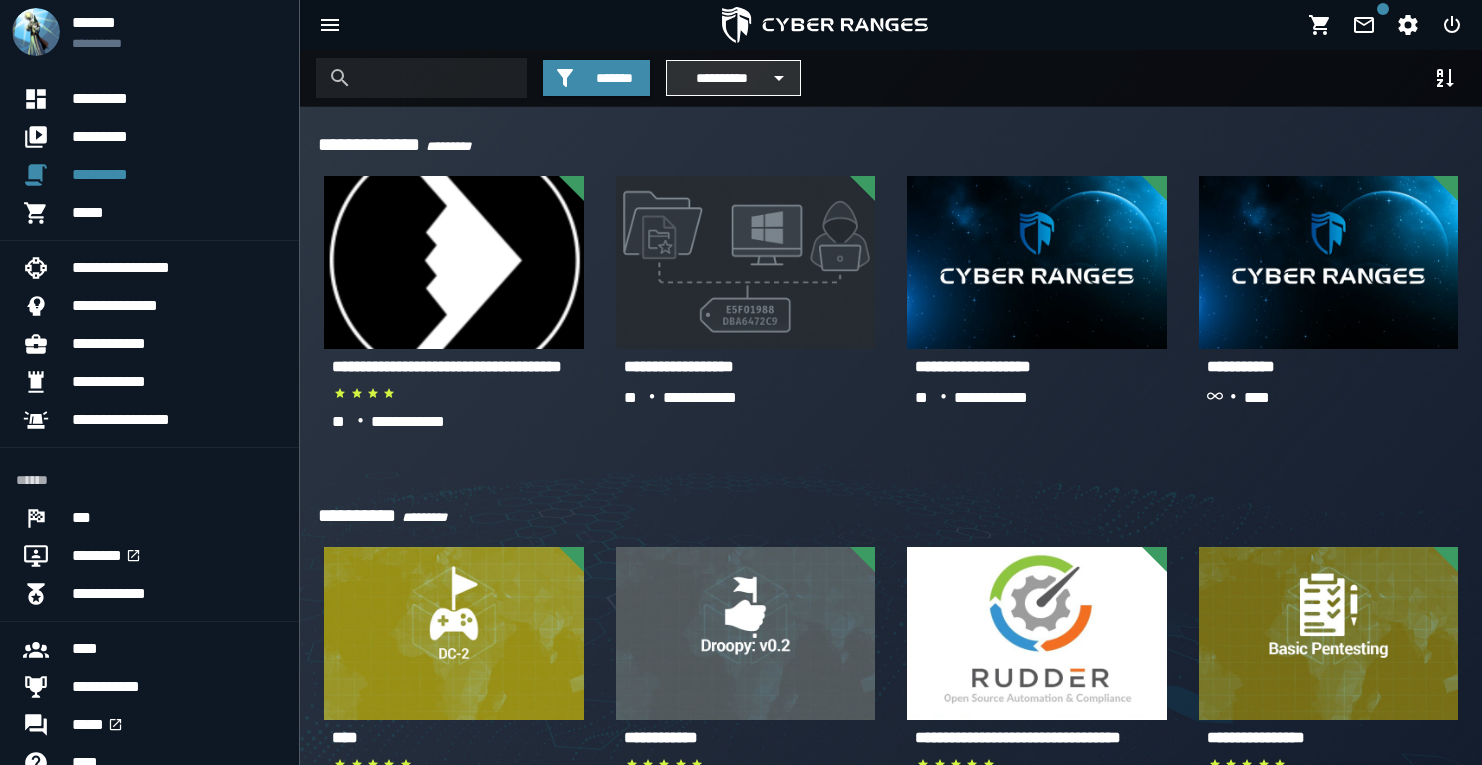 click on "**********" at bounding box center (721, 78) 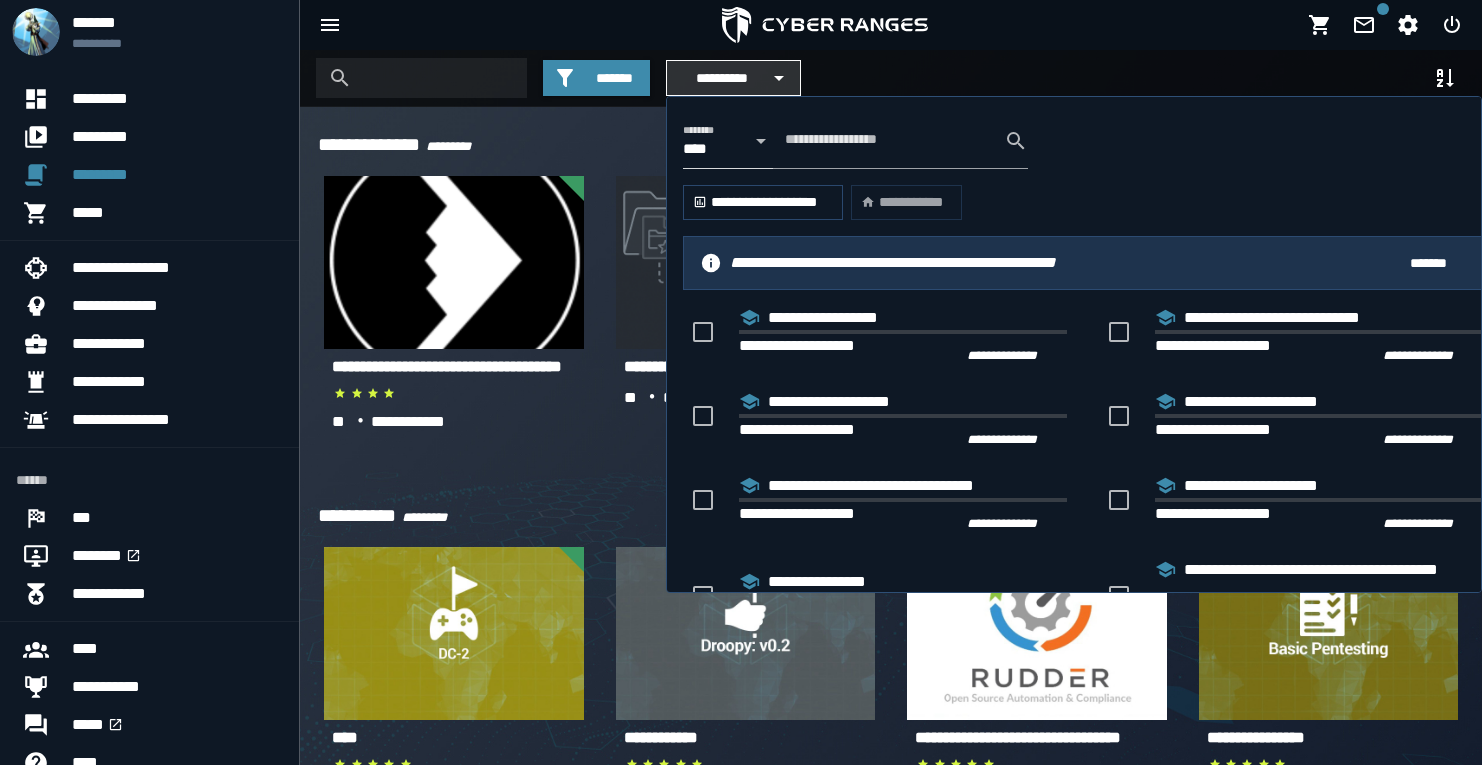 click on "**********" at bounding box center (721, 78) 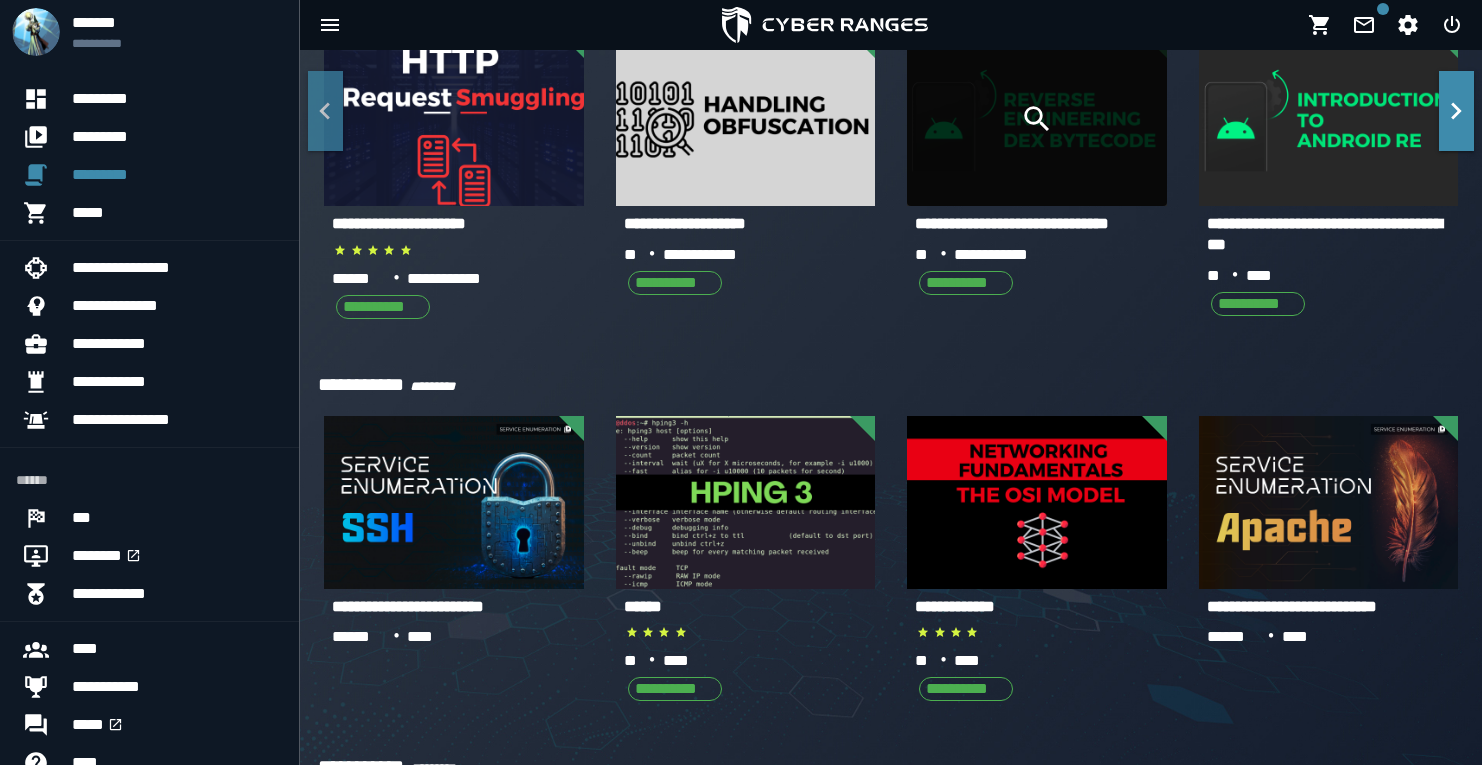 scroll, scrollTop: 1317, scrollLeft: 0, axis: vertical 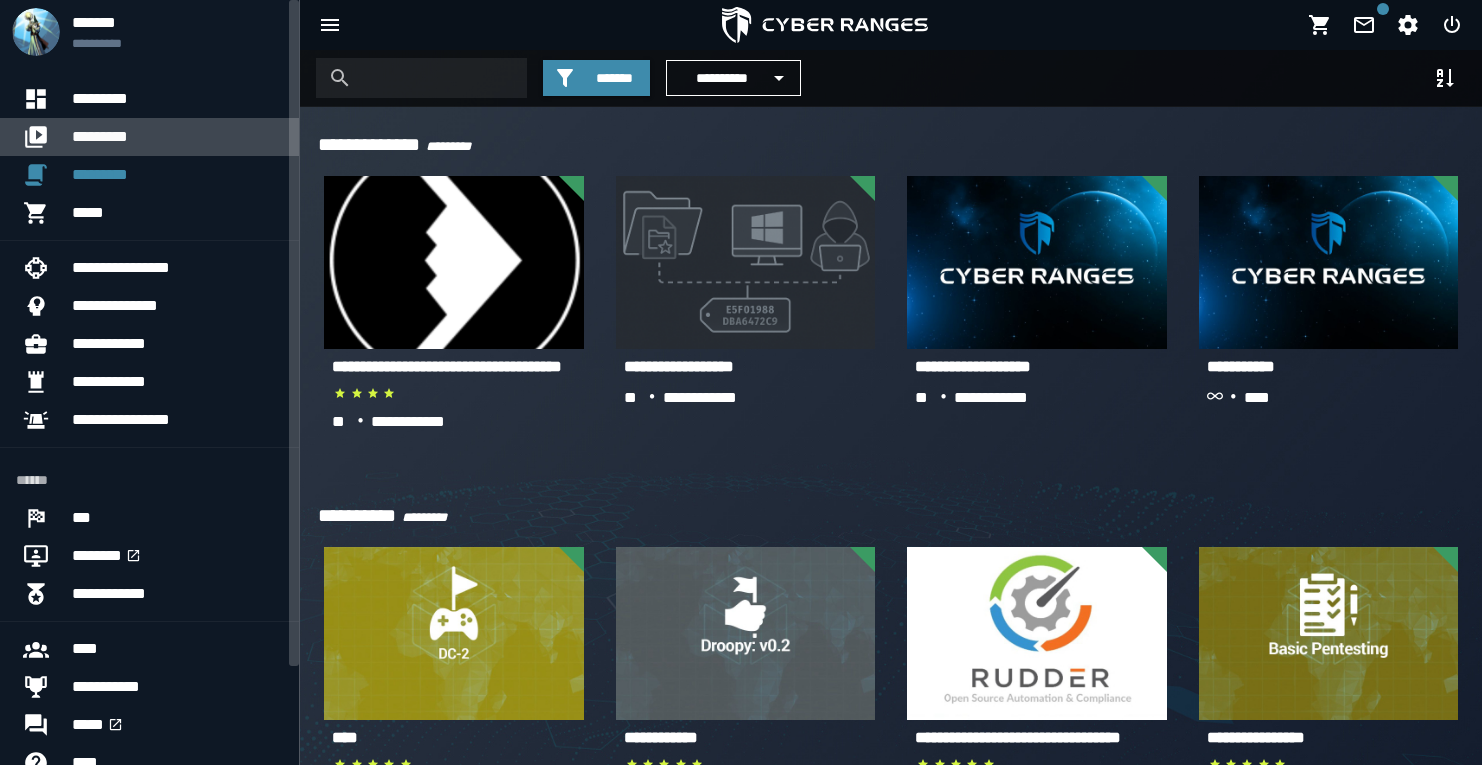 click on "*********" at bounding box center (177, 137) 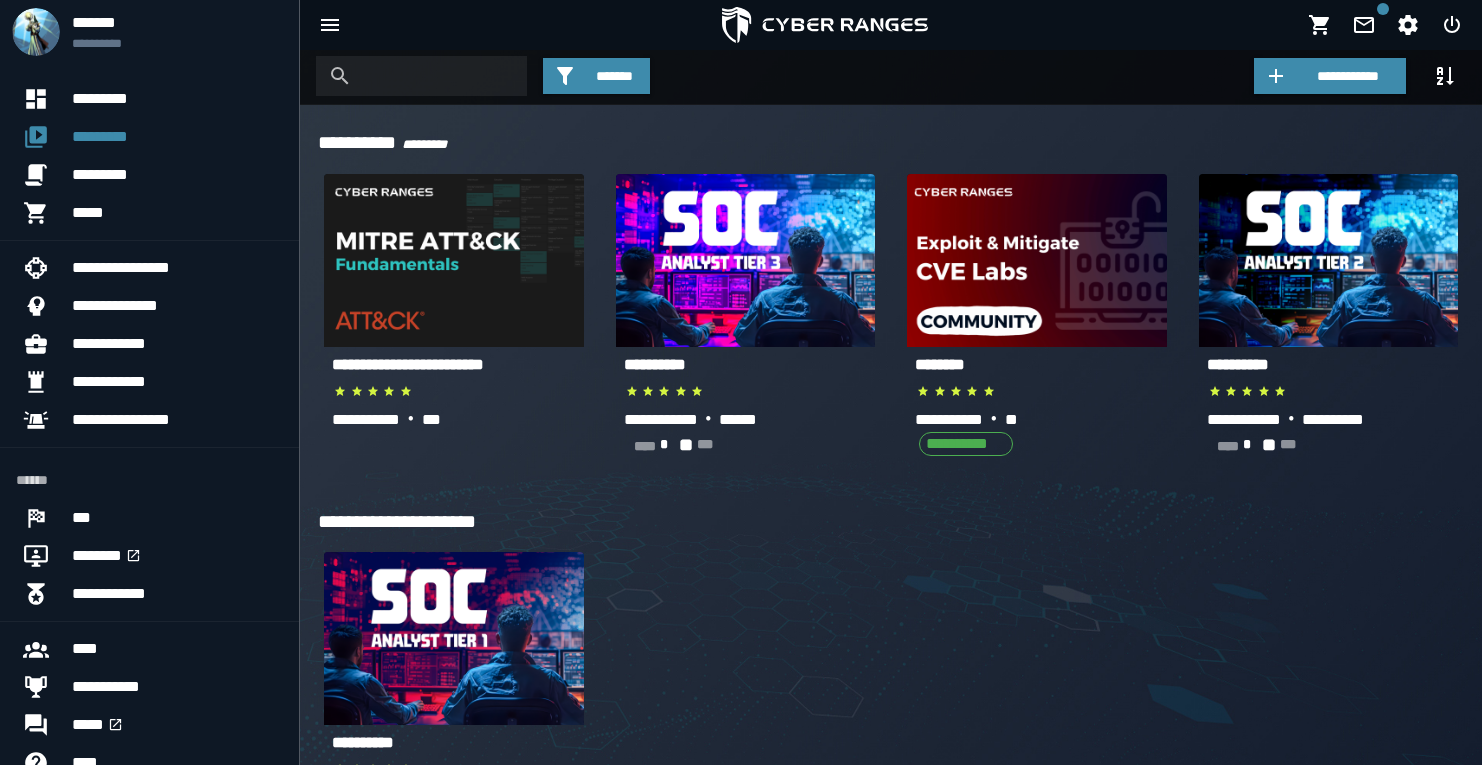 scroll, scrollTop: 0, scrollLeft: 0, axis: both 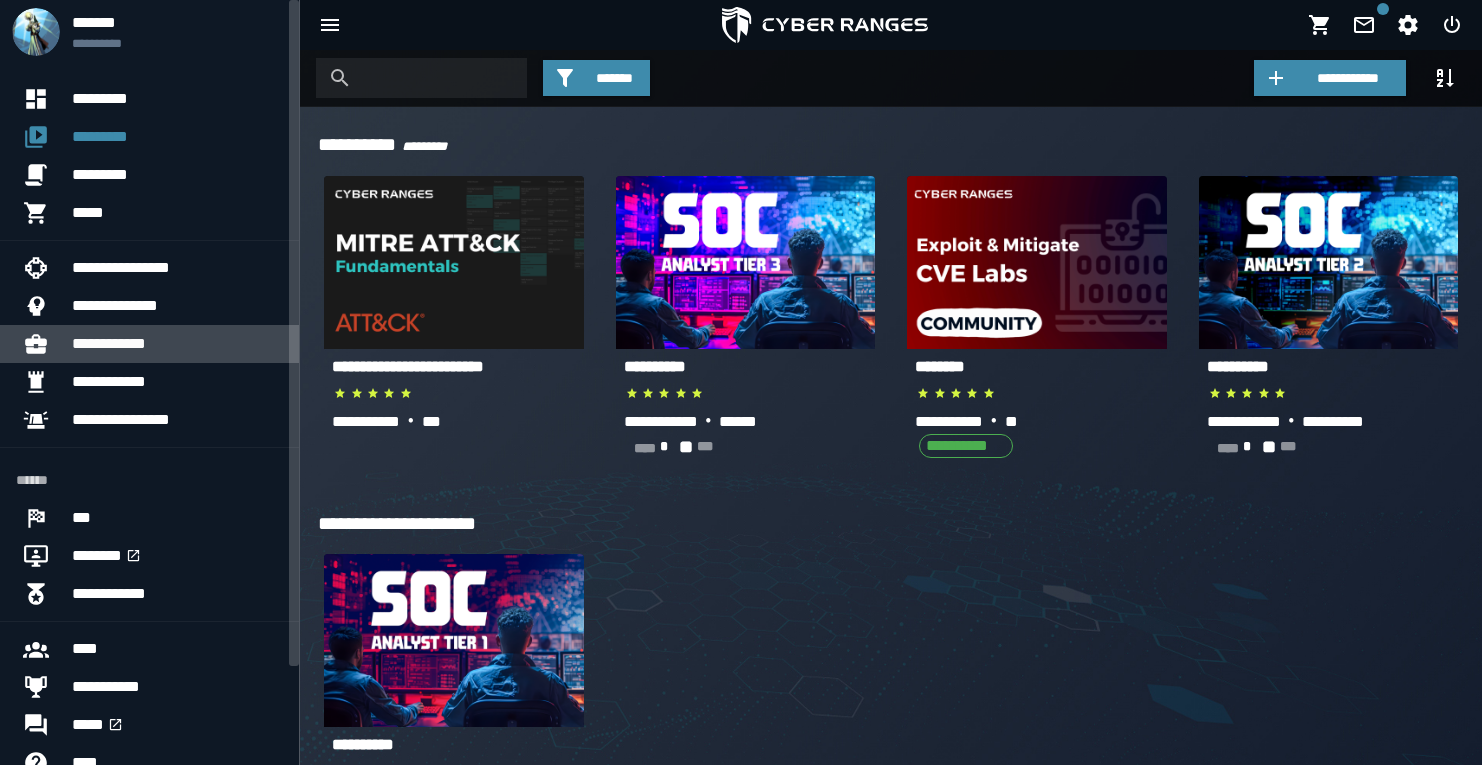 click on "**********" at bounding box center [177, 344] 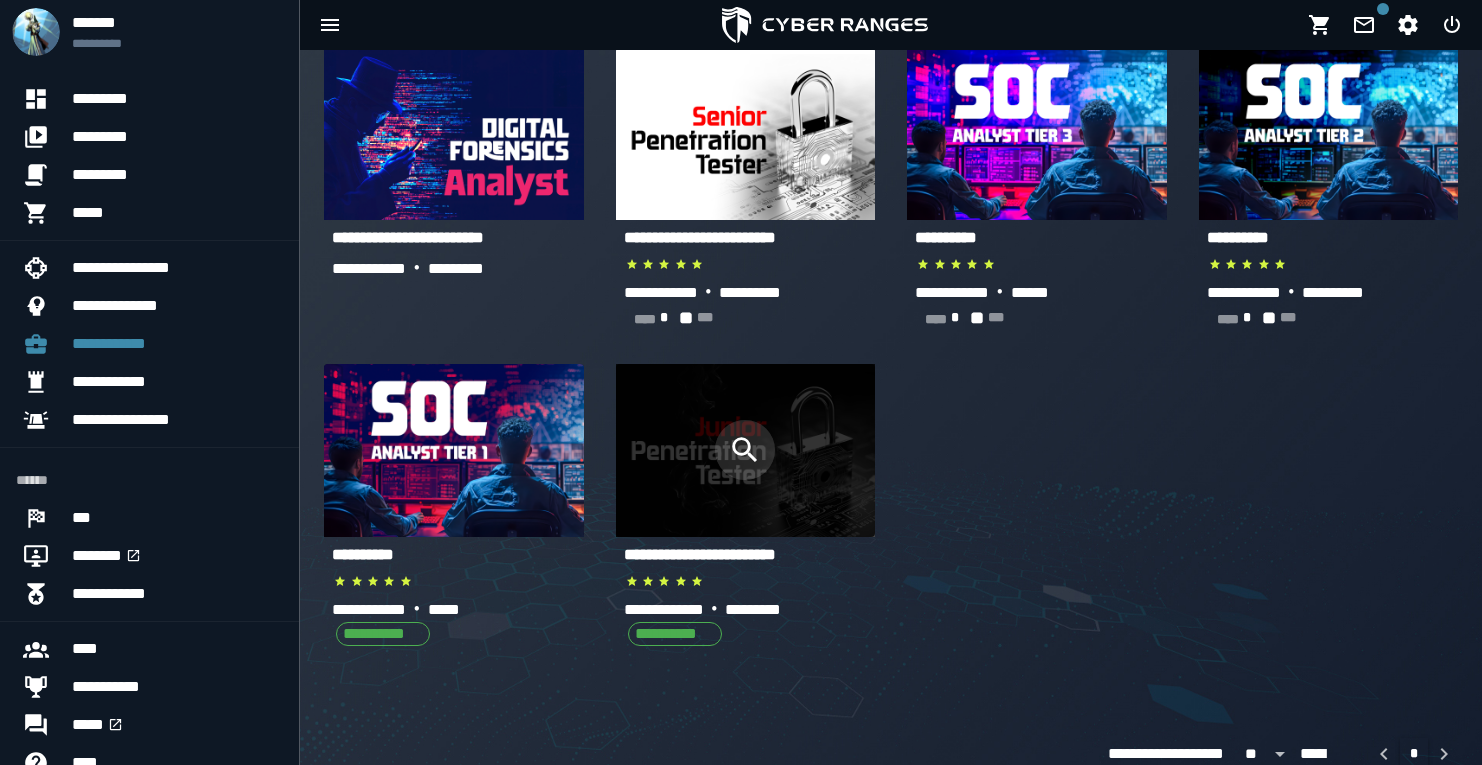 scroll, scrollTop: 184, scrollLeft: 0, axis: vertical 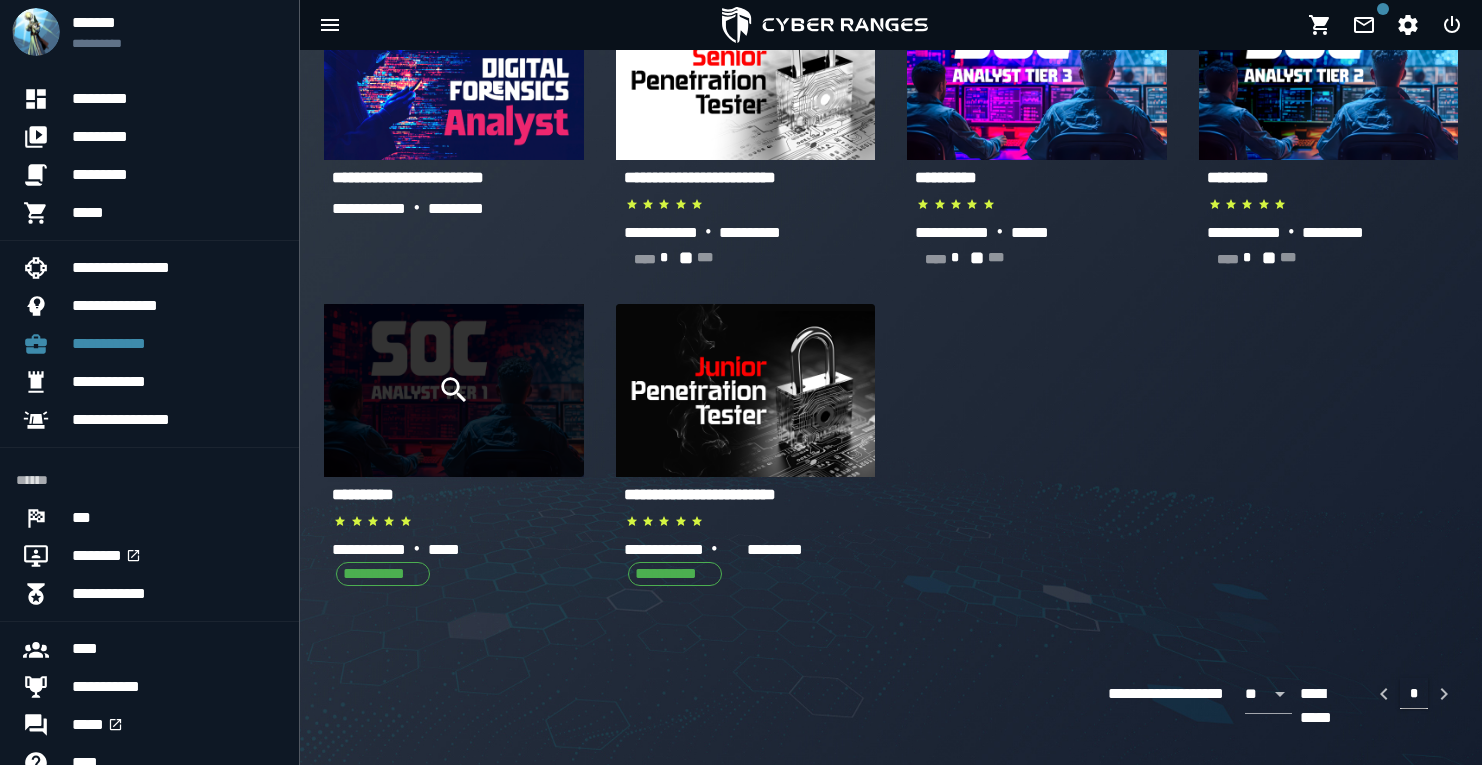 click 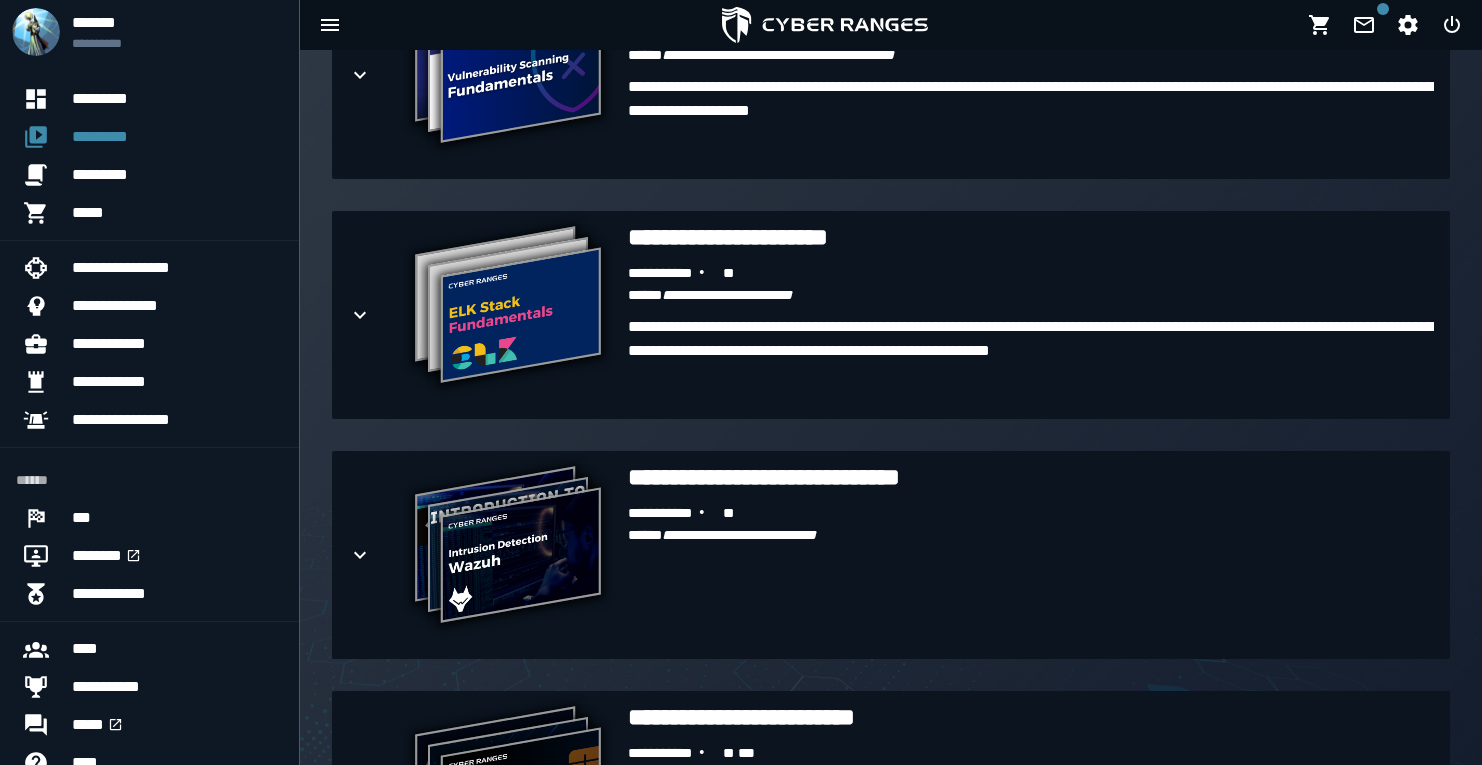 scroll, scrollTop: 2458, scrollLeft: 0, axis: vertical 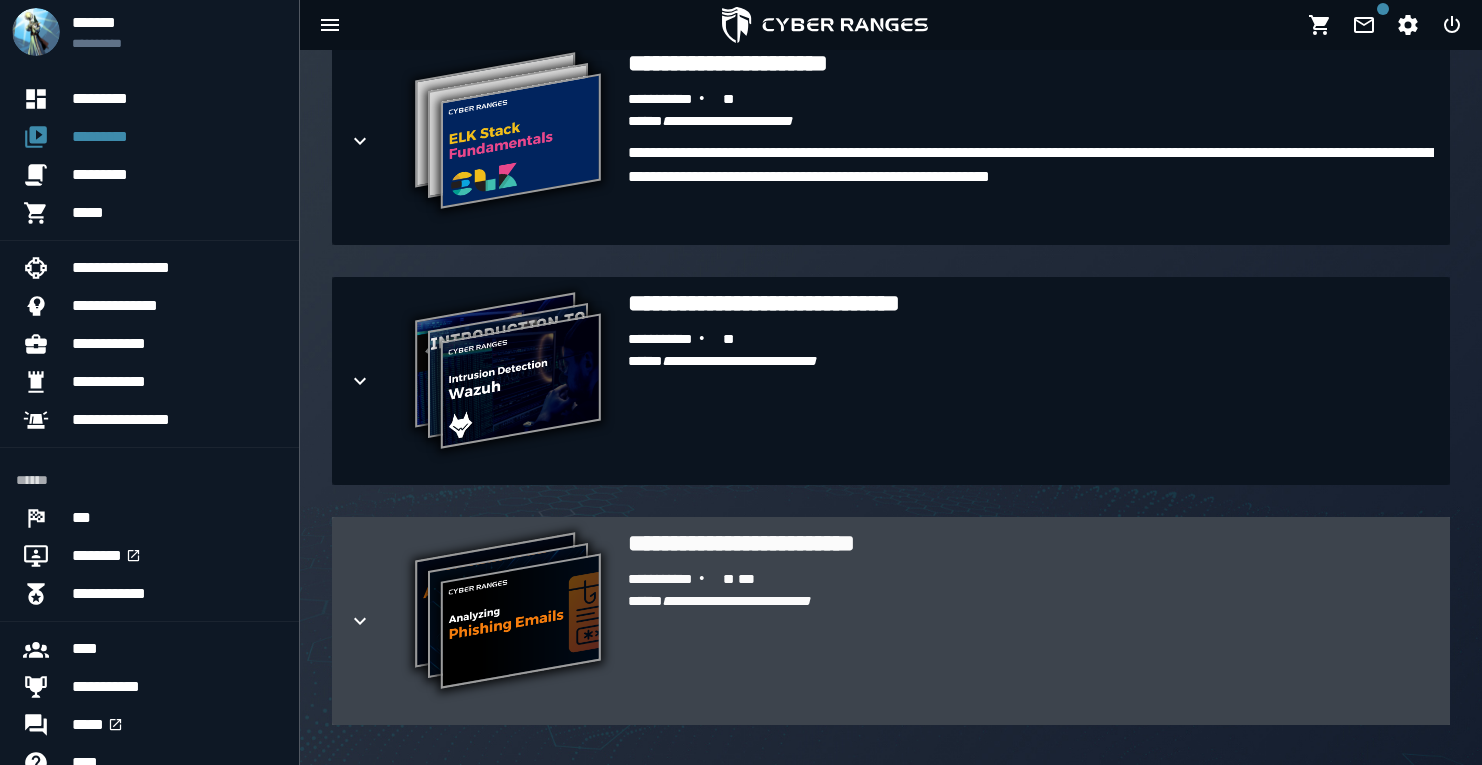 click 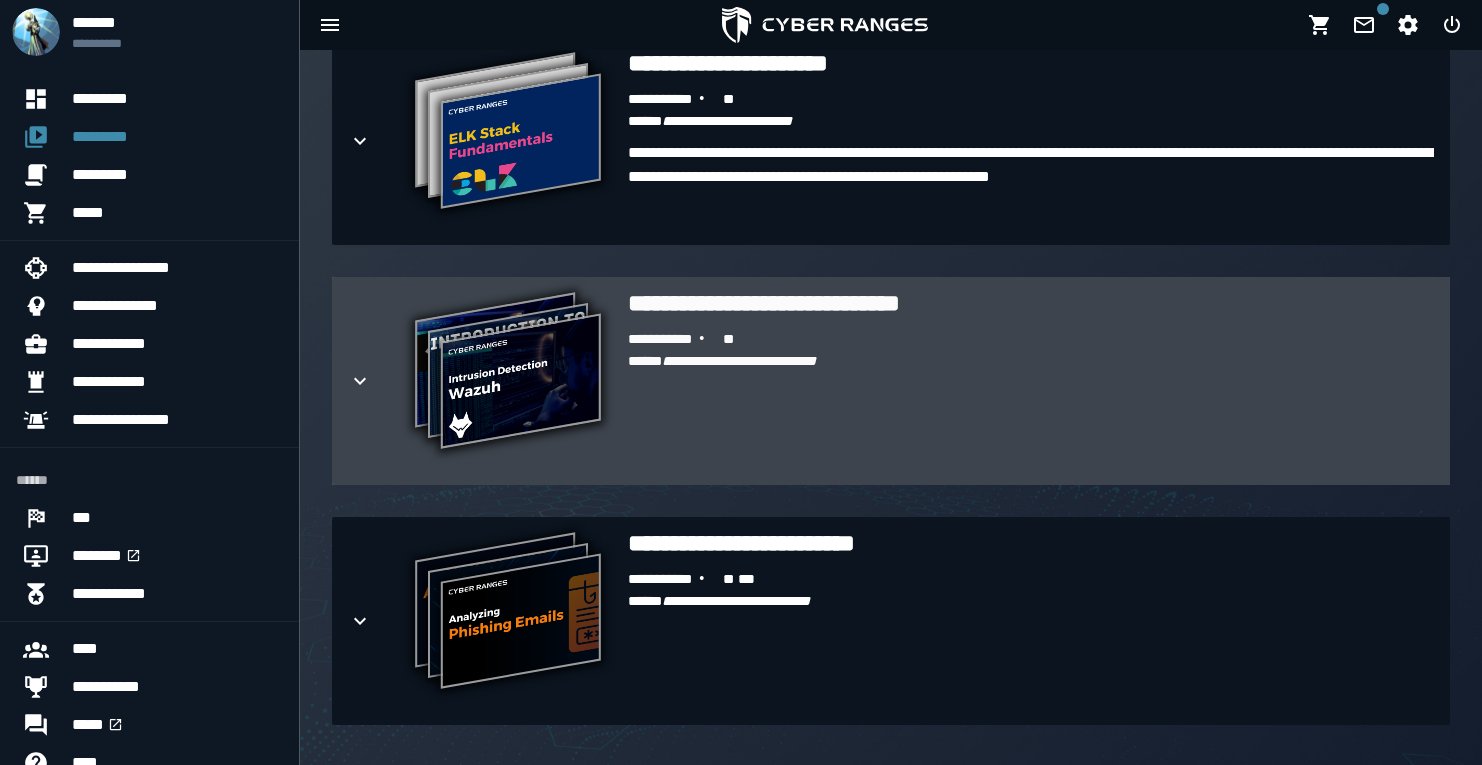 click on "**********" at bounding box center [508, 373] 